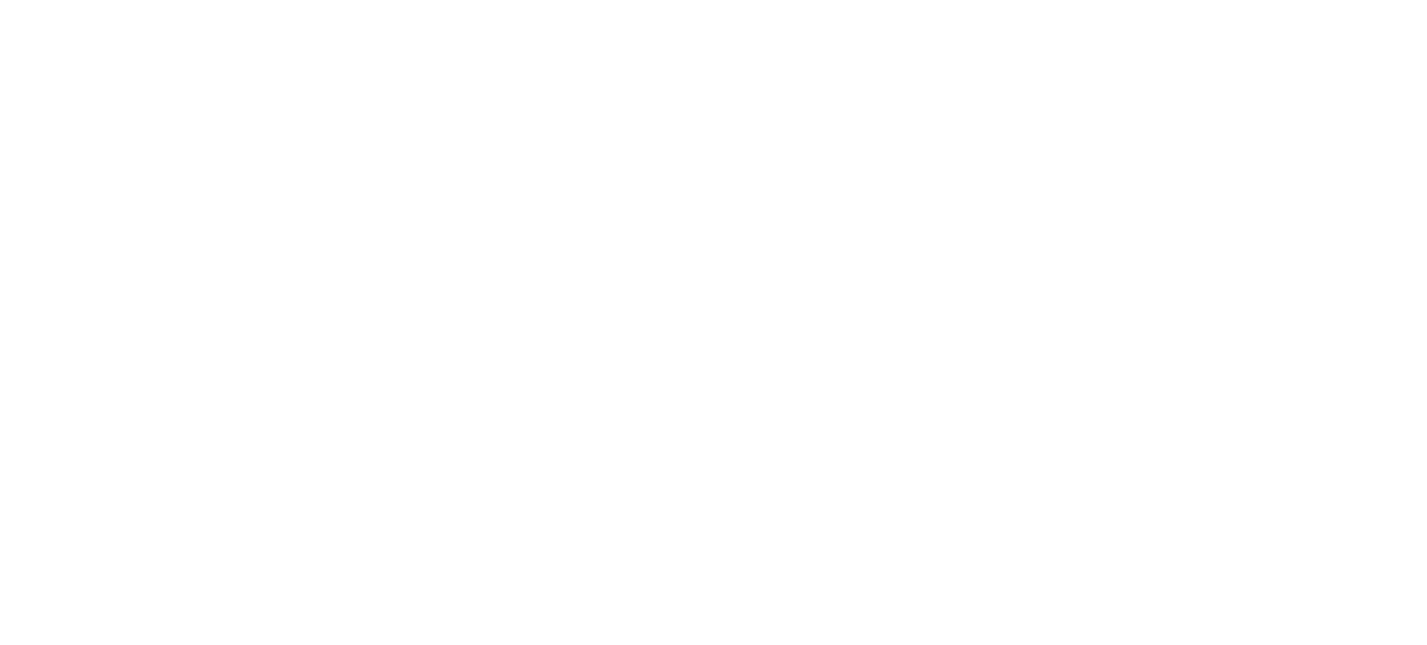 scroll, scrollTop: 0, scrollLeft: 0, axis: both 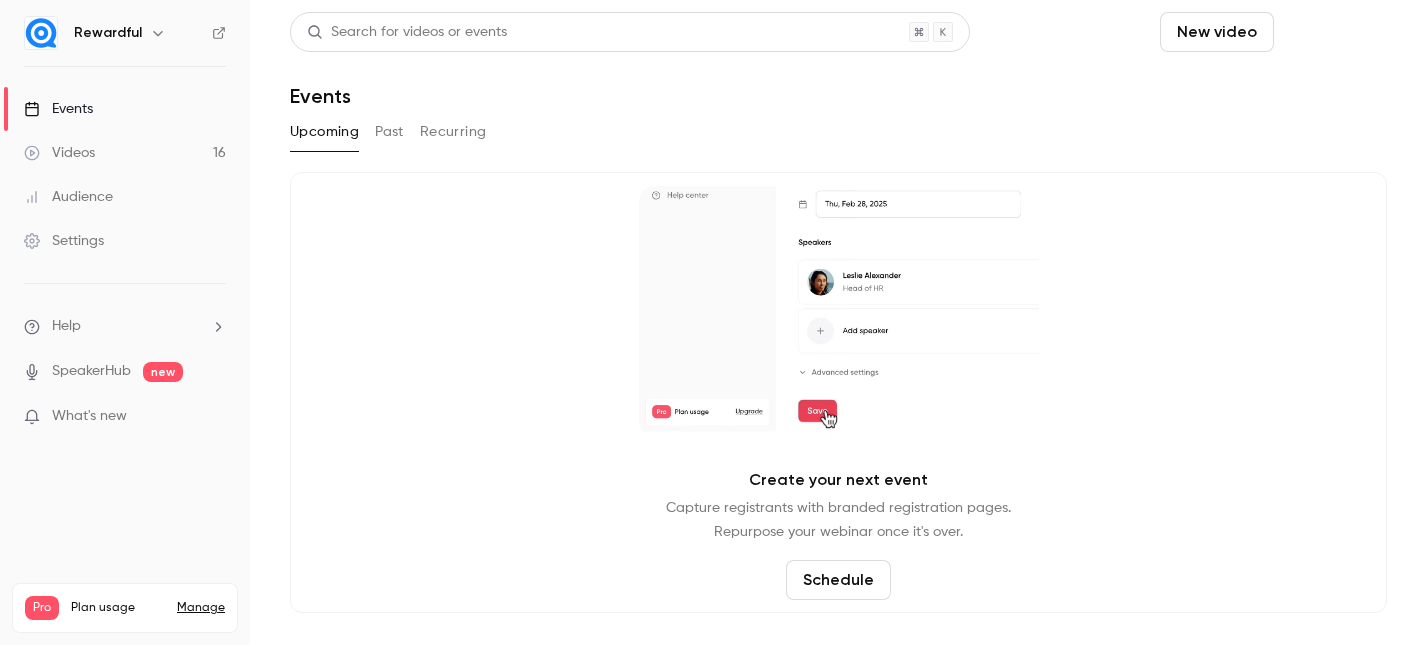 click on "Schedule" at bounding box center (1334, 32) 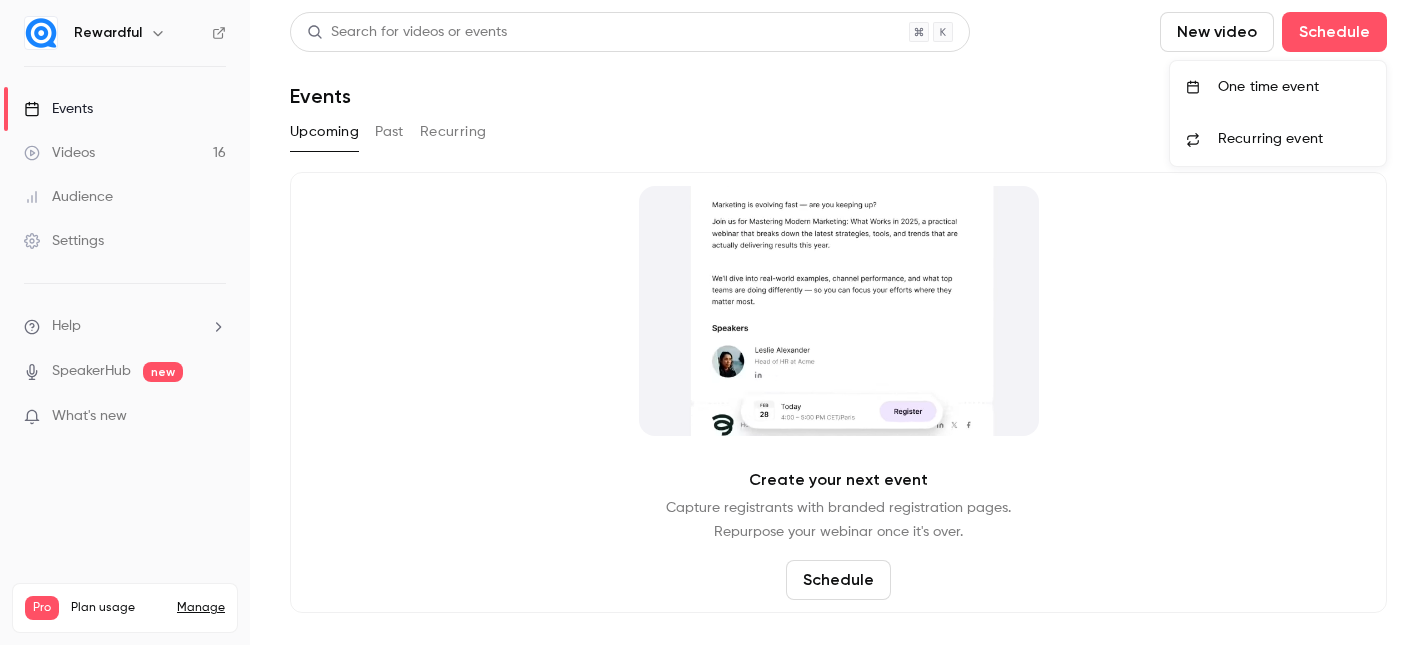 click on "One time event" at bounding box center (1294, 87) 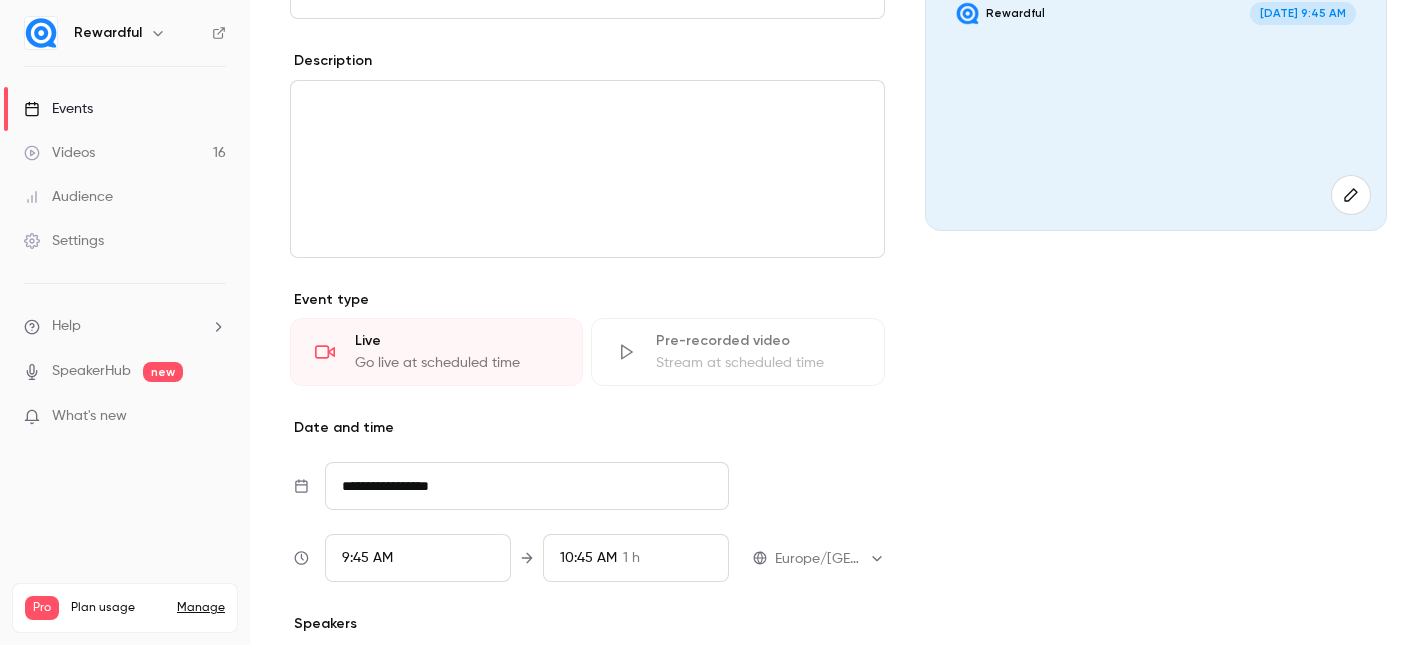 scroll, scrollTop: 241, scrollLeft: 0, axis: vertical 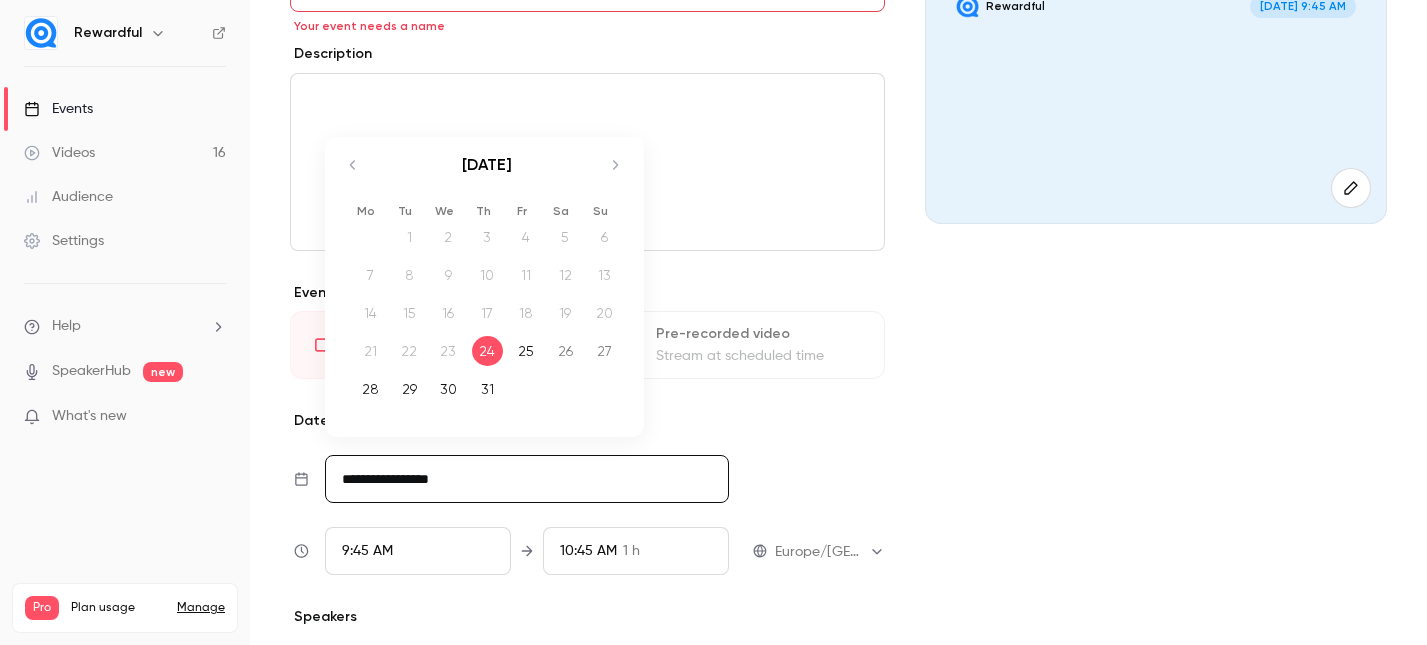 click on "**********" at bounding box center (527, 479) 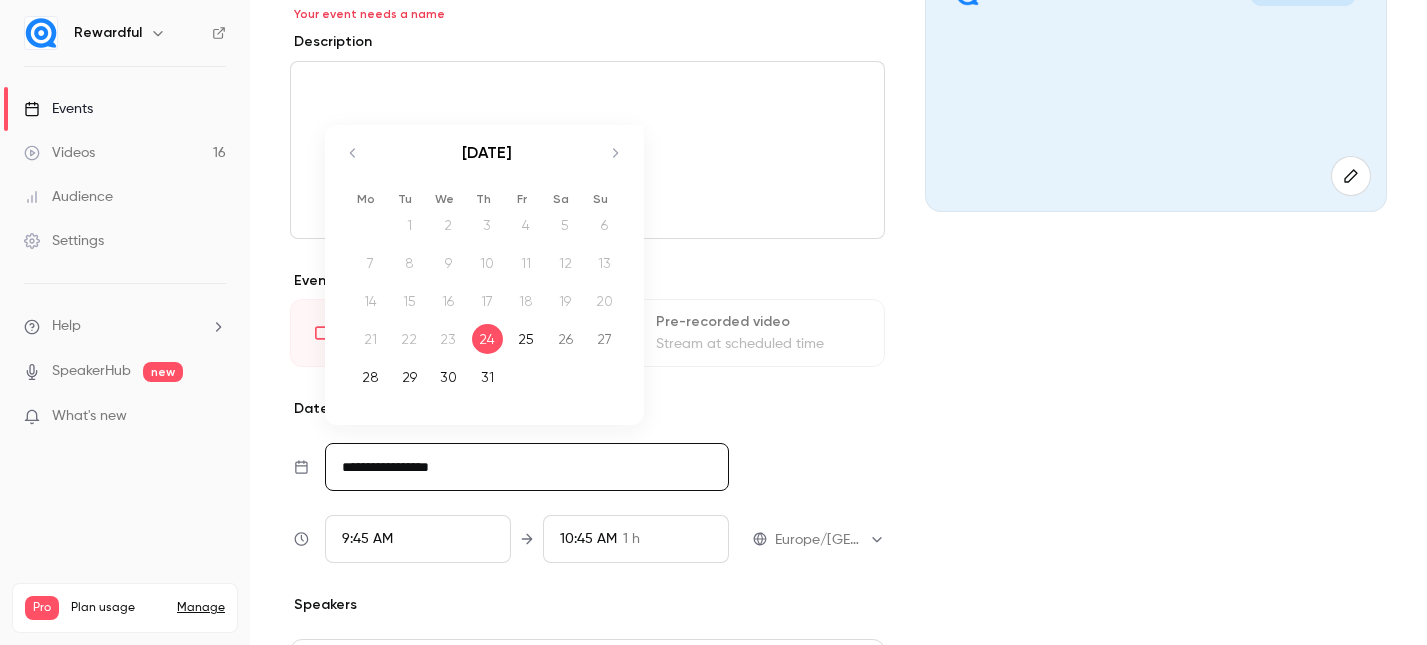 click 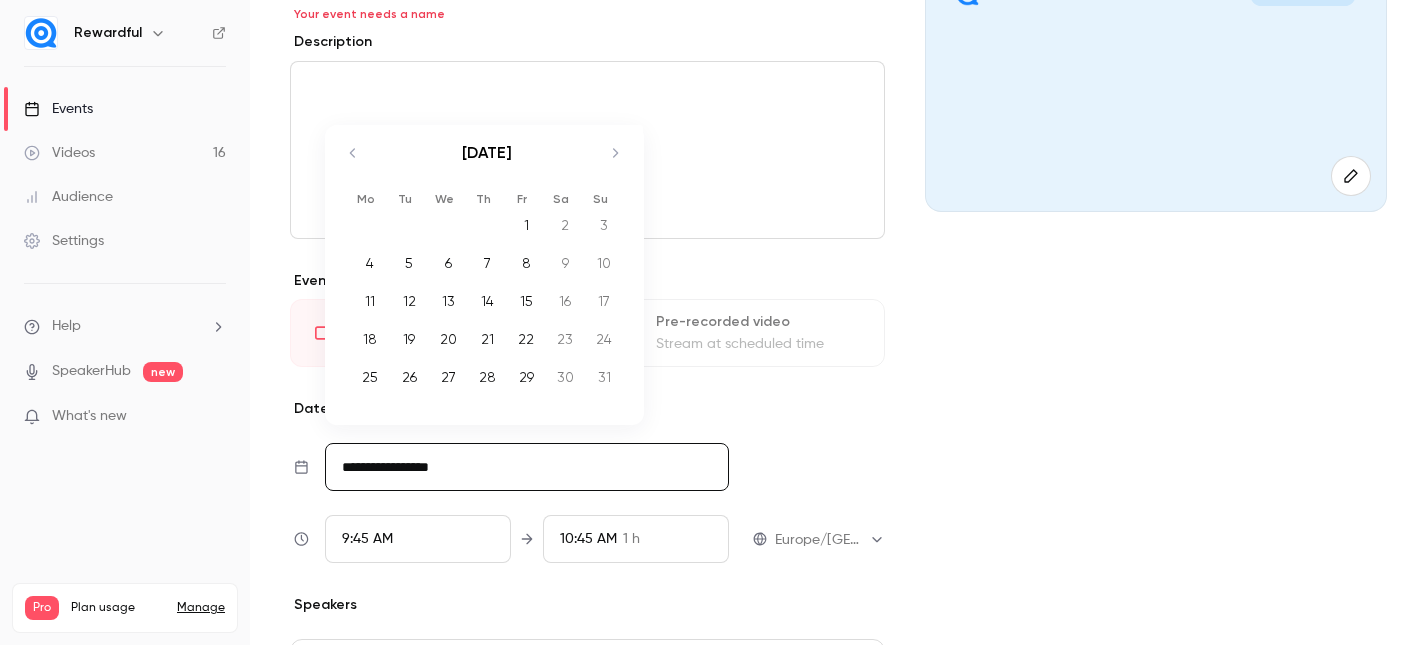 click 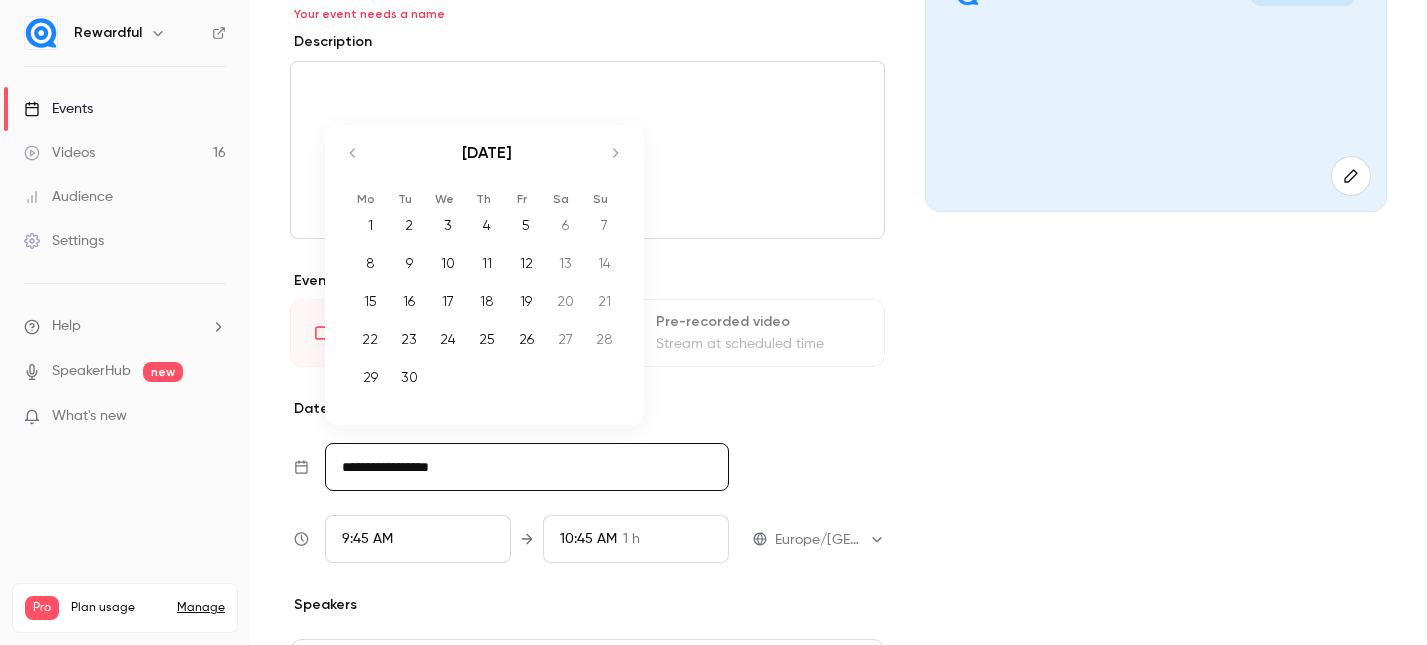 click on "18" at bounding box center [487, 301] 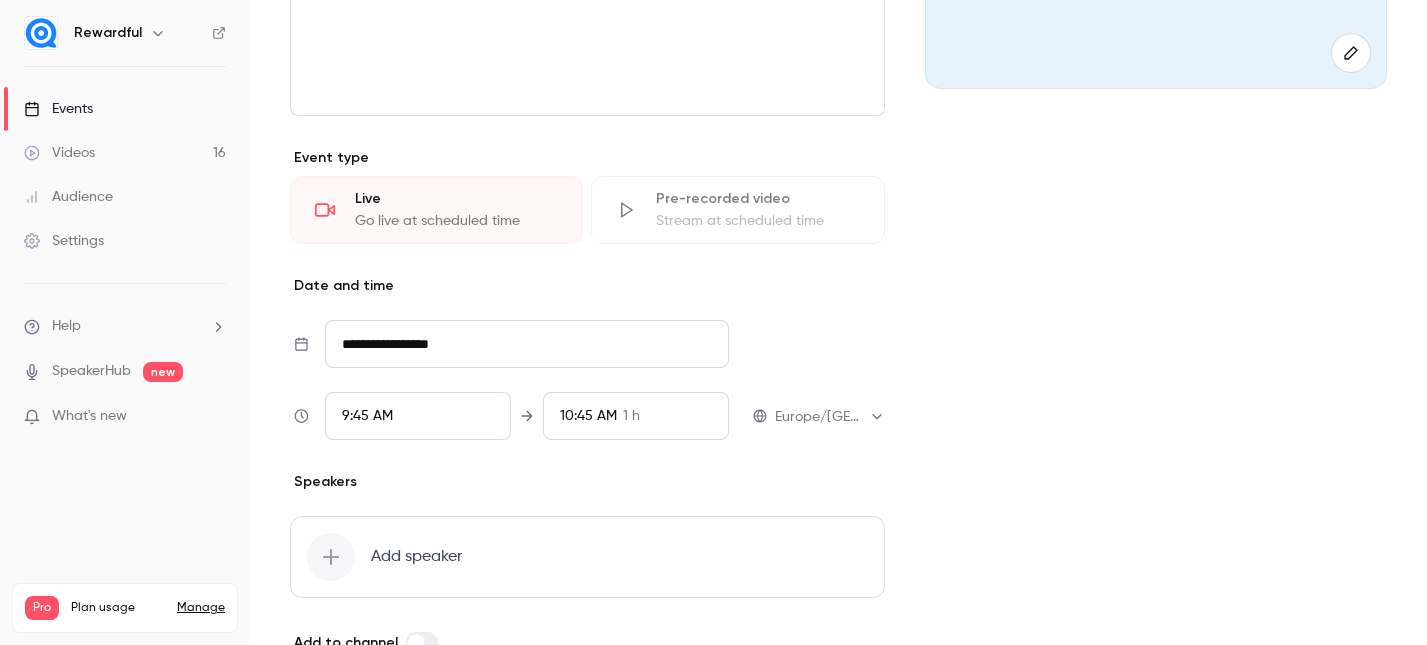 scroll, scrollTop: 378, scrollLeft: 0, axis: vertical 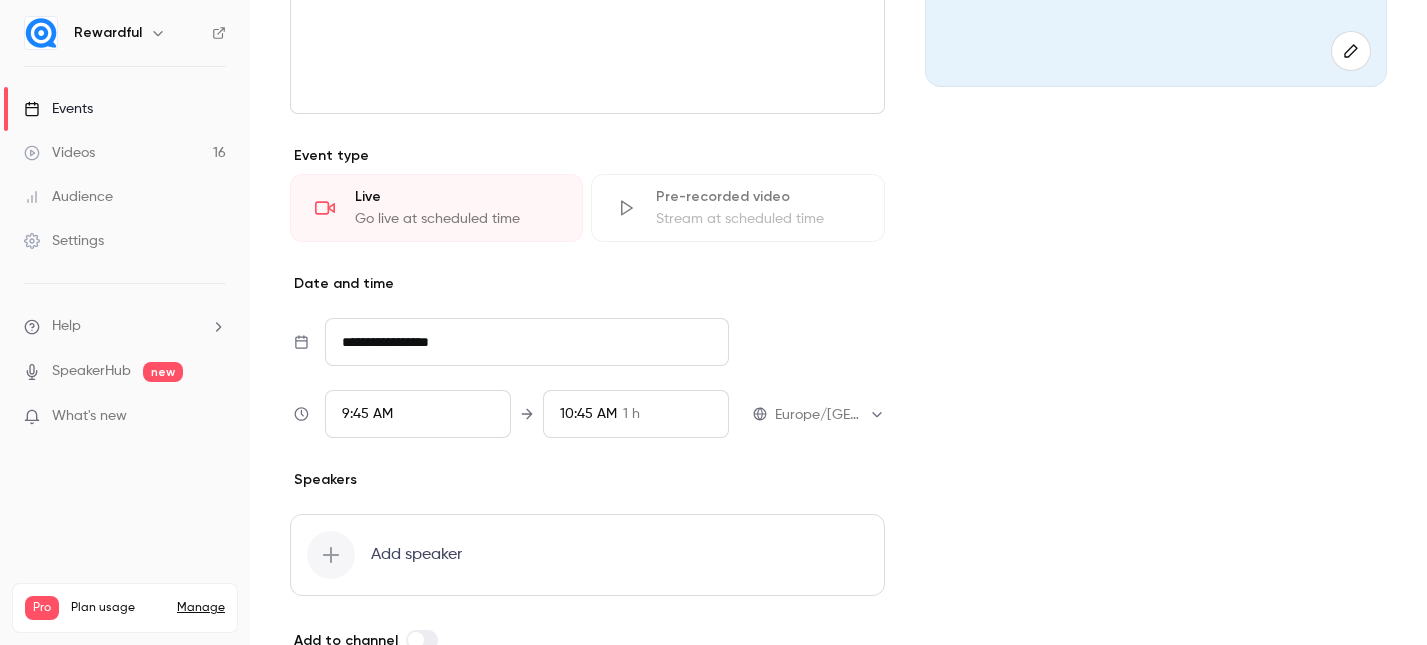 click on "9:45 AM" at bounding box center [367, 414] 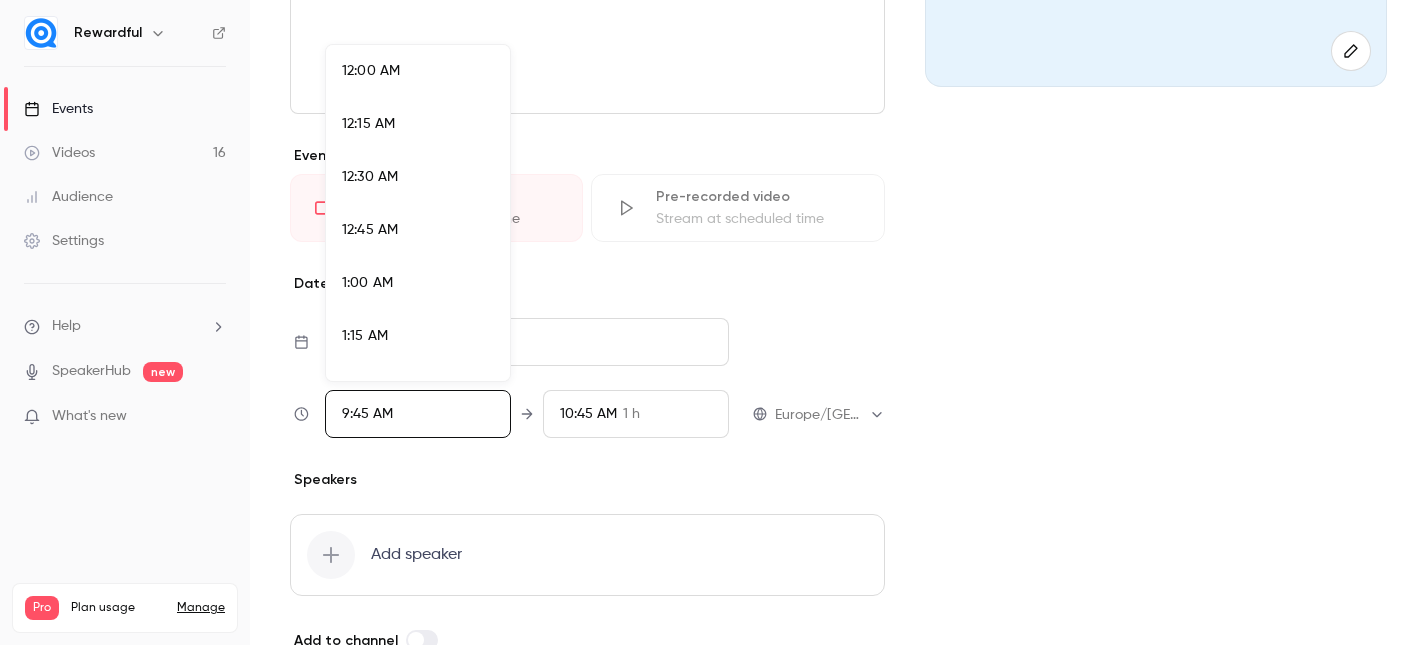 scroll, scrollTop: 1925, scrollLeft: 0, axis: vertical 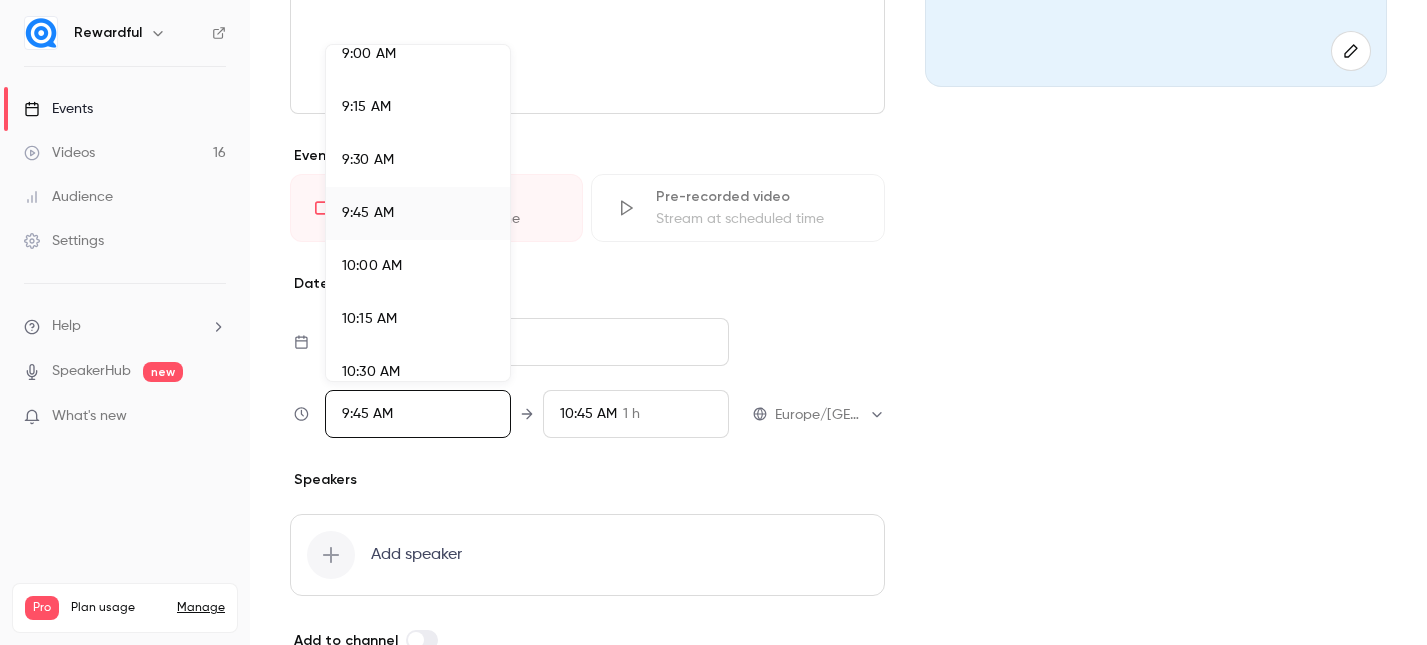 click at bounding box center (713, 322) 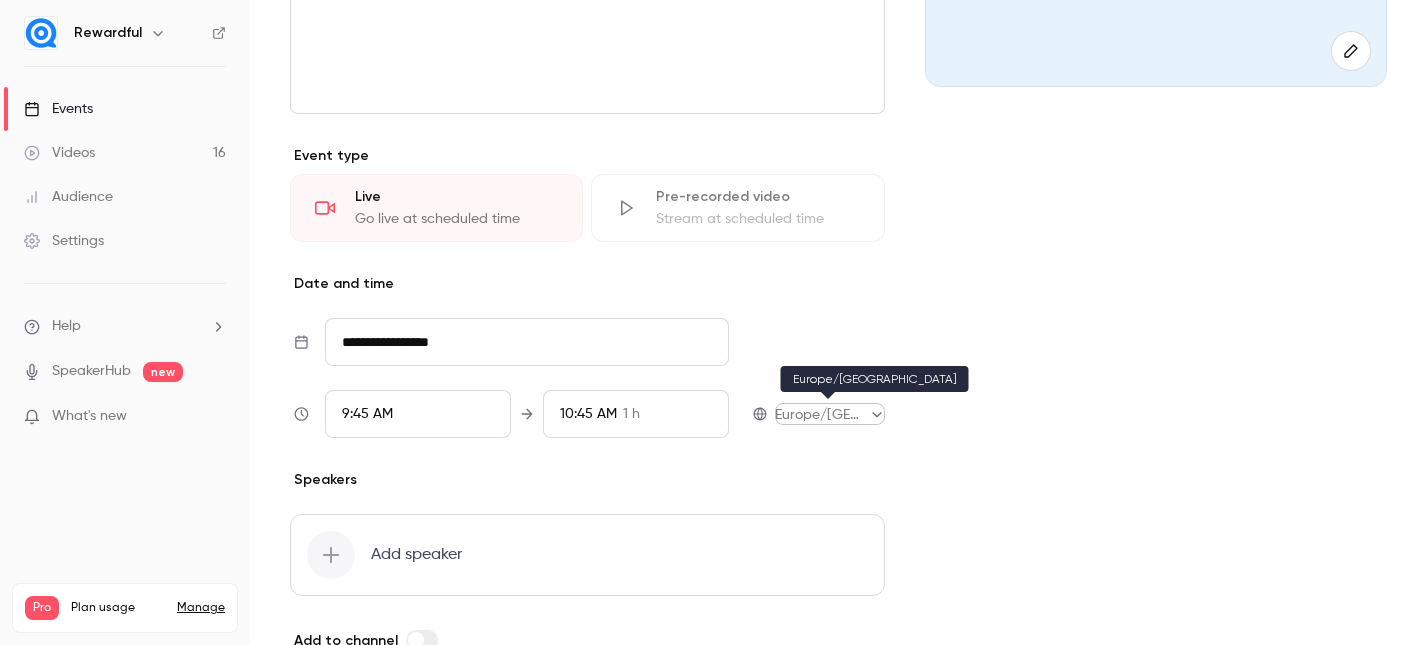 click on "**********" at bounding box center (713, 322) 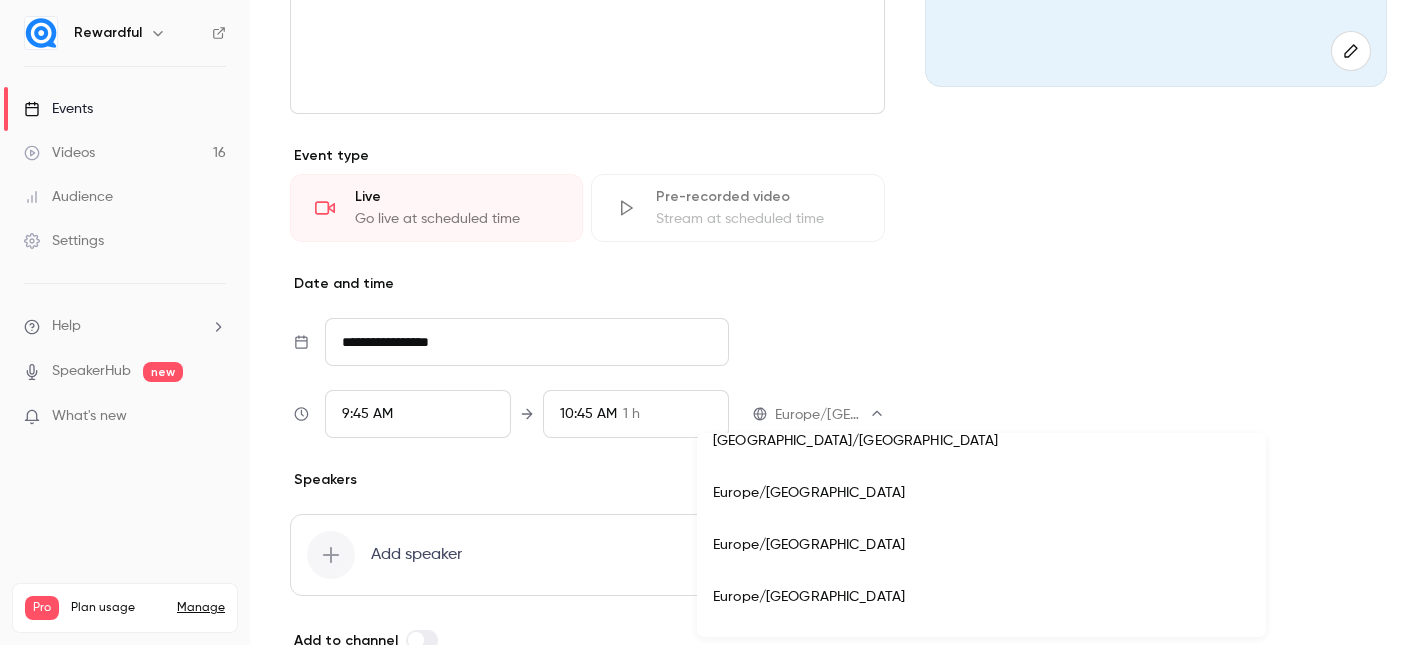 scroll, scrollTop: 17129, scrollLeft: 0, axis: vertical 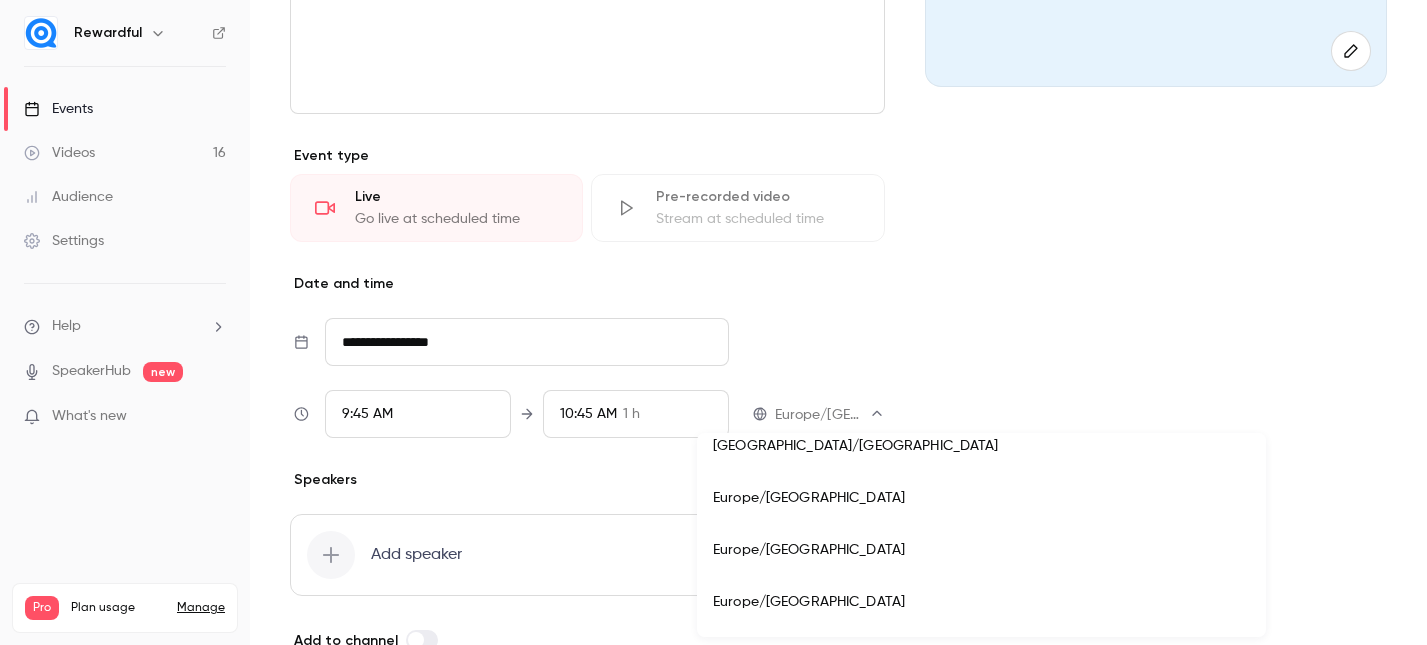 click at bounding box center [713, 322] 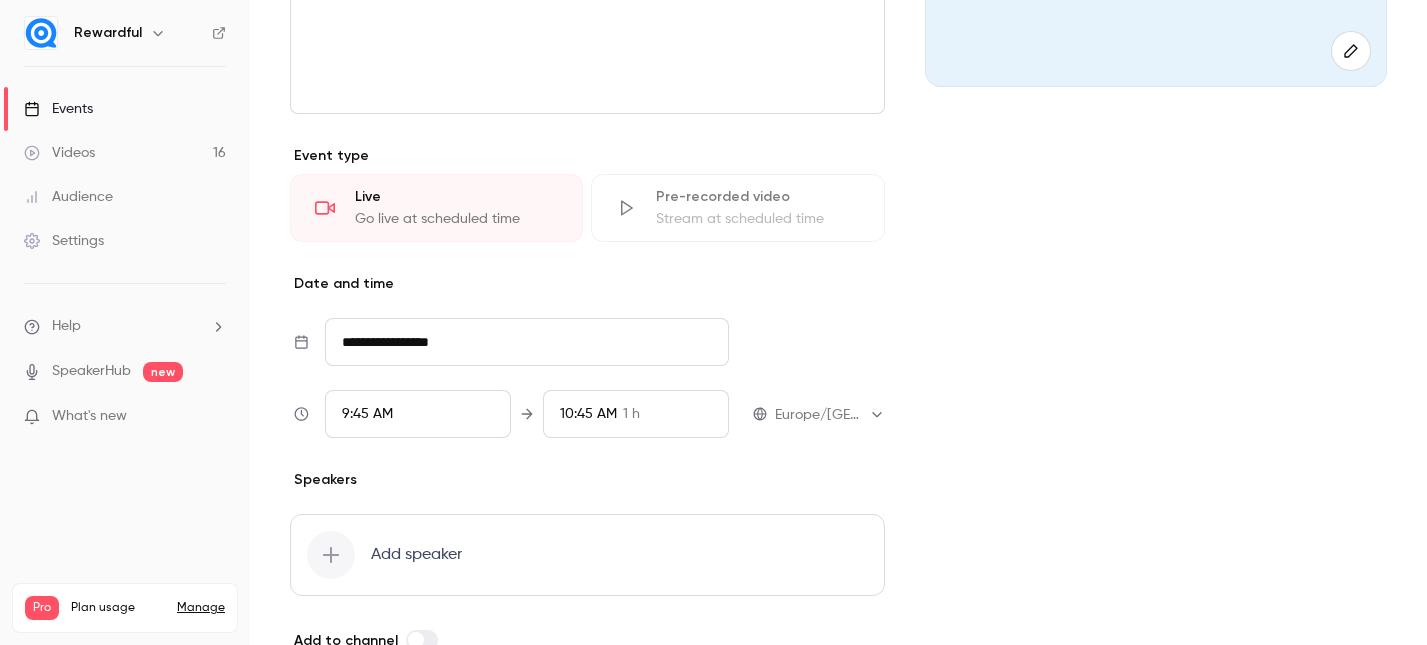 click on "9:45 AM" at bounding box center (367, 414) 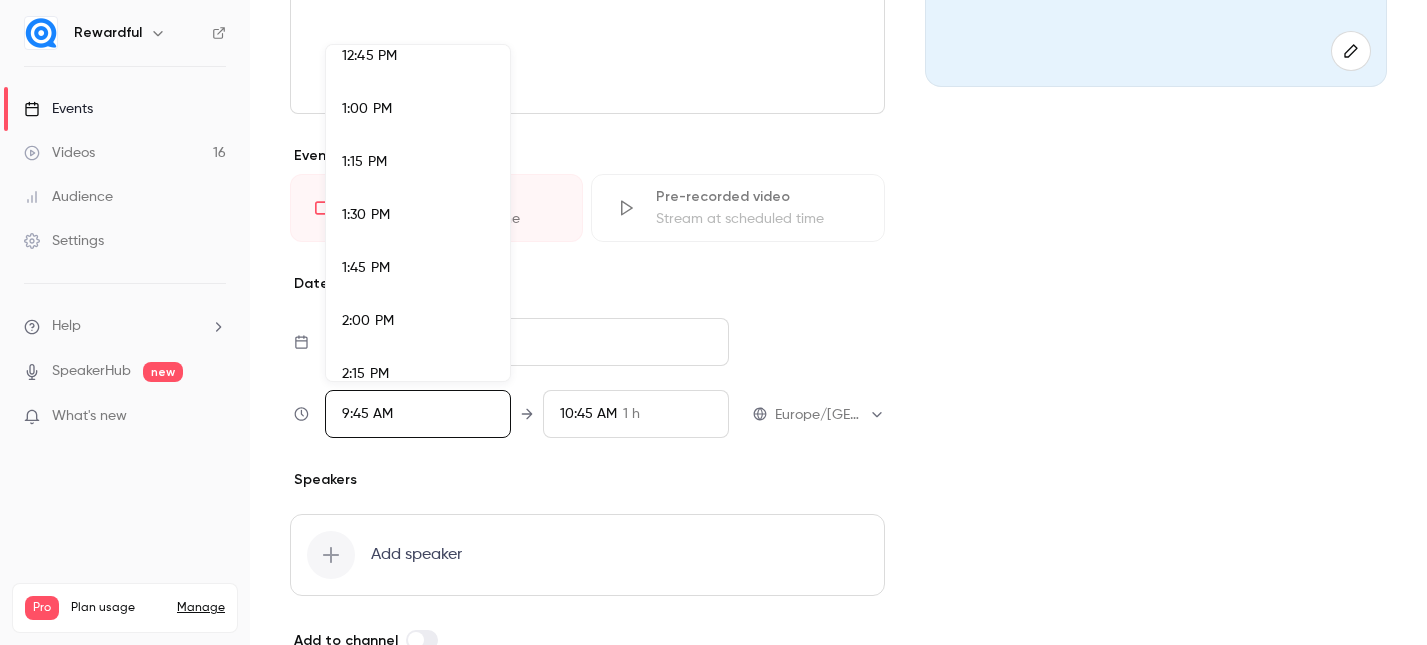 scroll, scrollTop: 3485, scrollLeft: 0, axis: vertical 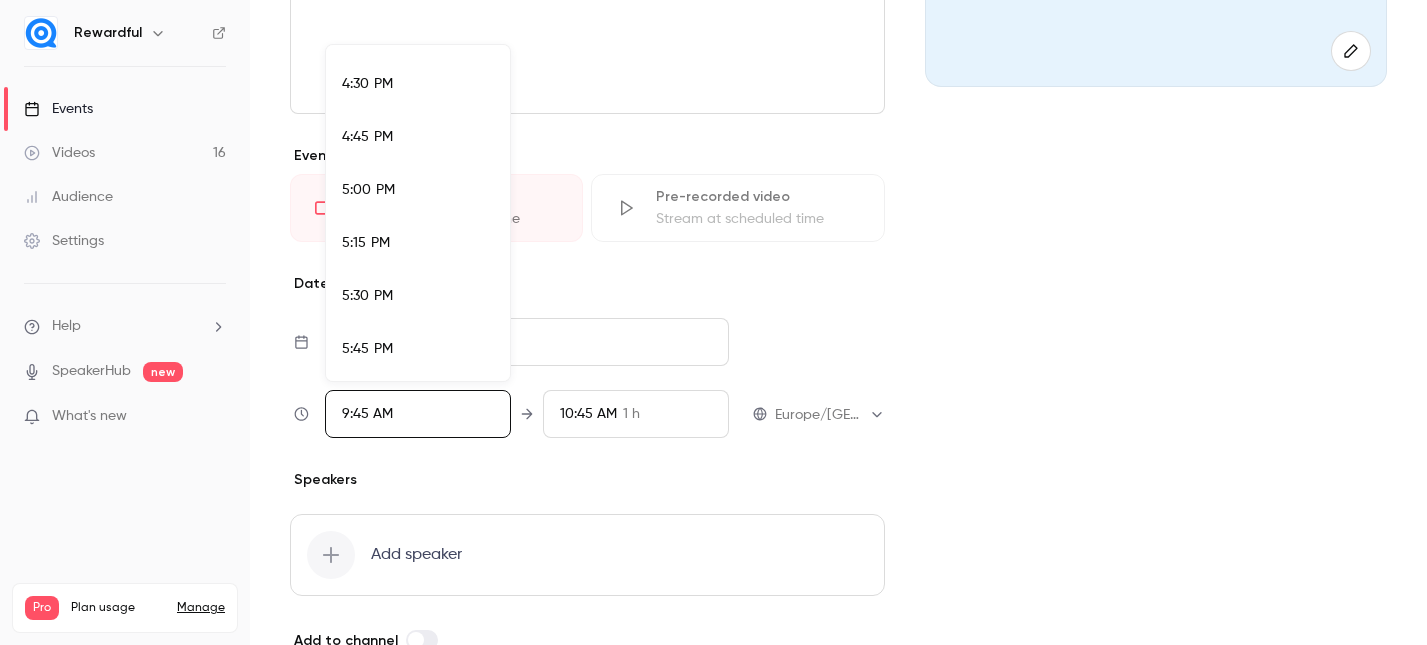 click on "5:00 PM" at bounding box center [418, 190] 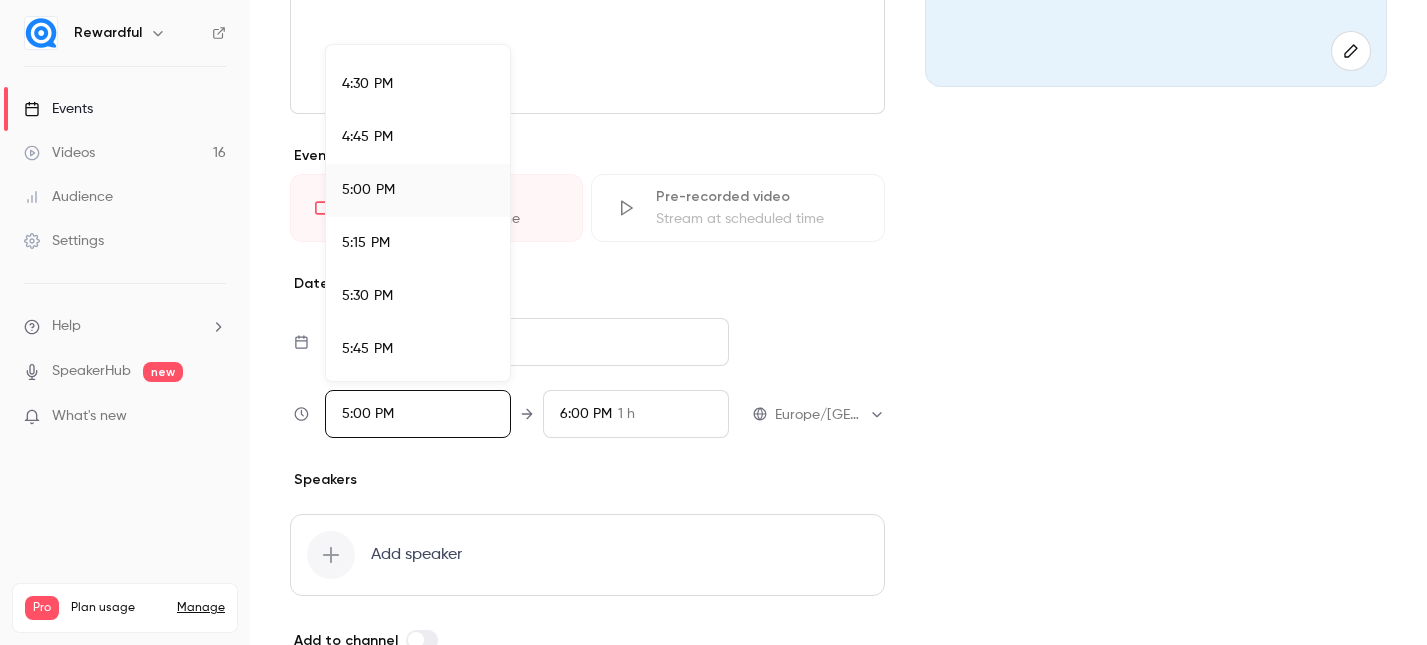 click at bounding box center (713, 322) 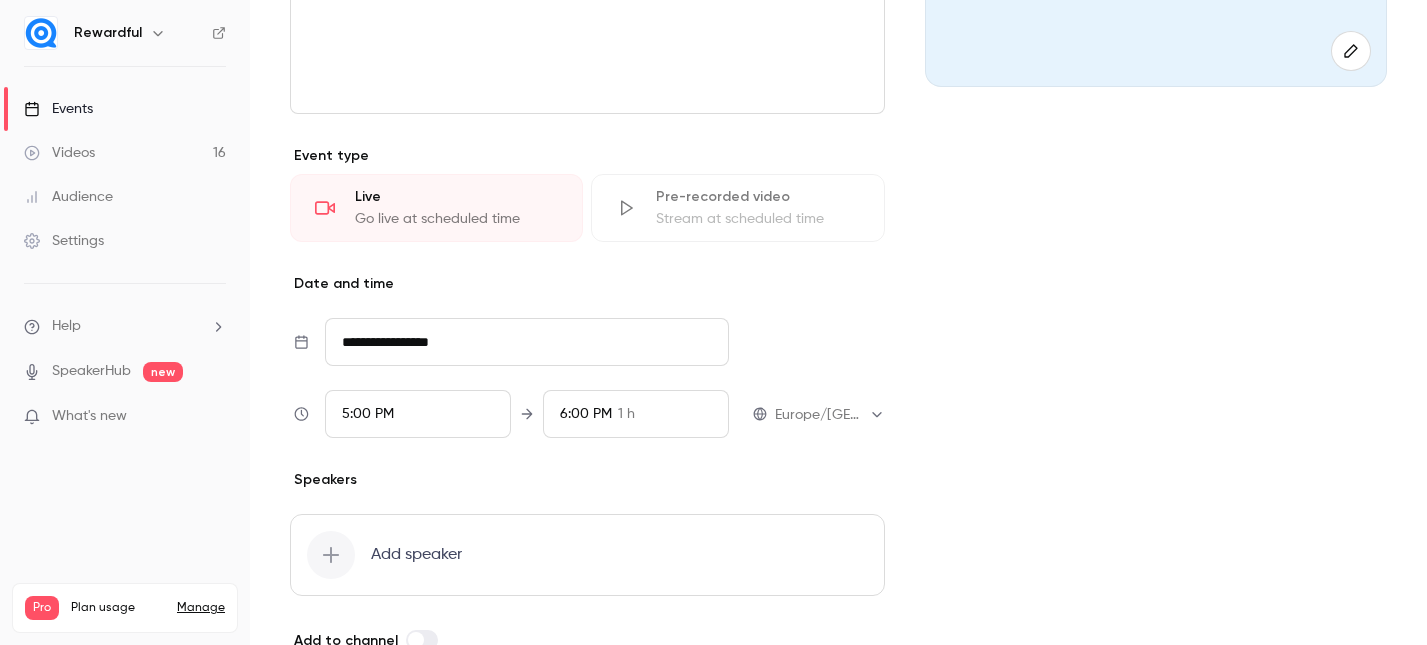 scroll, scrollTop: 1925, scrollLeft: 0, axis: vertical 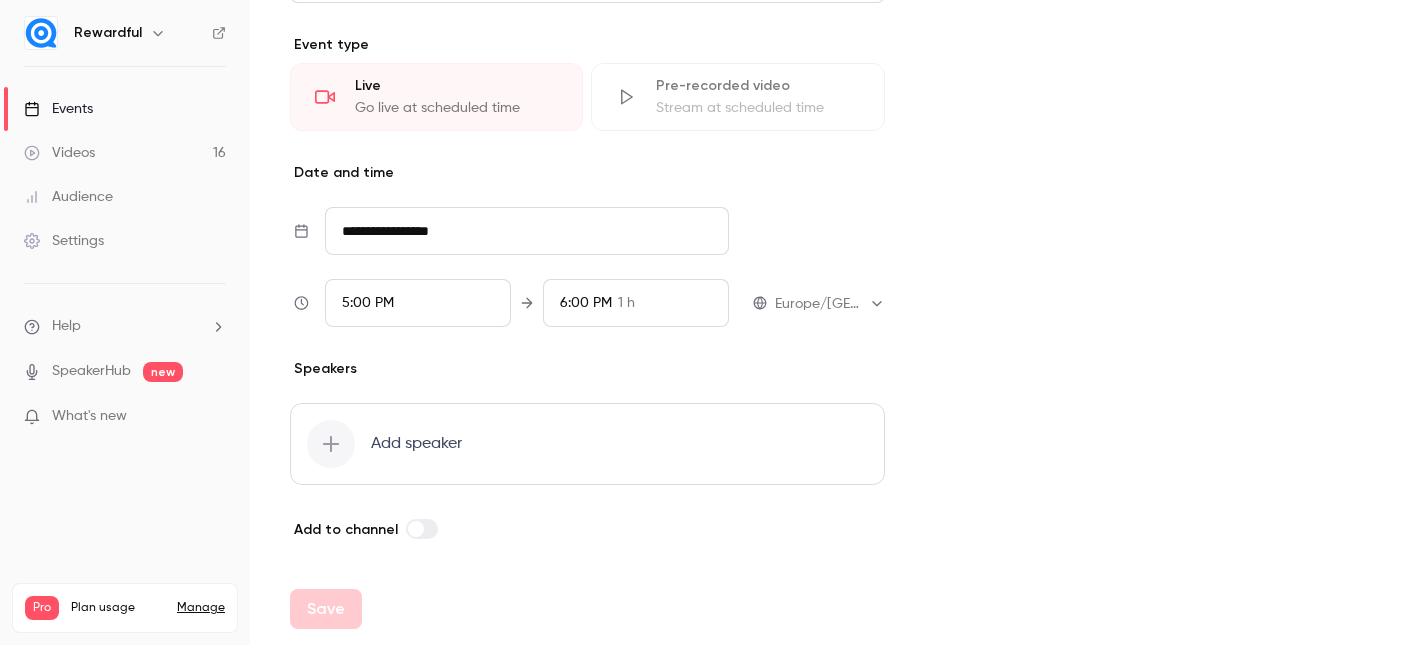 click at bounding box center [331, 444] 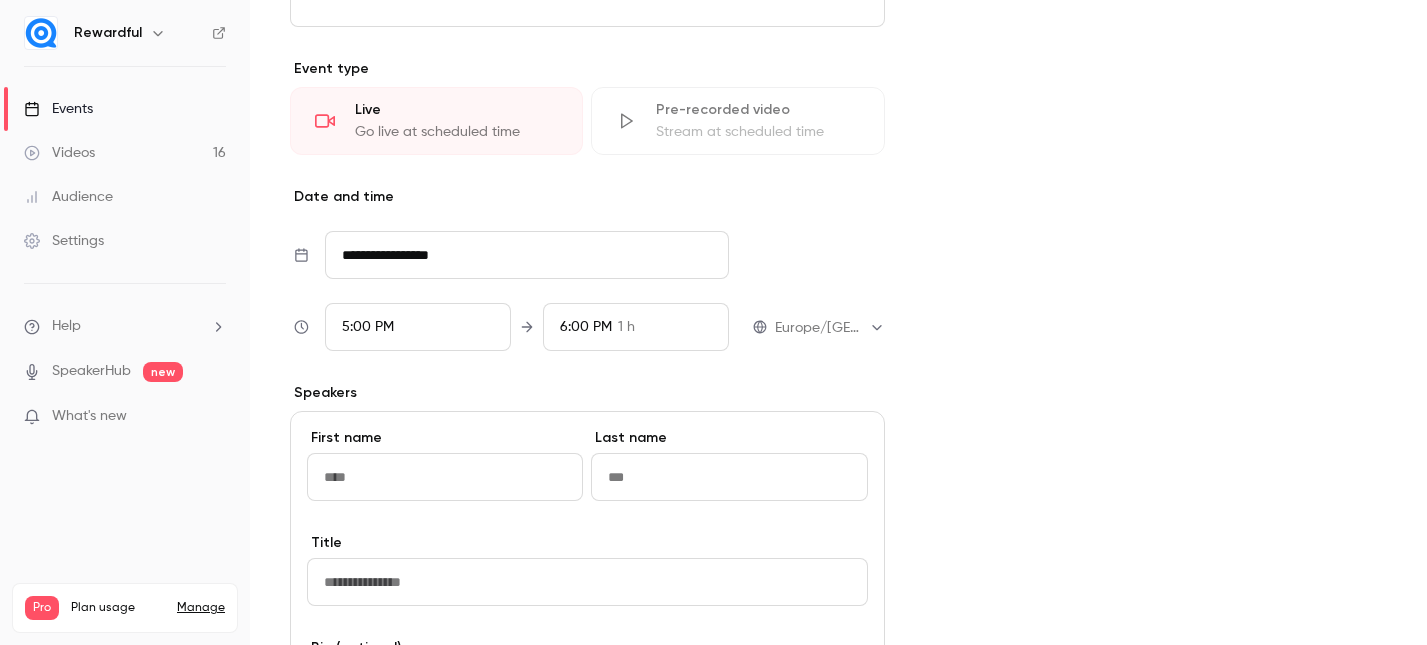 scroll, scrollTop: 0, scrollLeft: 0, axis: both 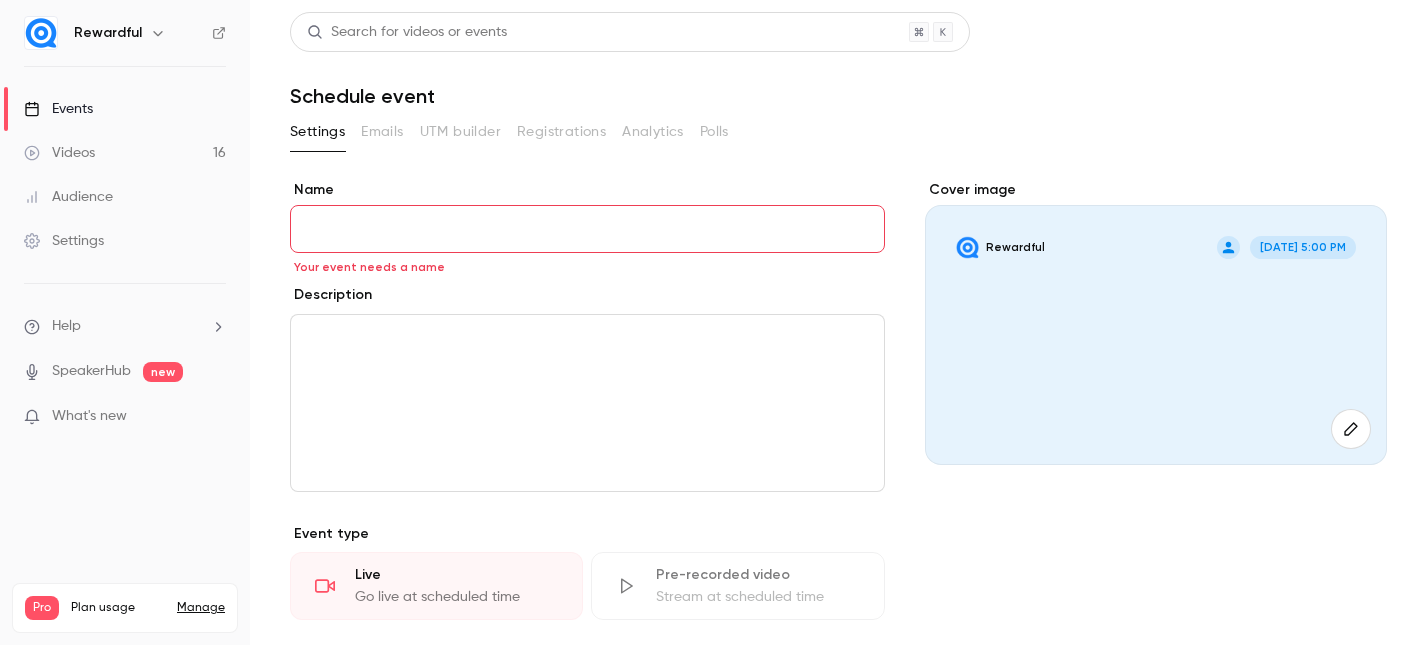 click on "Events" at bounding box center (125, 109) 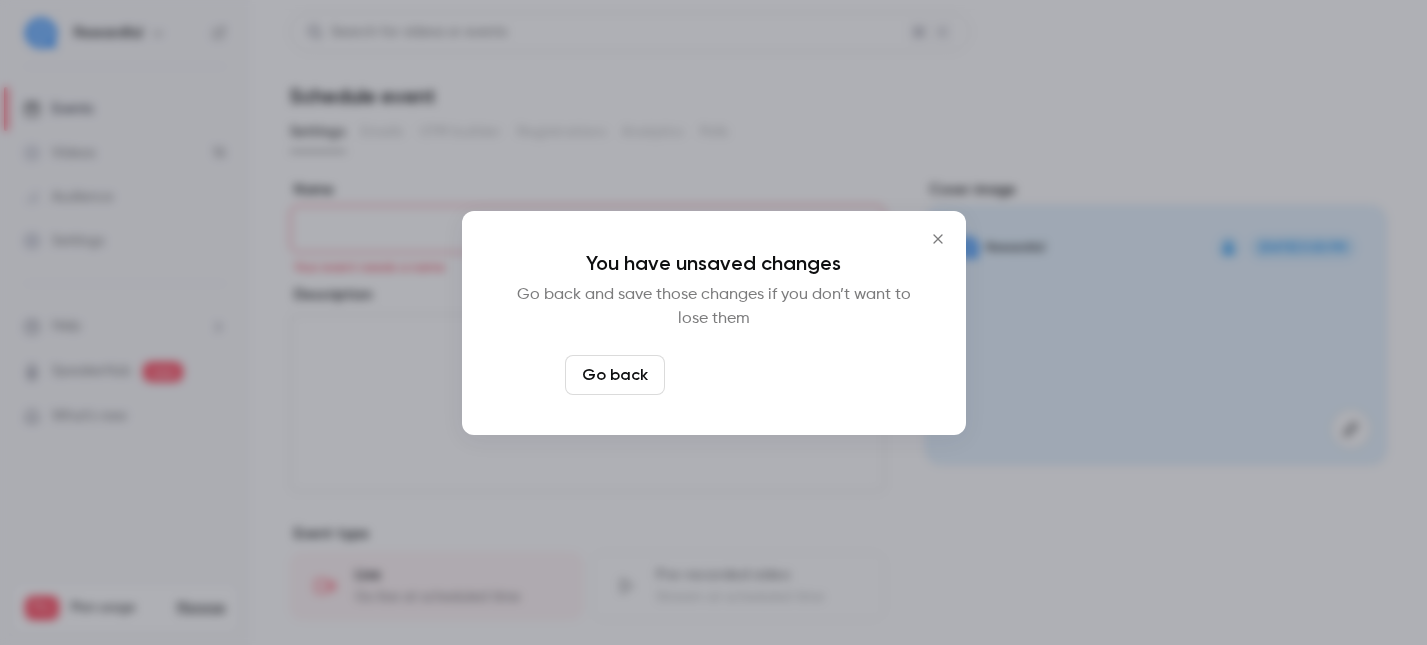click on "Leave page anyway" at bounding box center (768, 375) 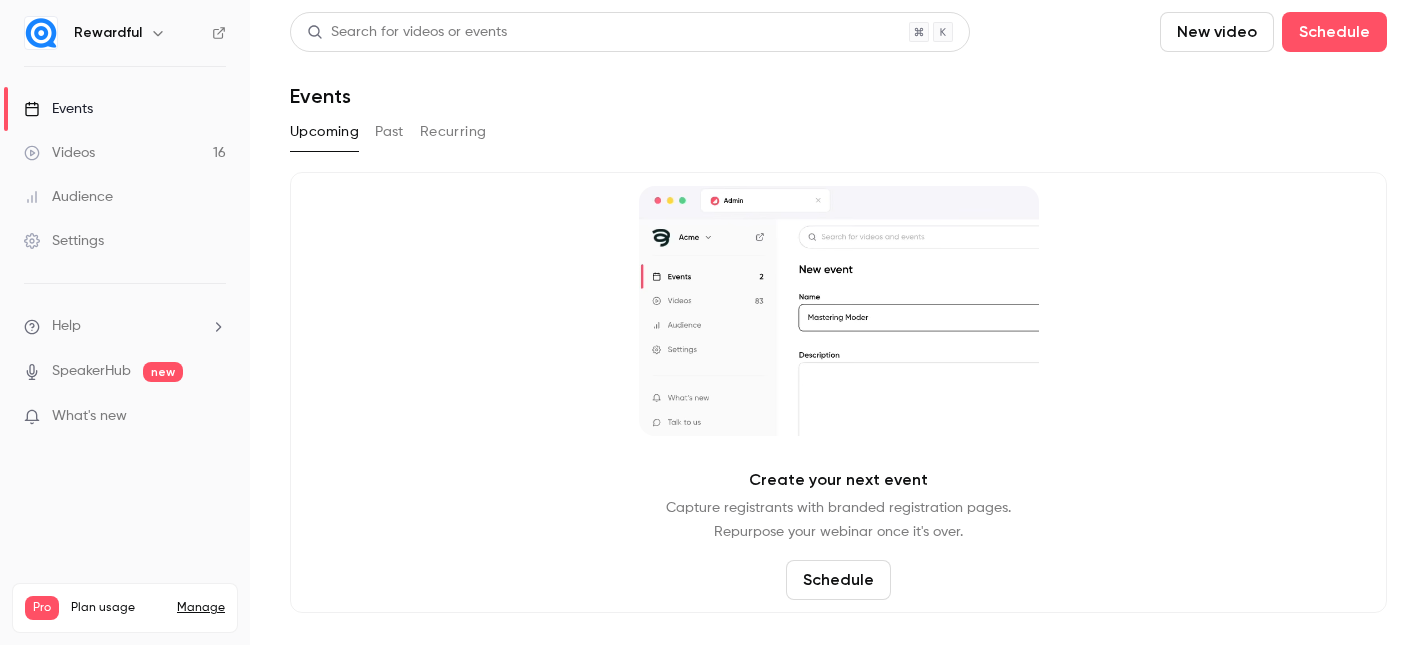 click on "Past" at bounding box center (389, 132) 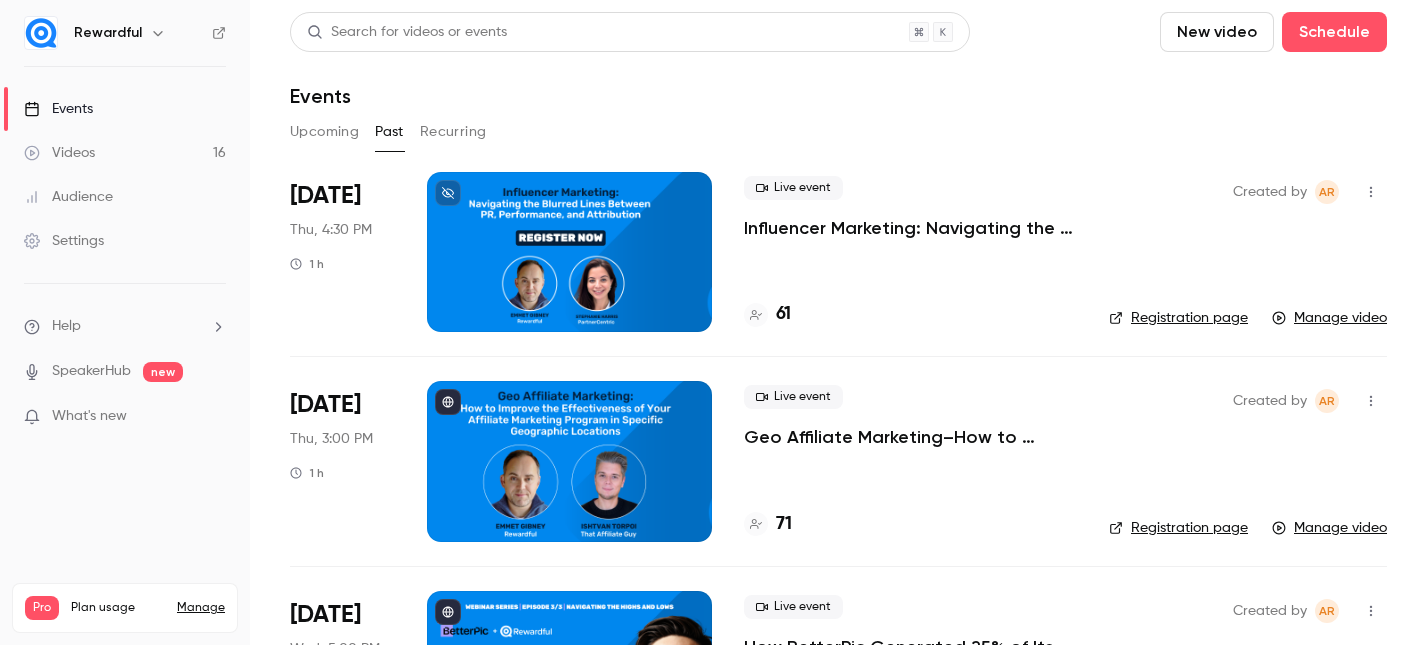 click at bounding box center (1371, 192) 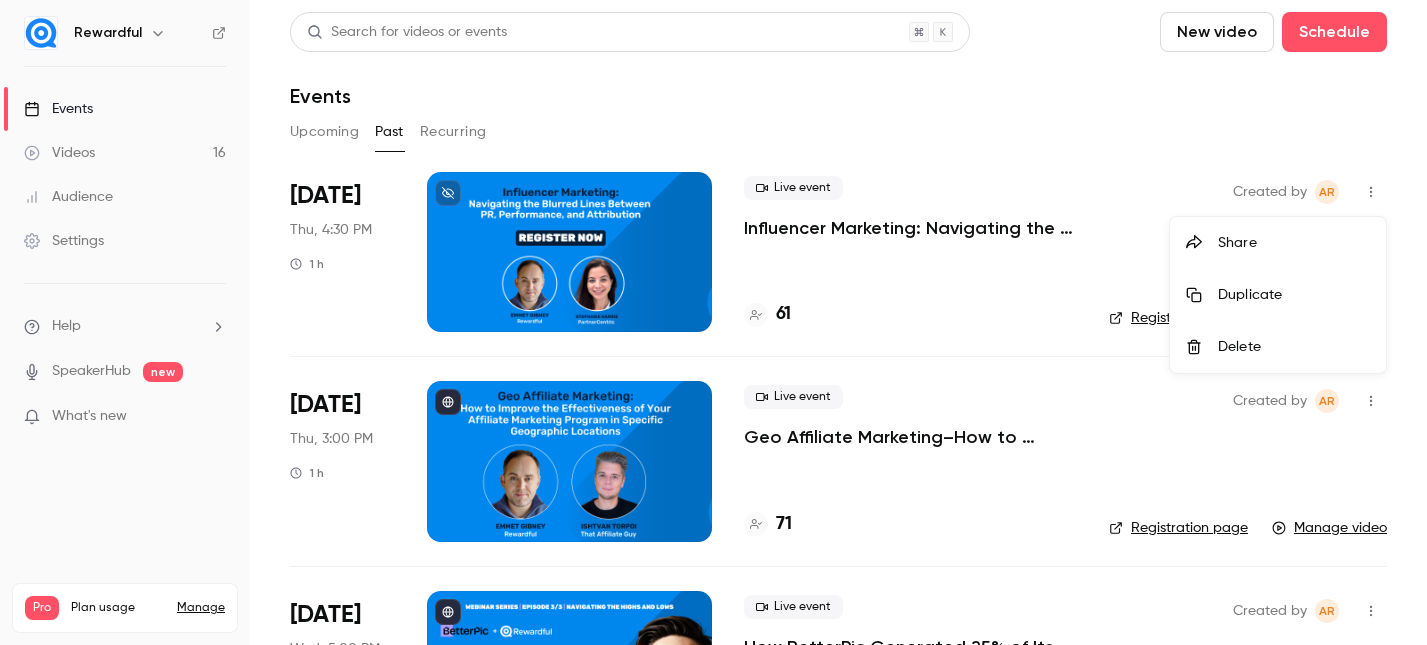 click on "Duplicate" at bounding box center [1294, 295] 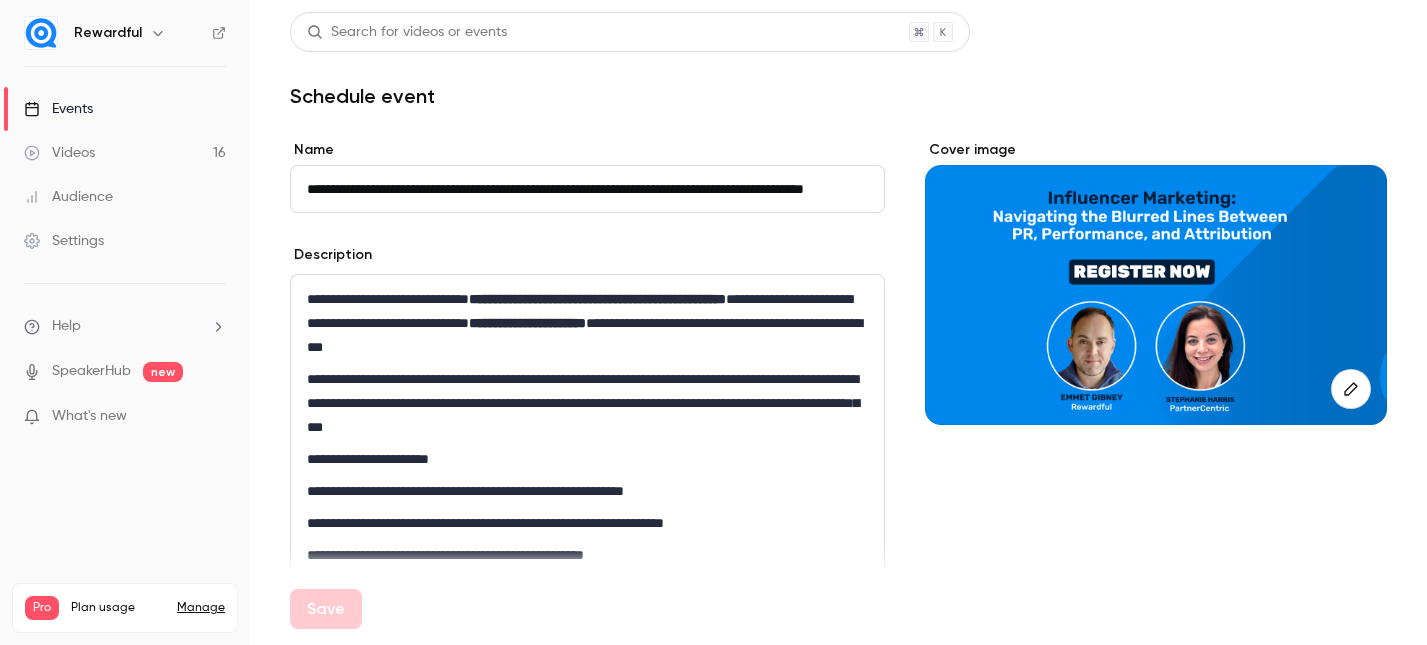 scroll, scrollTop: 0, scrollLeft: 85, axis: horizontal 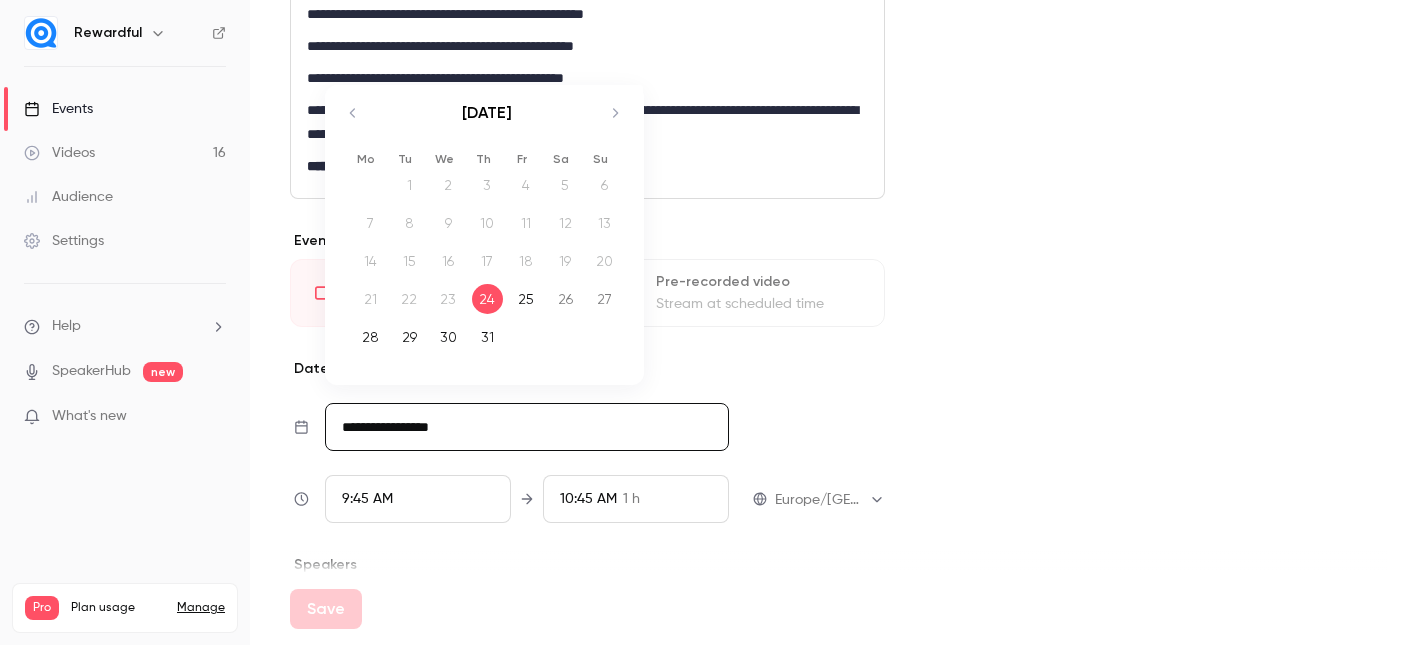 click on "**********" at bounding box center [527, 427] 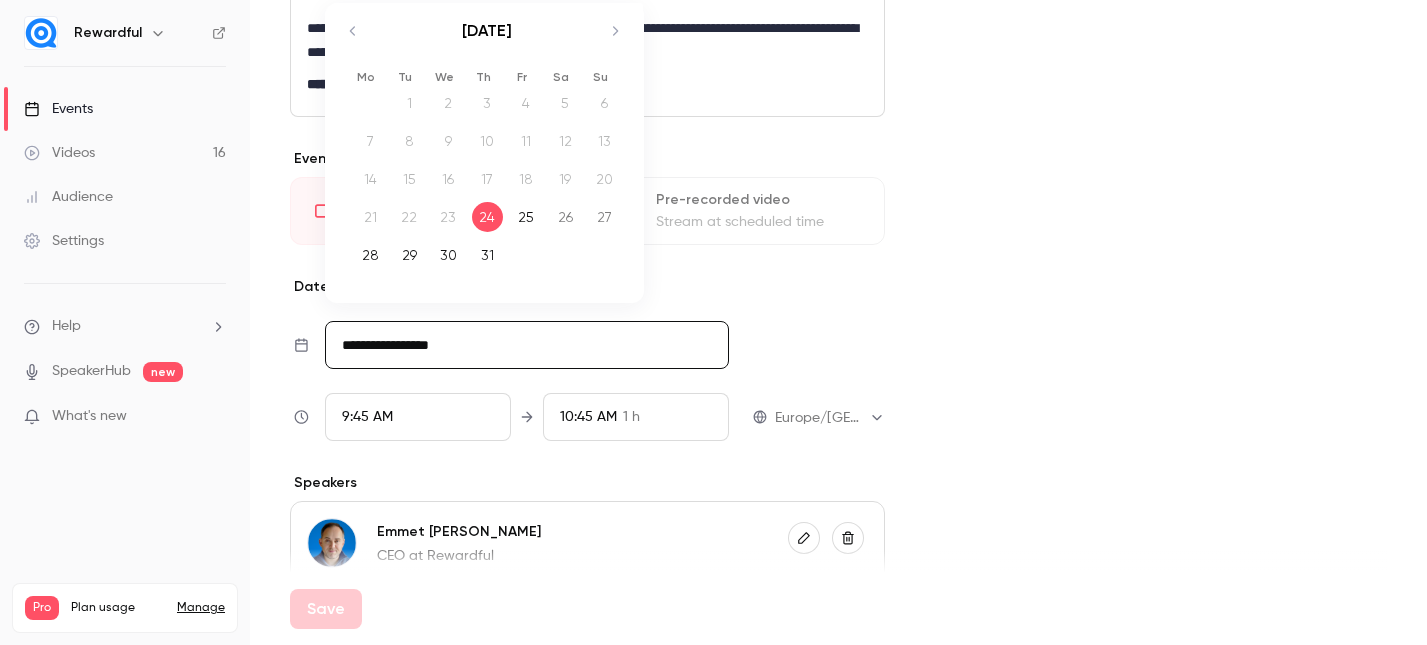 scroll, scrollTop: 633, scrollLeft: 0, axis: vertical 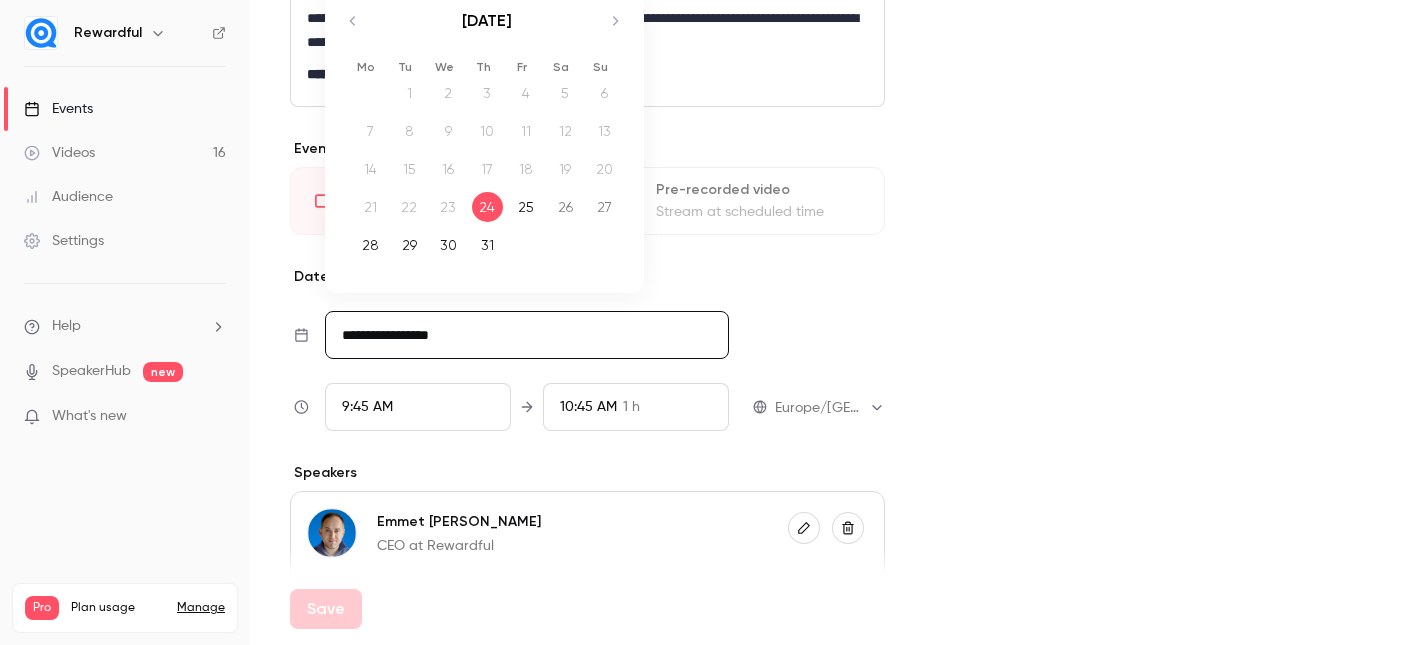 click 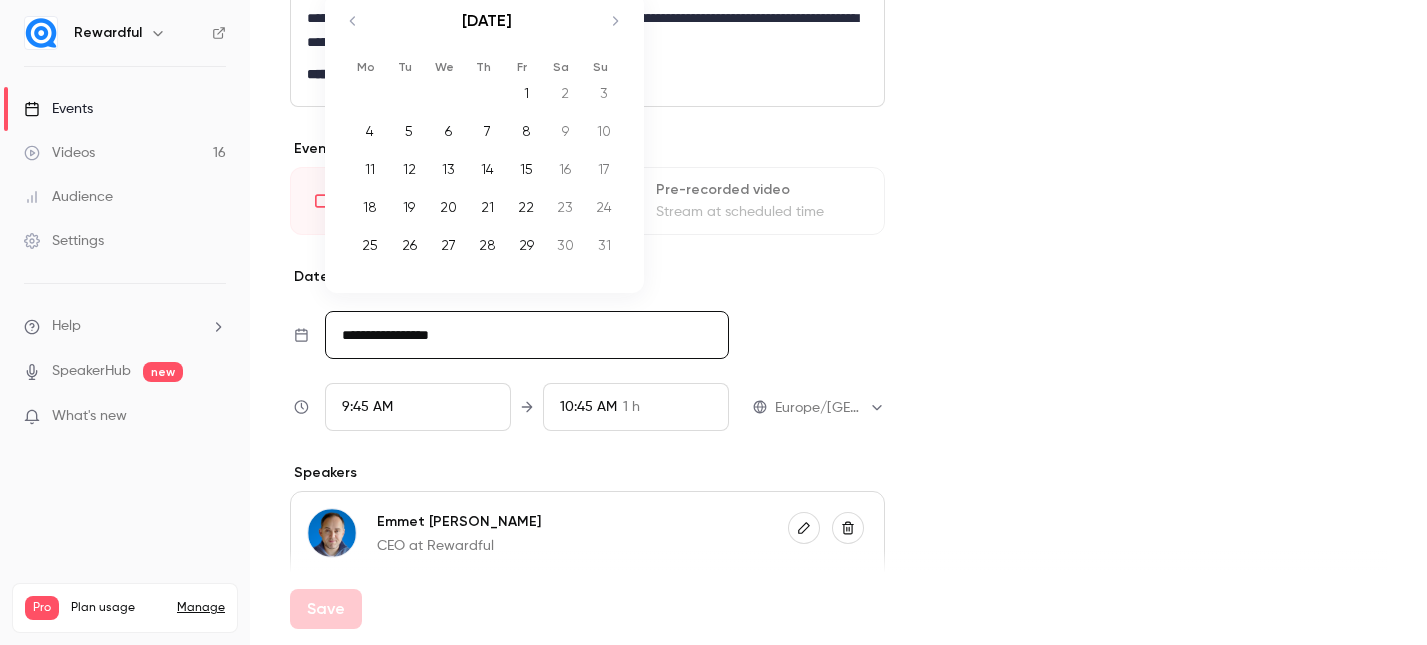 click 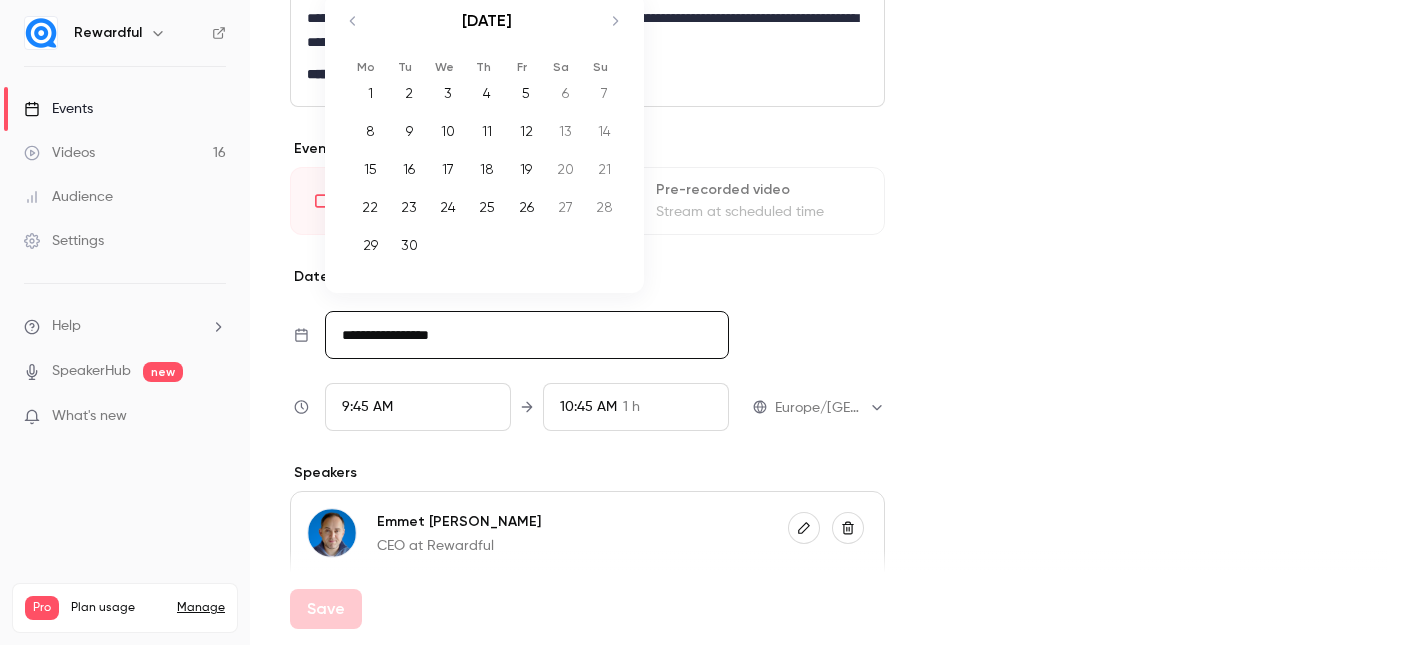 click on "18" at bounding box center (487, 169) 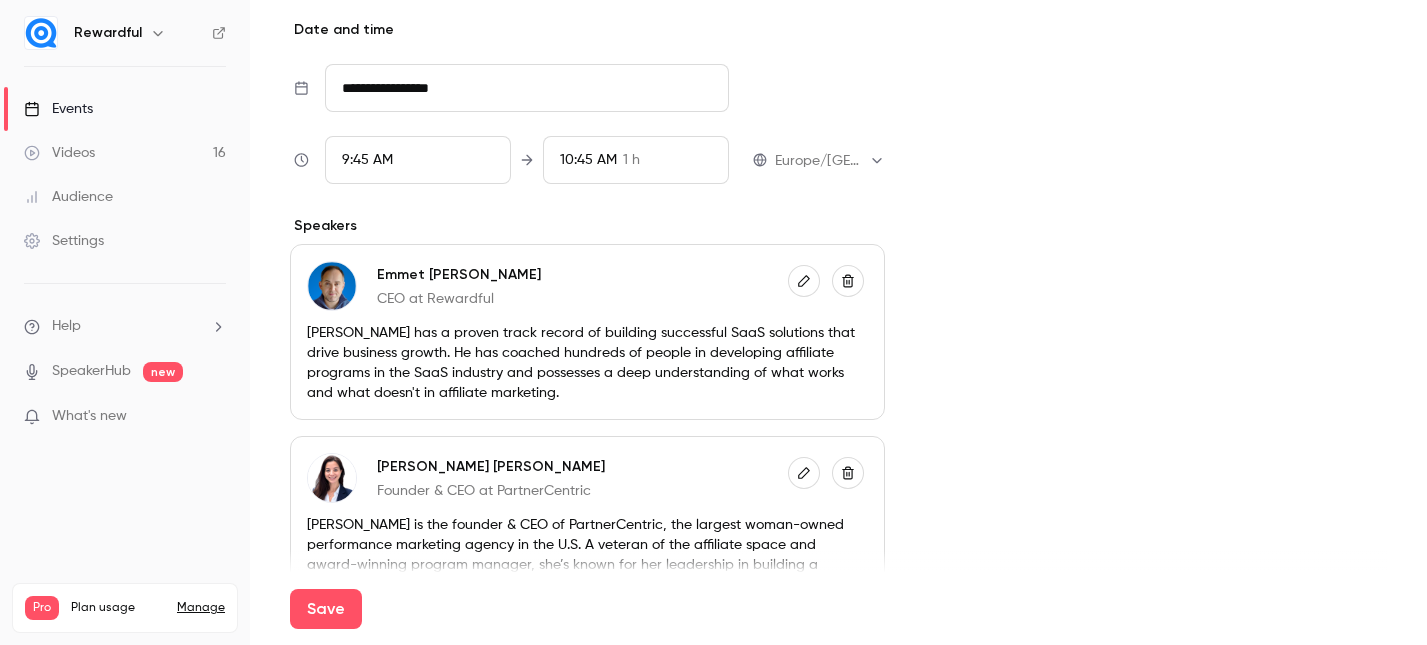 scroll, scrollTop: 882, scrollLeft: 0, axis: vertical 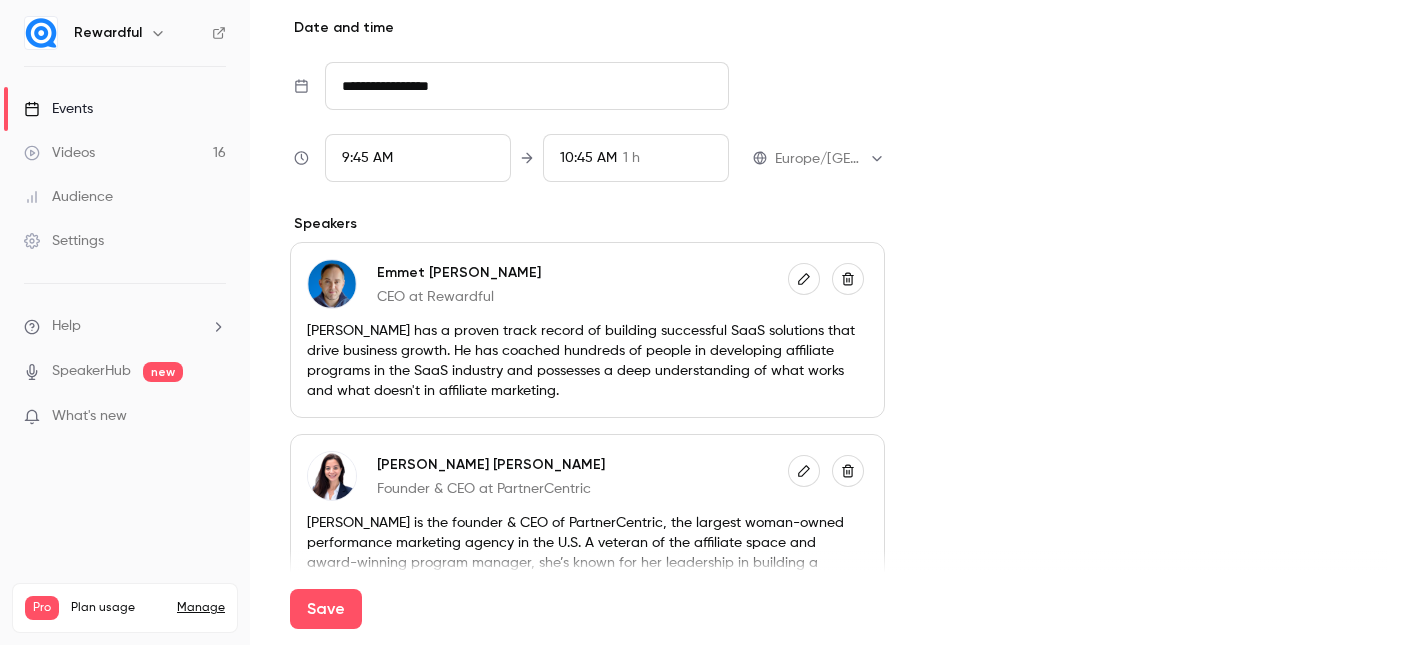 click on "9:45 AM" at bounding box center [367, 158] 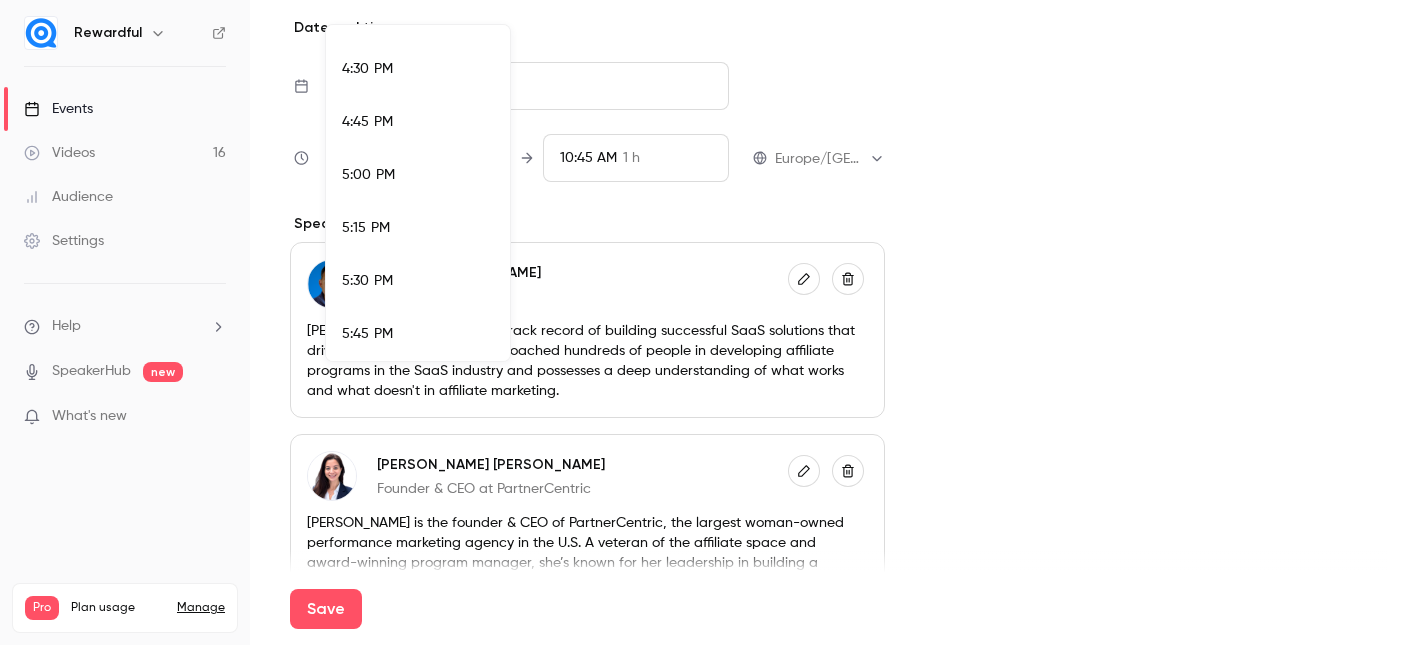 scroll, scrollTop: 3485, scrollLeft: 0, axis: vertical 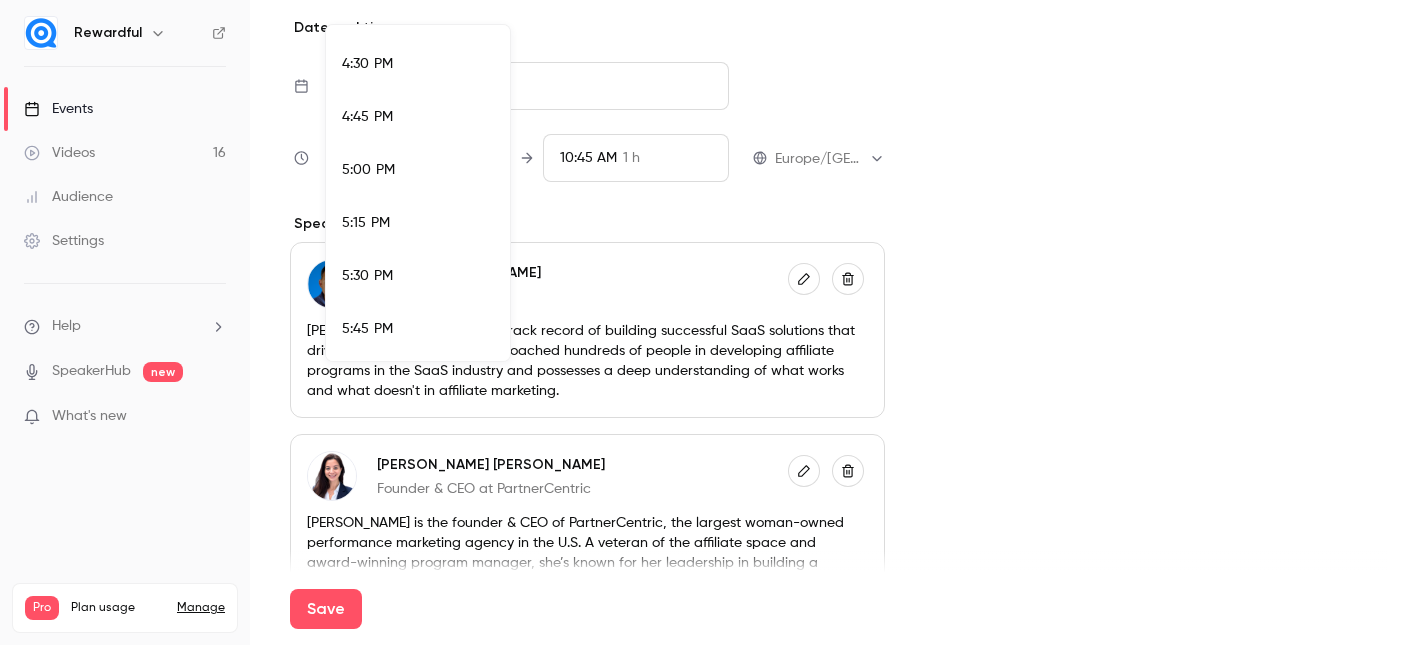 click on "5:00 PM" at bounding box center (418, 170) 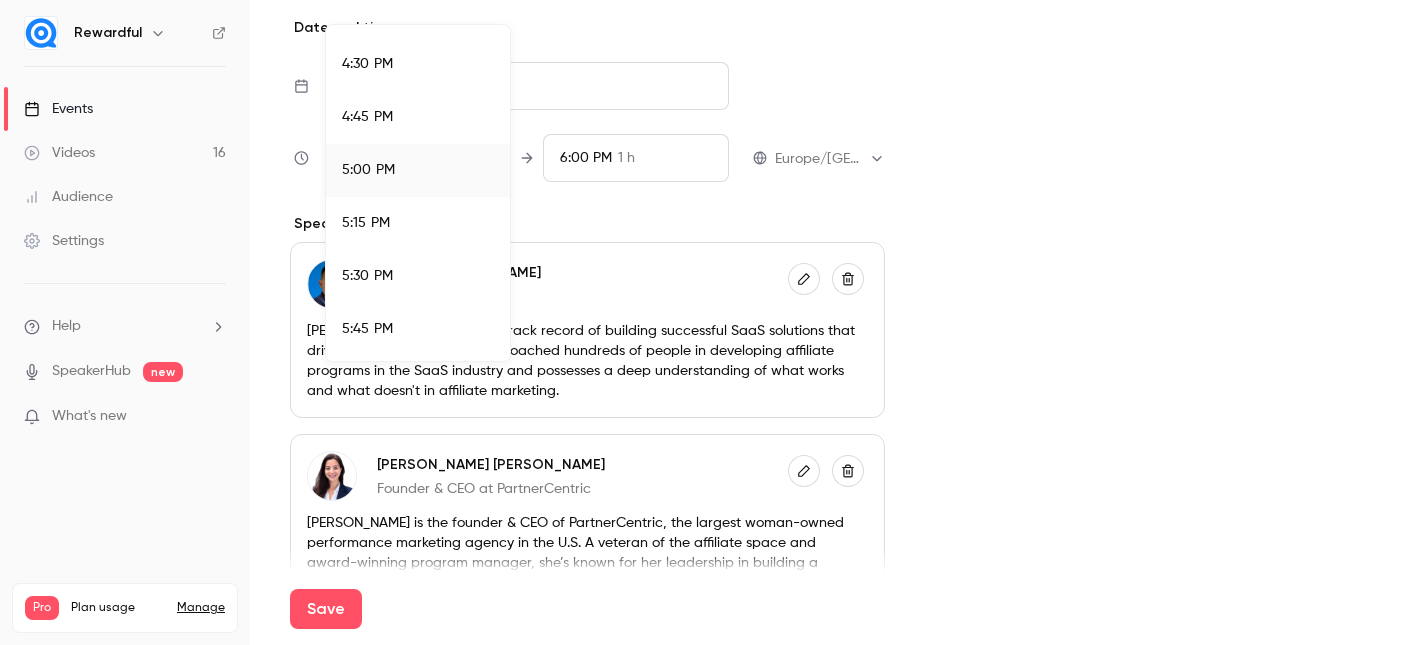 click at bounding box center (713, 322) 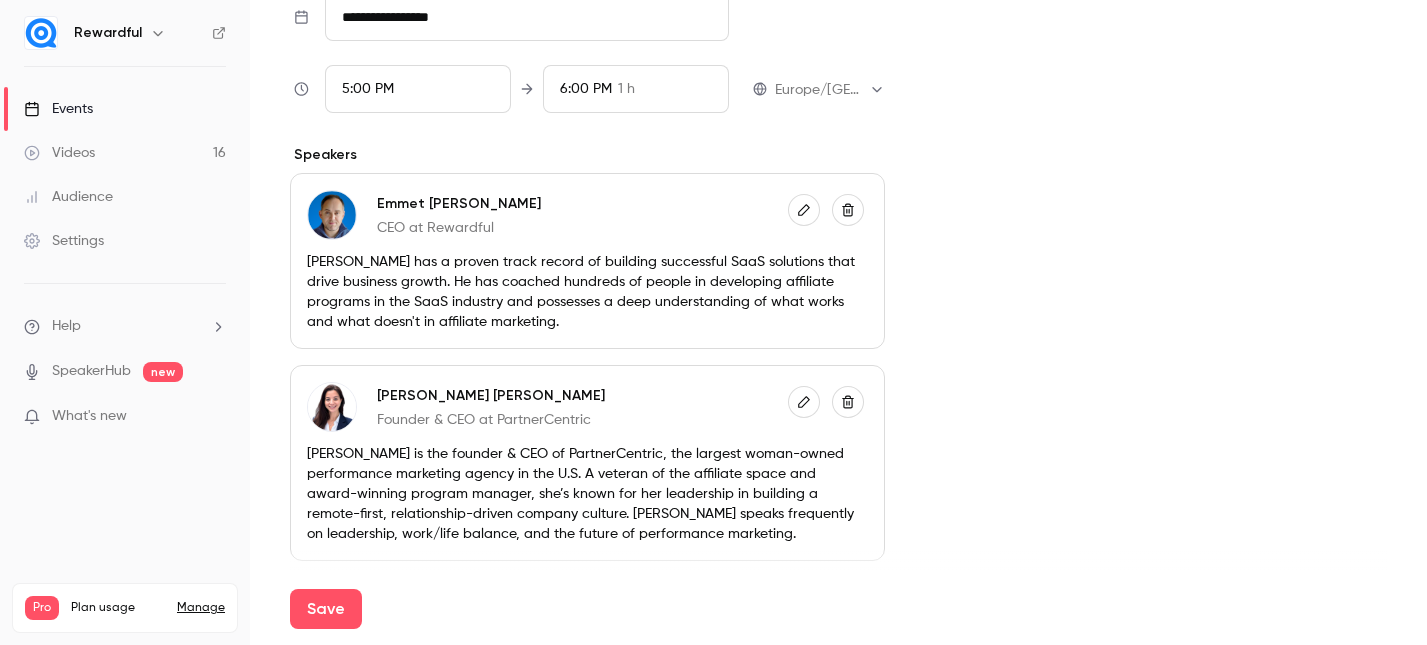 scroll, scrollTop: 989, scrollLeft: 0, axis: vertical 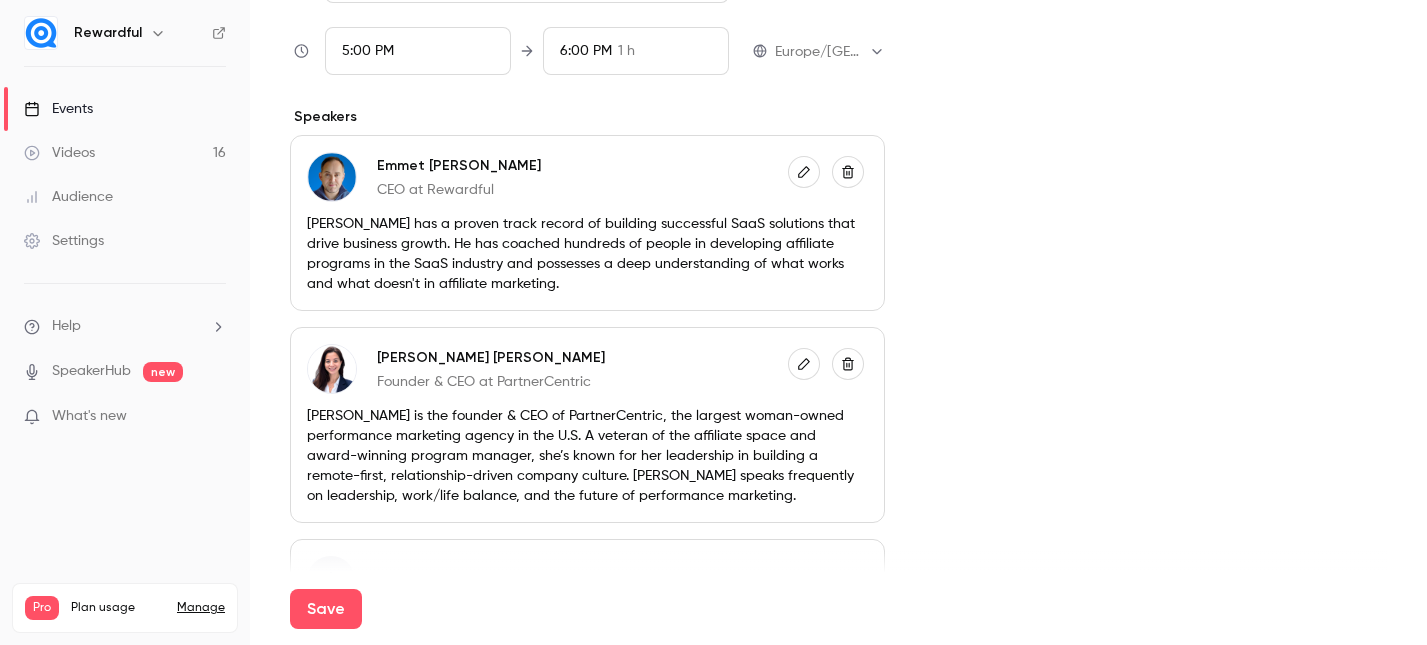 click 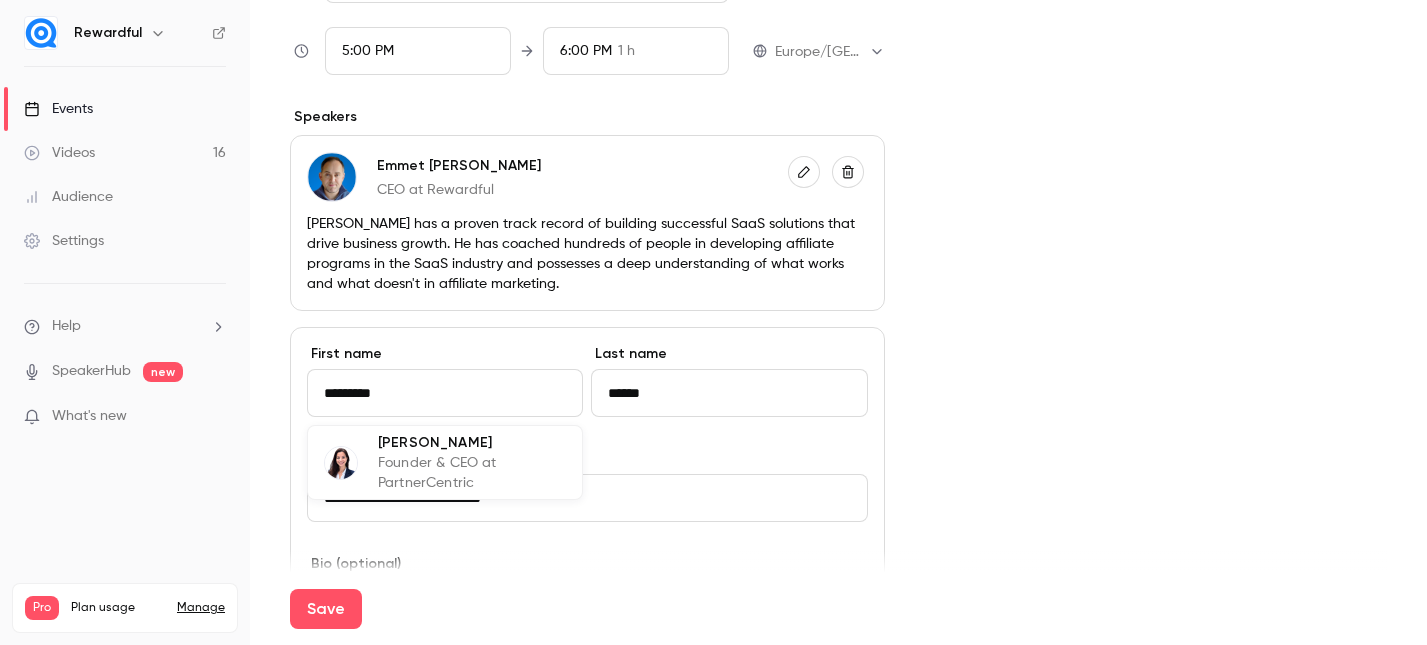 click on "*********" at bounding box center [445, 393] 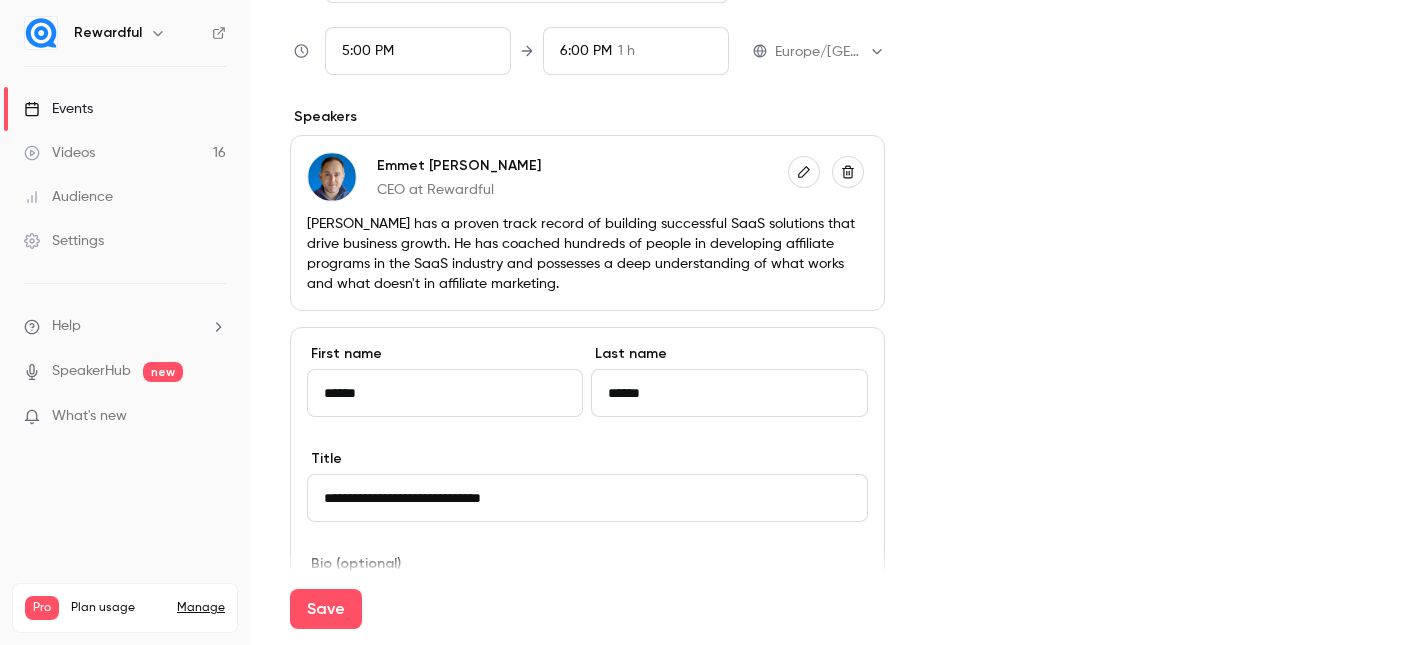 type on "******" 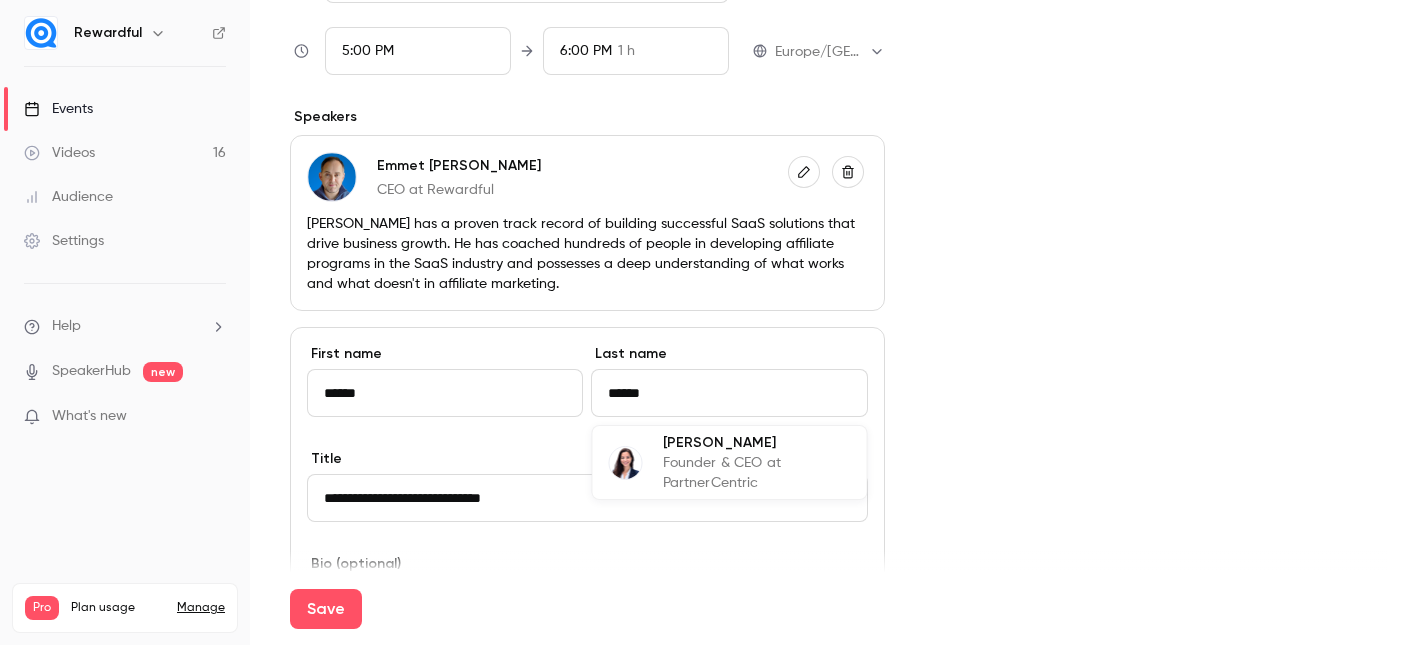 click on "******" at bounding box center (729, 393) 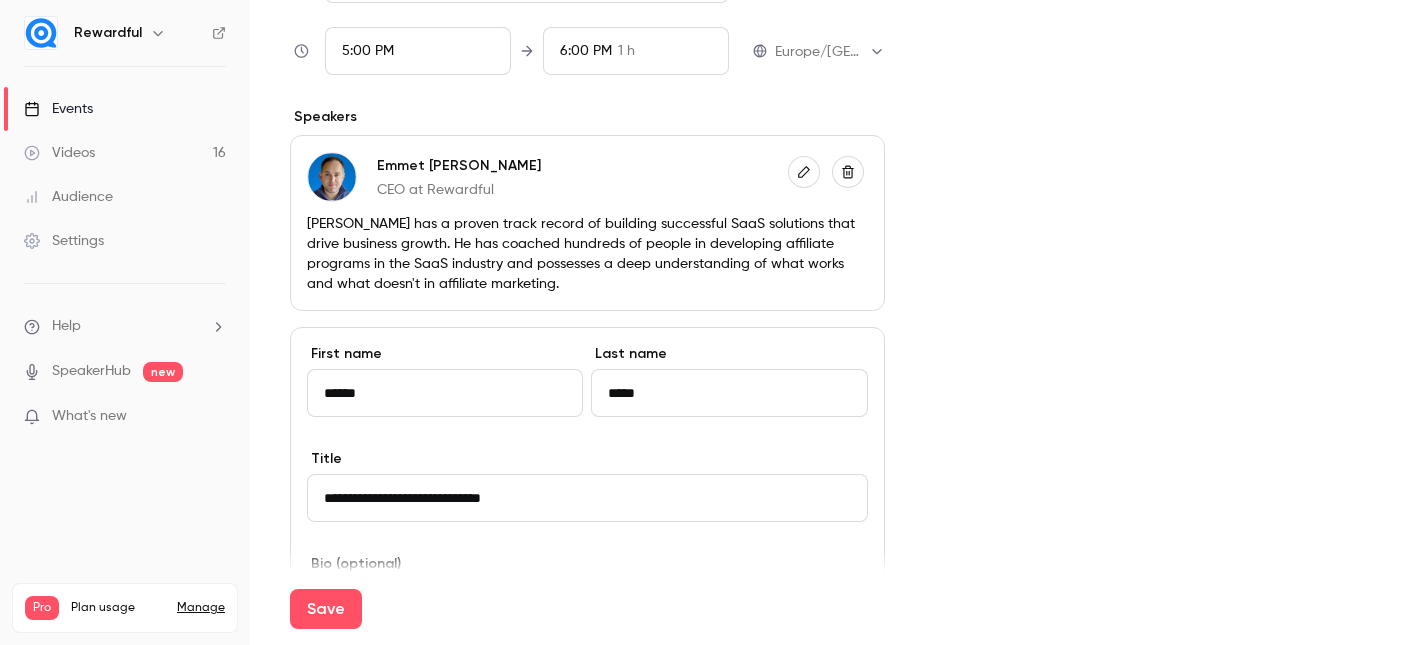 type on "*****" 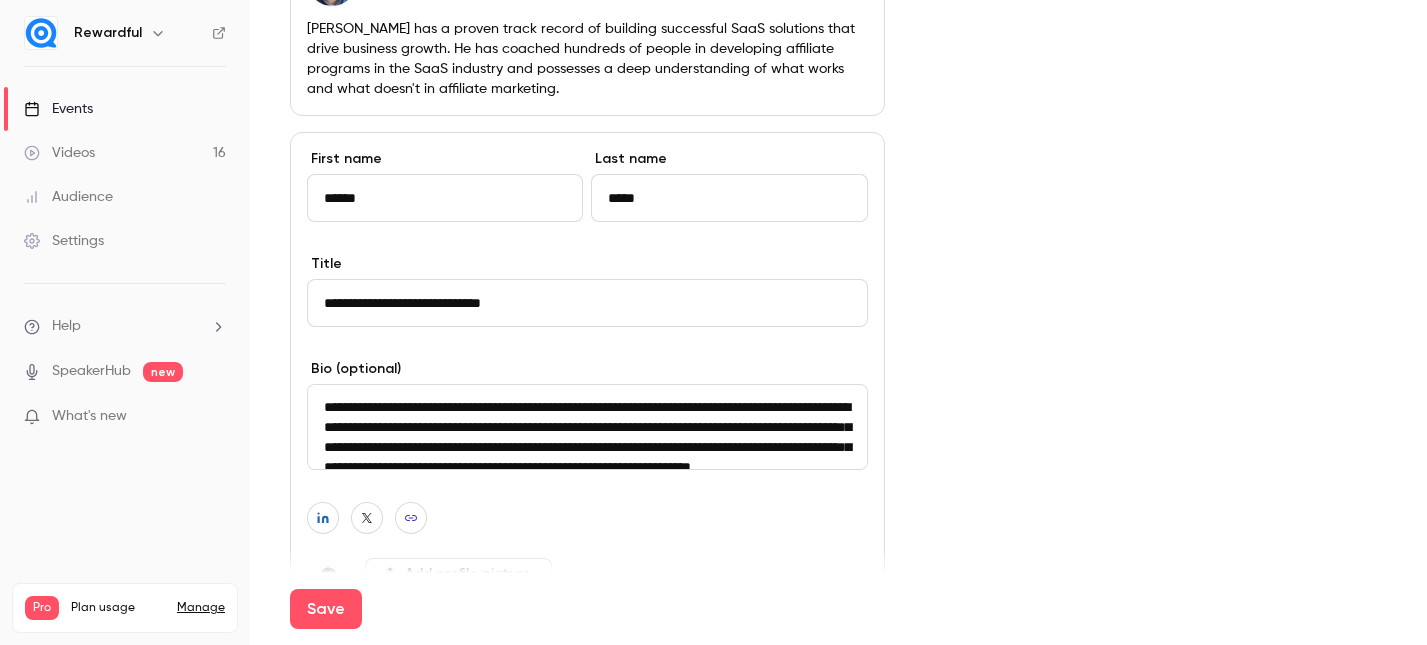 scroll, scrollTop: 1231, scrollLeft: 0, axis: vertical 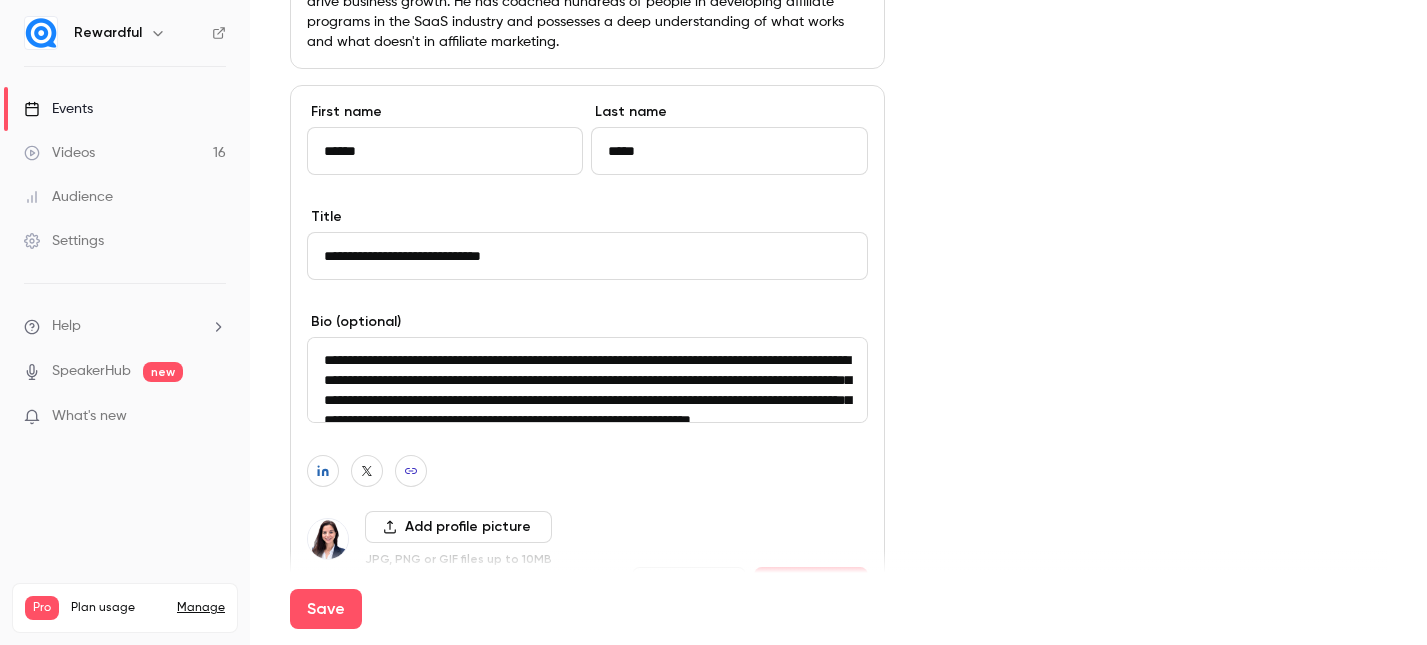click on "Cover image" at bounding box center (1156, -157) 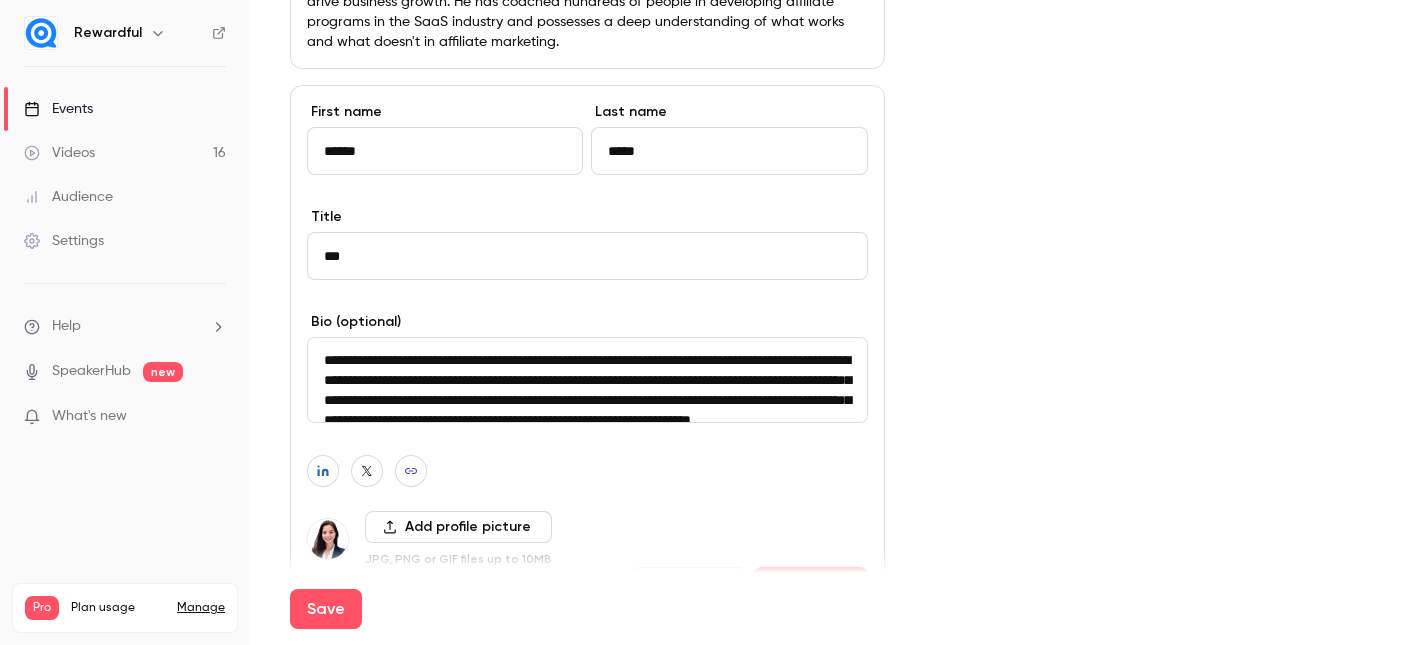 type on "***" 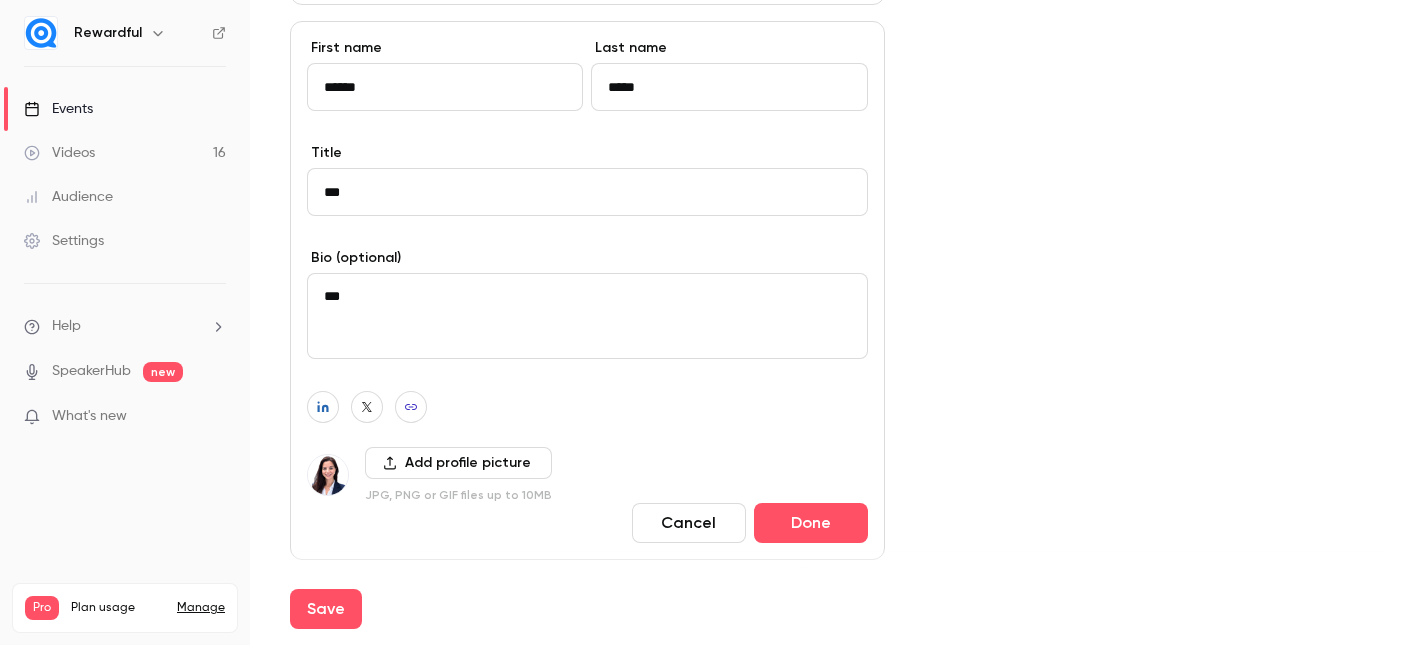 scroll, scrollTop: 1303, scrollLeft: 0, axis: vertical 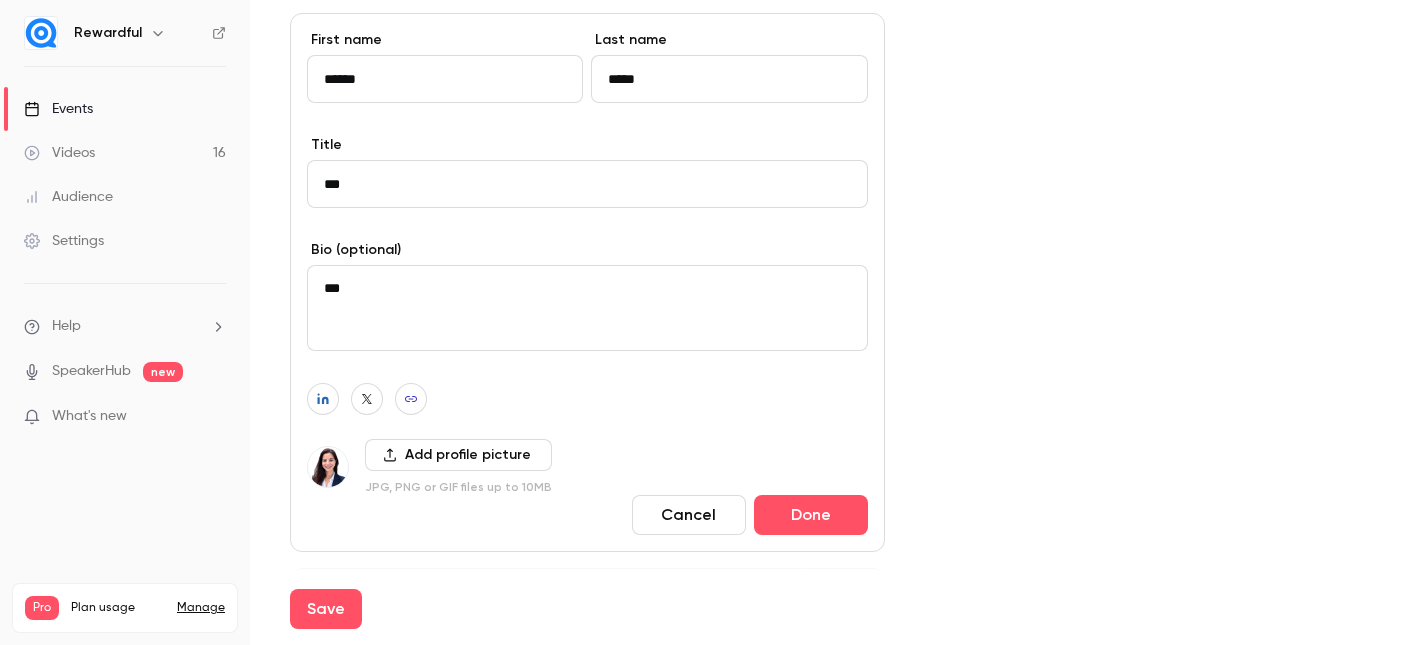 click on "Add profile picture" at bounding box center (458, 455) 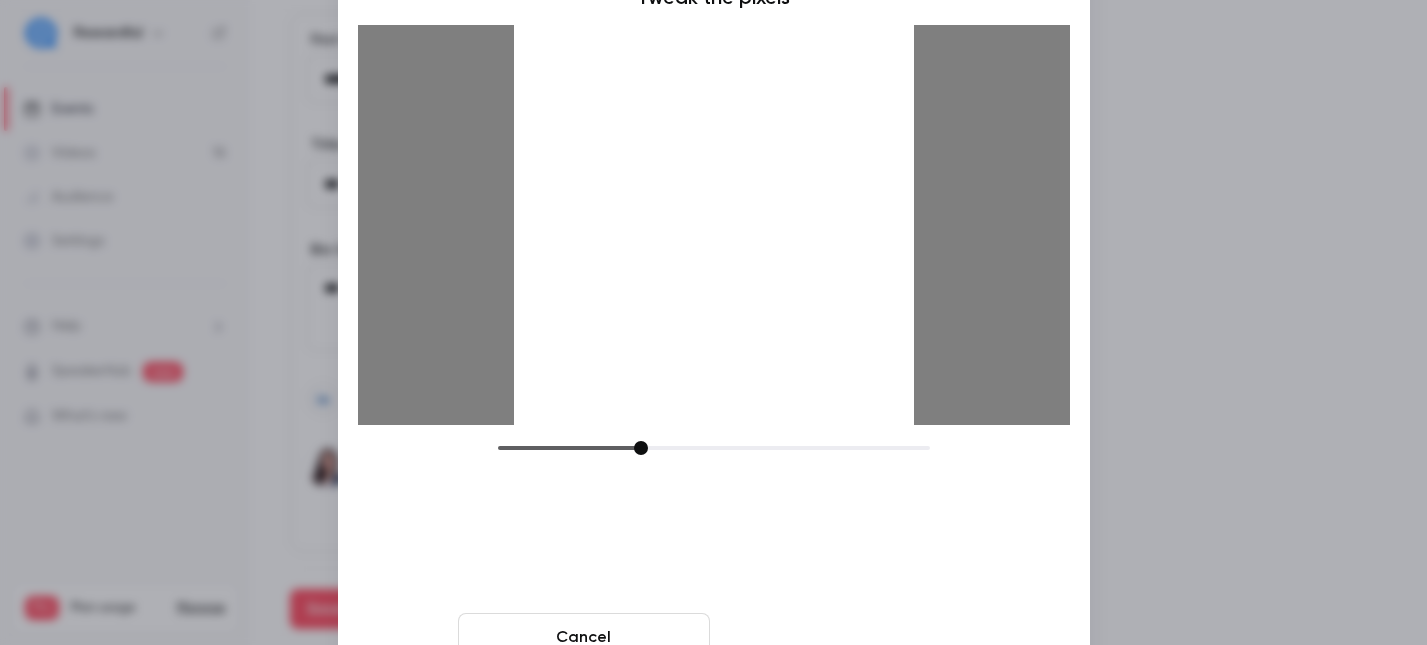 click on "Crop and save" at bounding box center [844, 637] 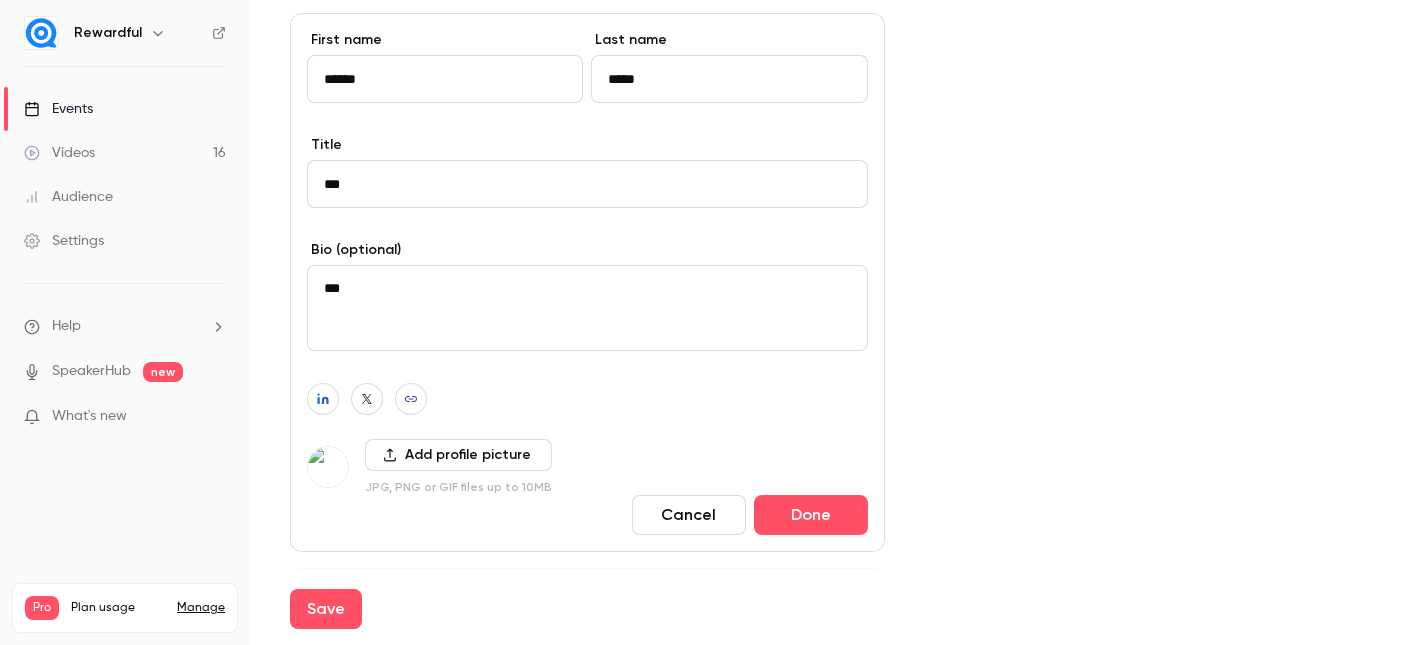 drag, startPoint x: 425, startPoint y: 297, endPoint x: 283, endPoint y: 278, distance: 143.26549 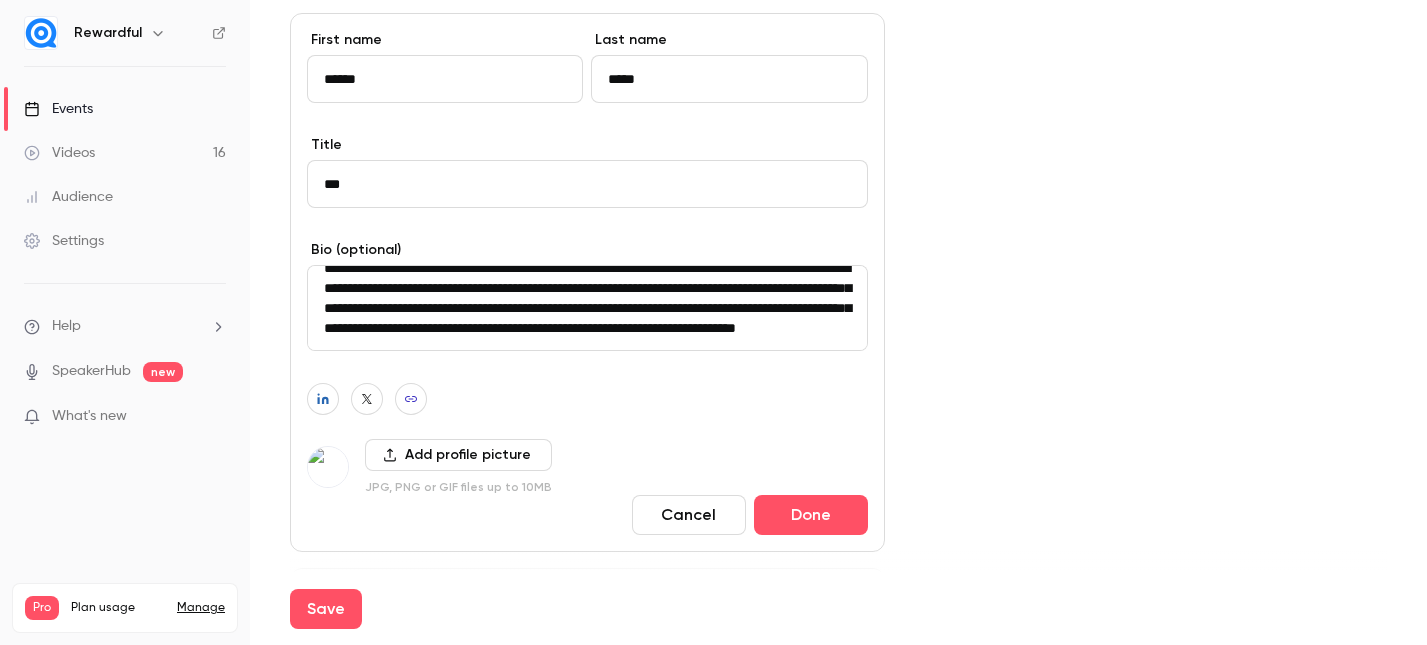 scroll, scrollTop: 0, scrollLeft: 0, axis: both 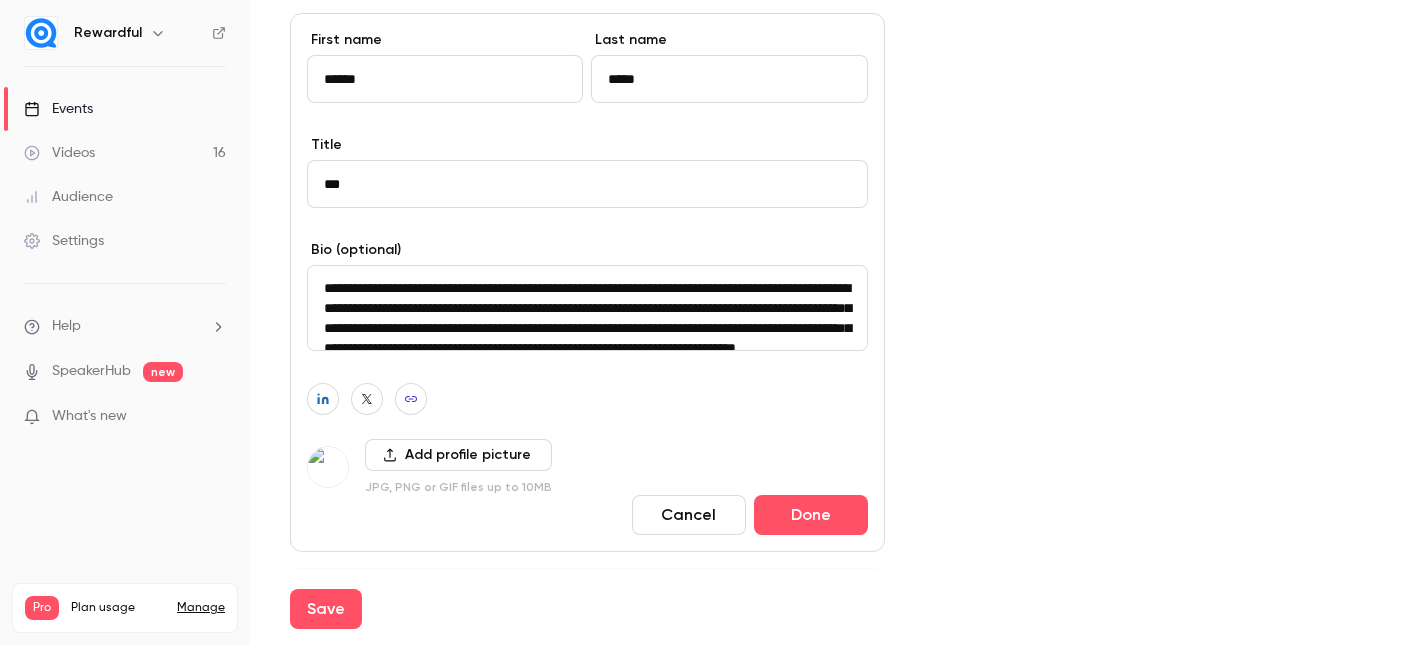 type on "**********" 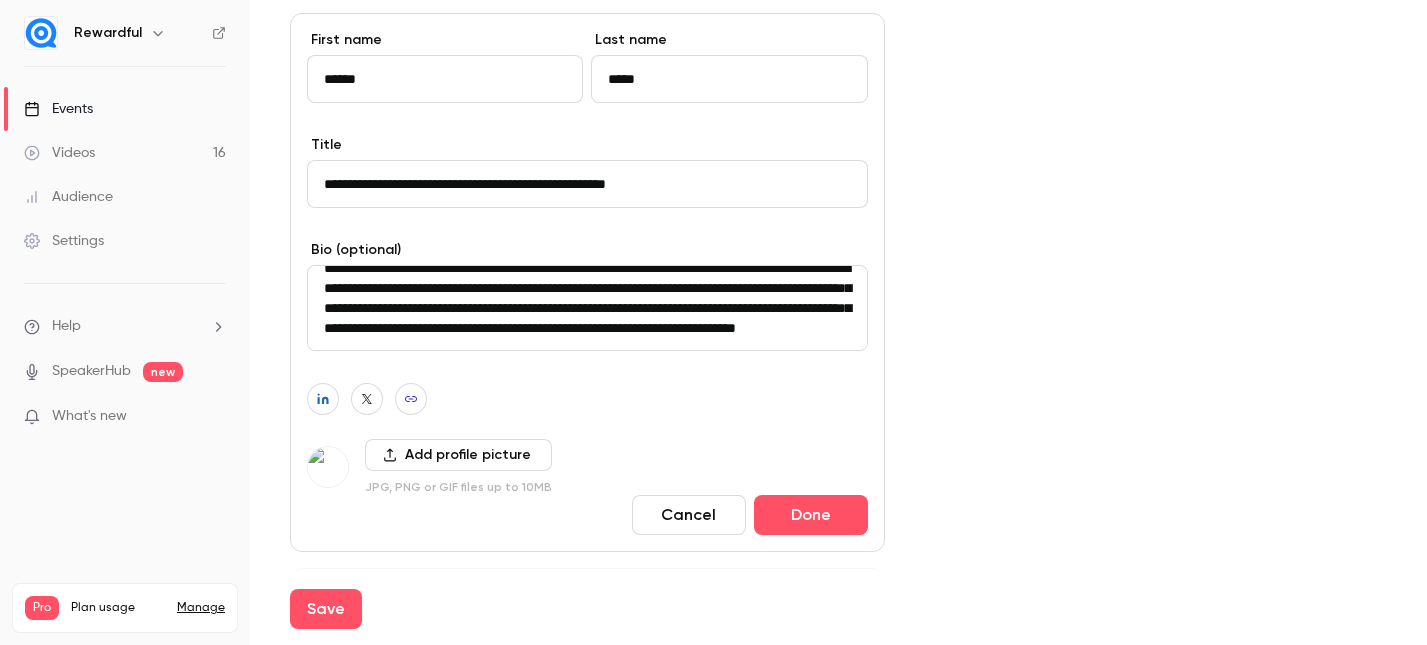 scroll, scrollTop: 49, scrollLeft: 0, axis: vertical 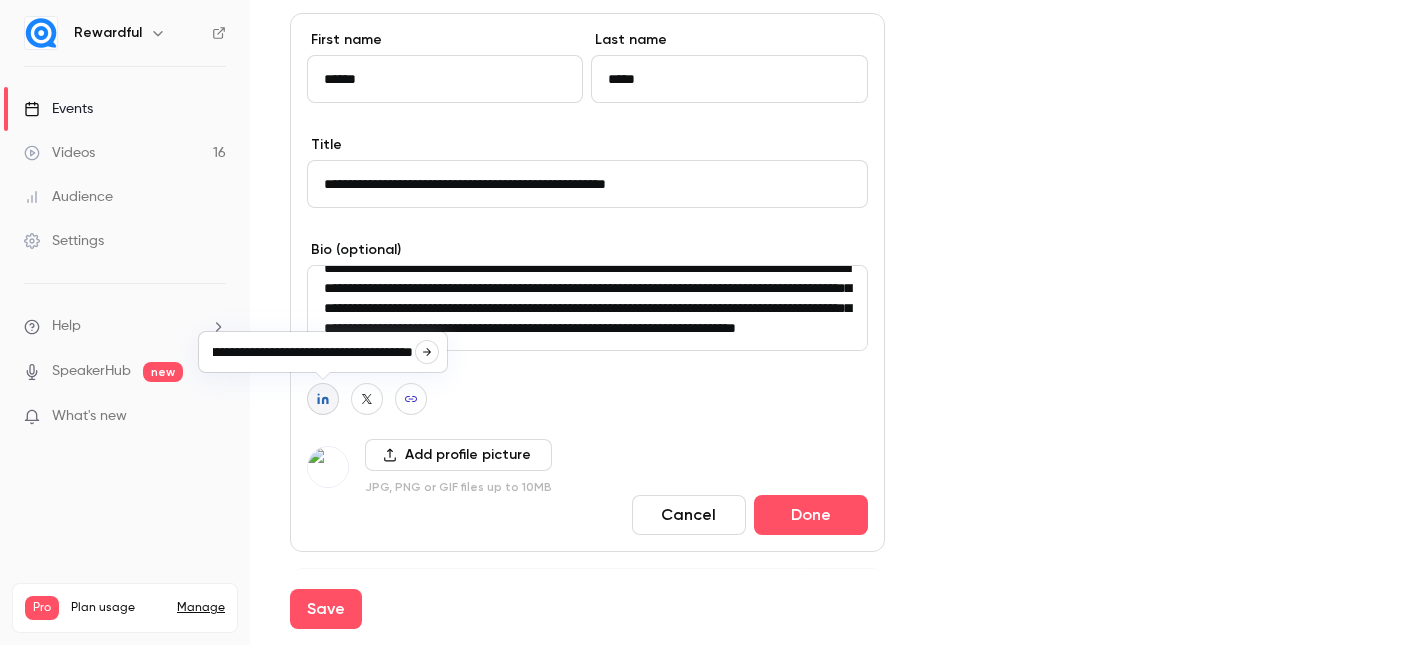 click on "**********" at bounding box center (313, 352) 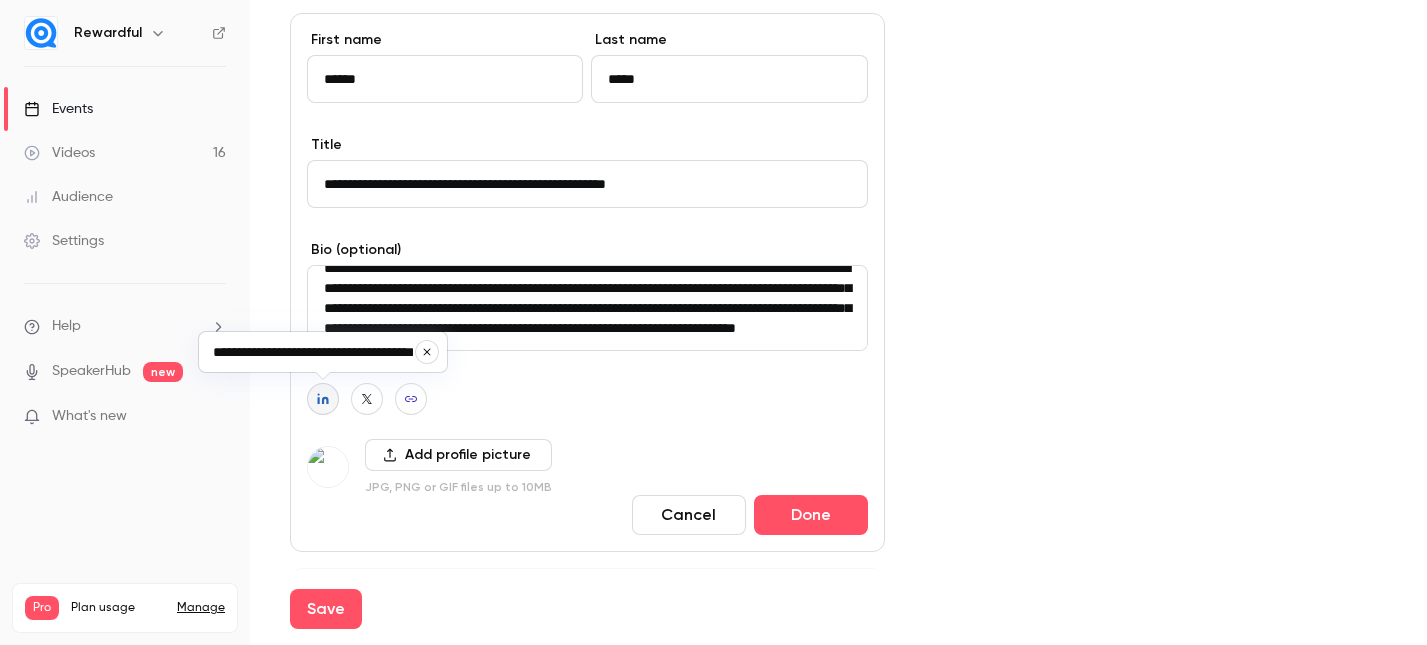 scroll, scrollTop: 0, scrollLeft: 53, axis: horizontal 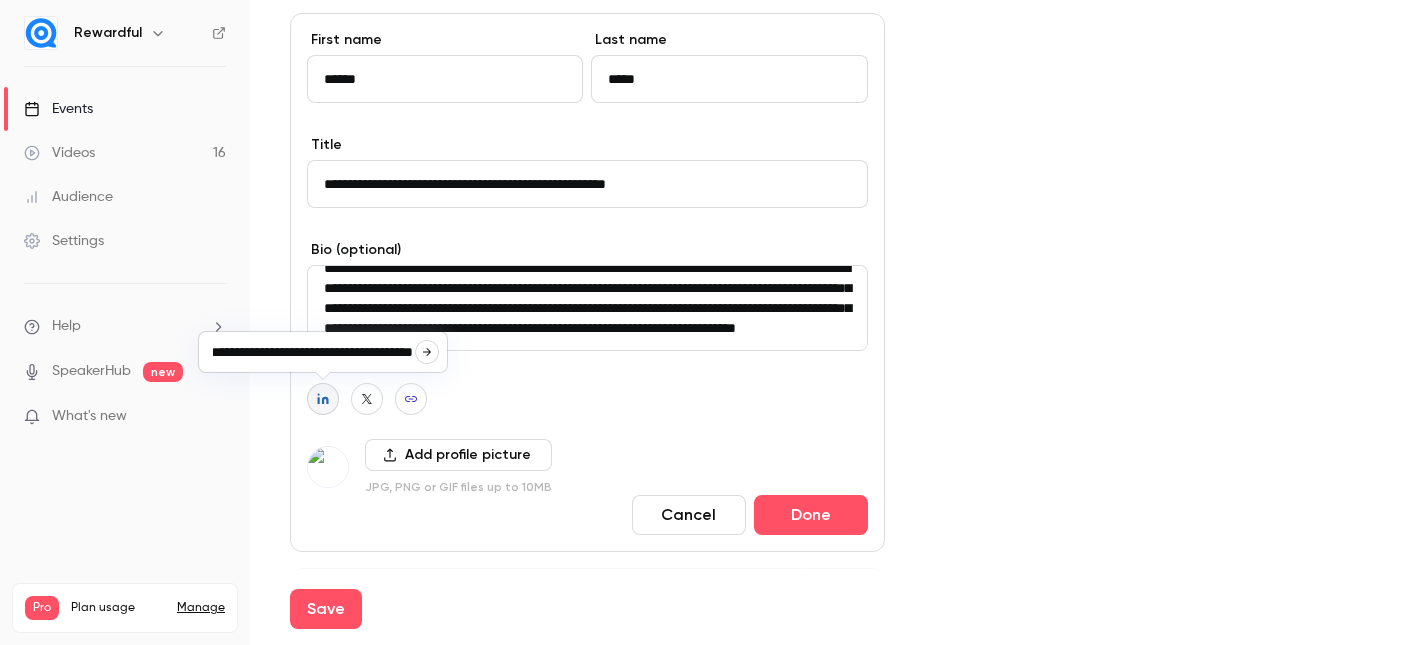 click 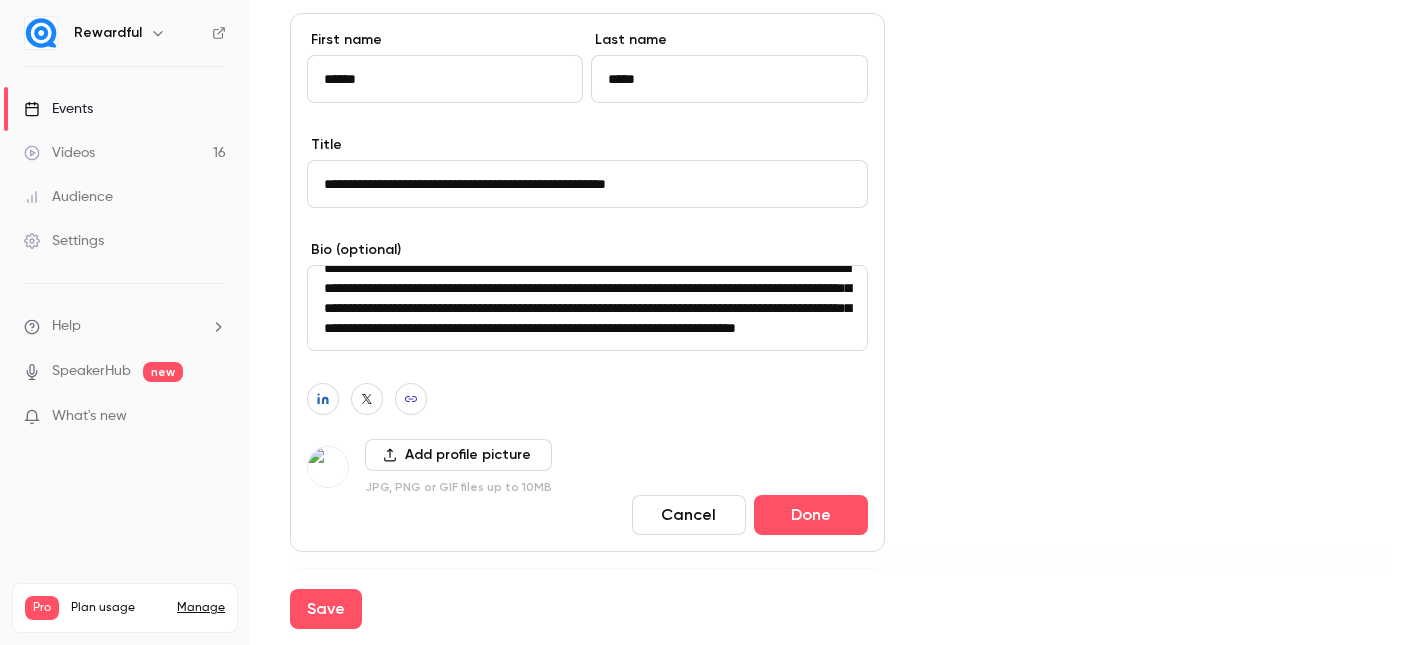 click at bounding box center [587, 399] 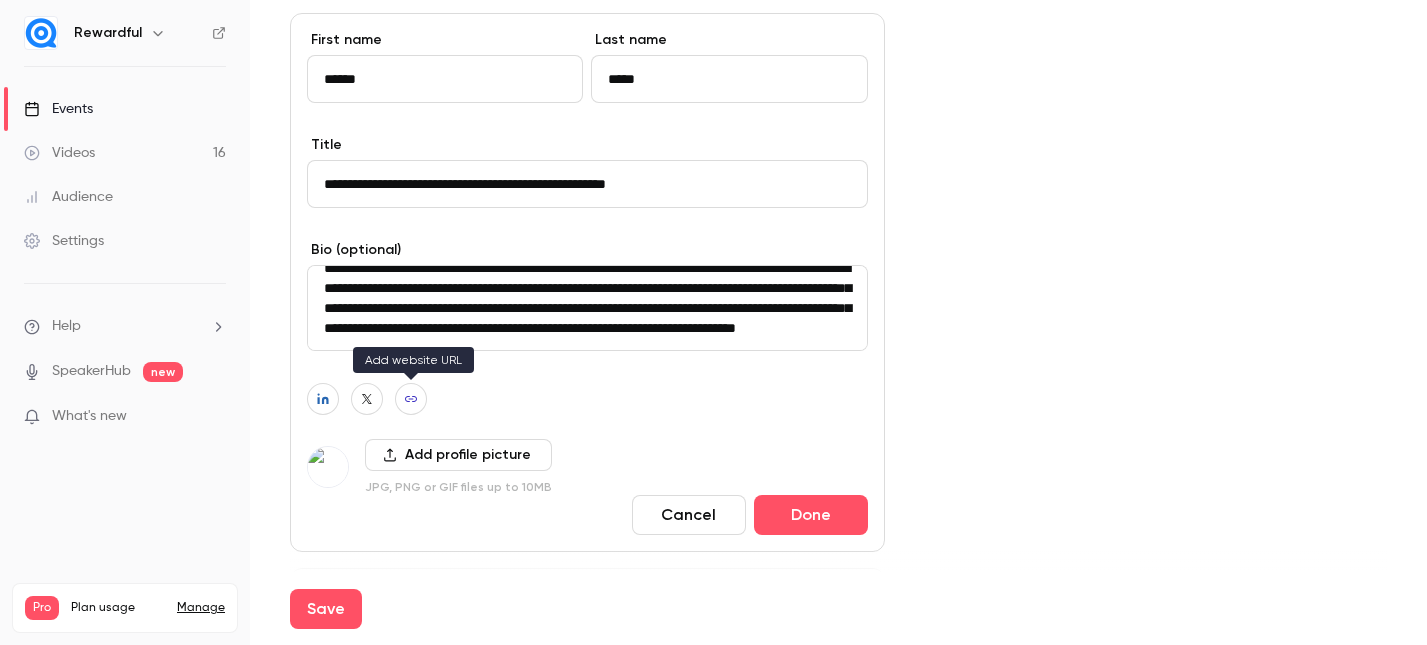 click 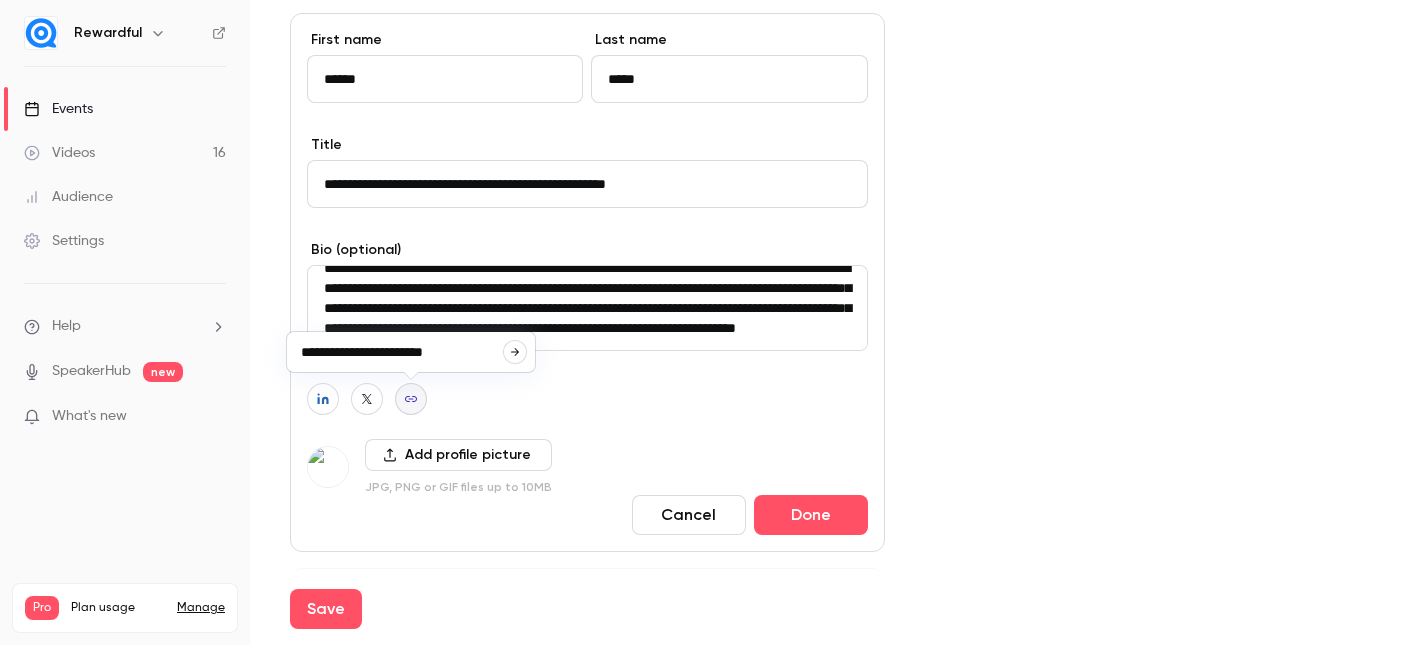 click 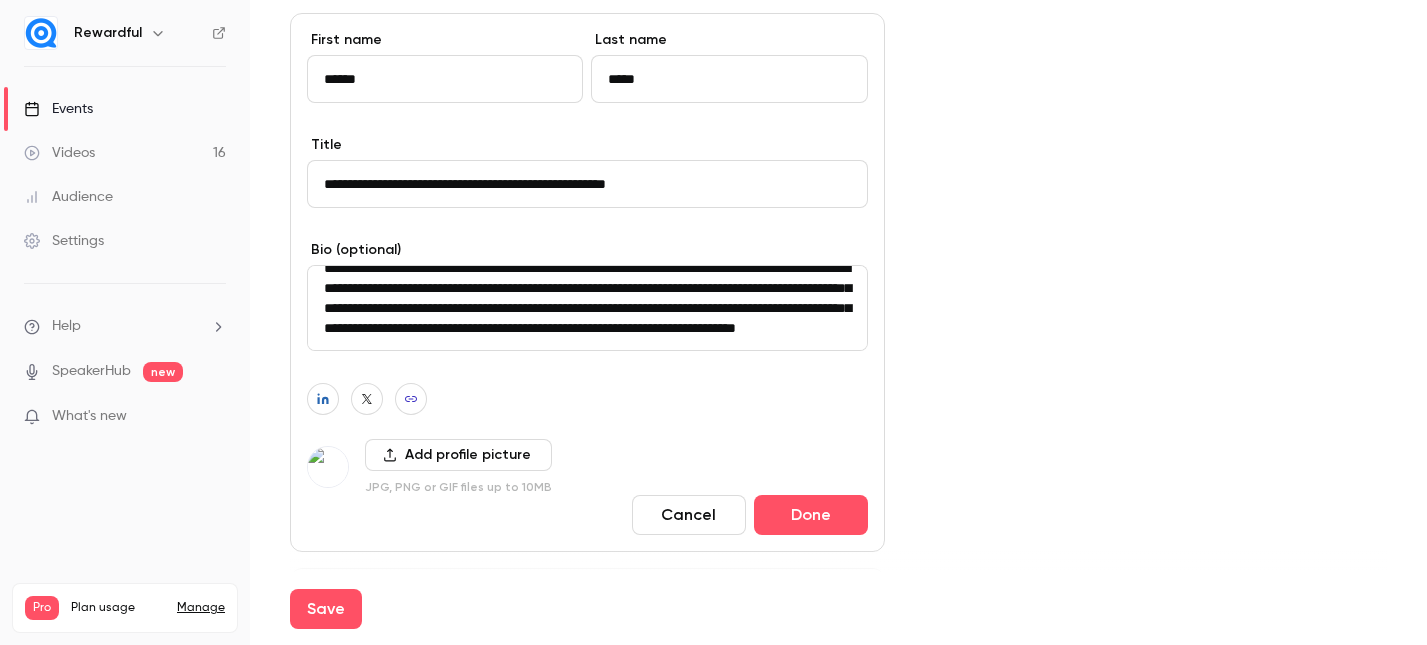 click at bounding box center (587, 399) 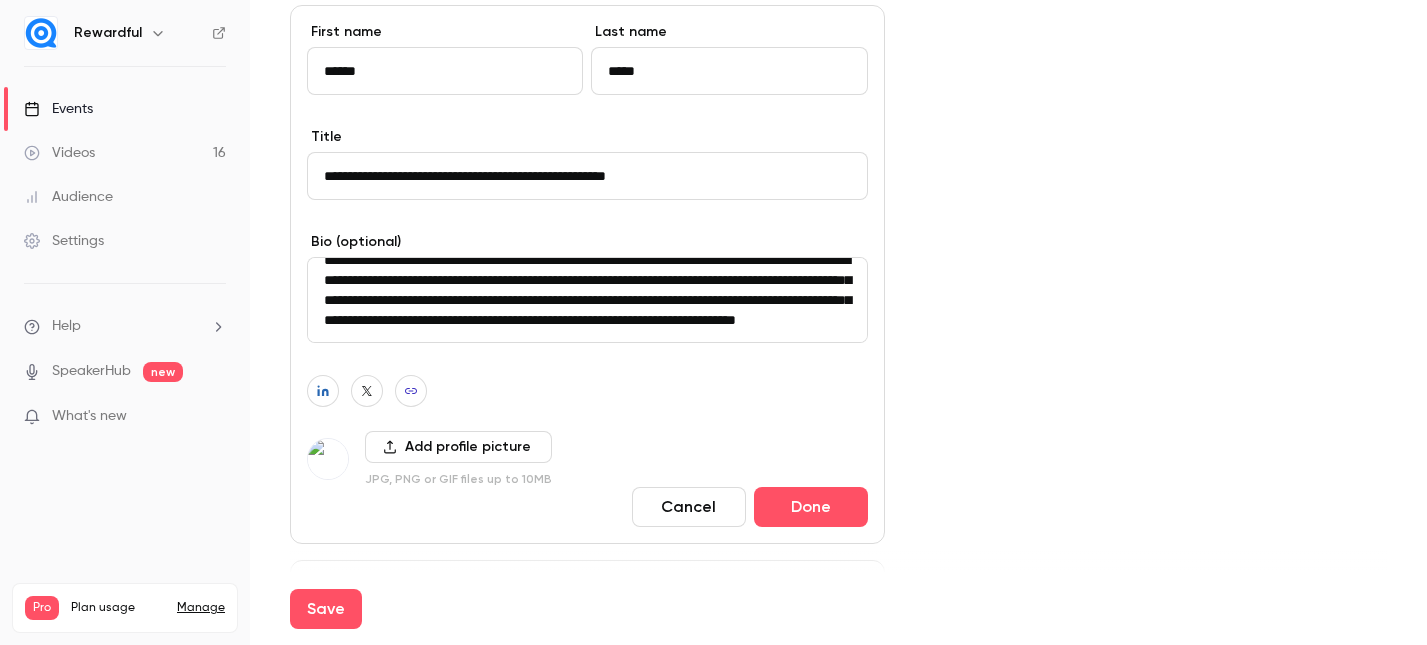 scroll, scrollTop: 1316, scrollLeft: 0, axis: vertical 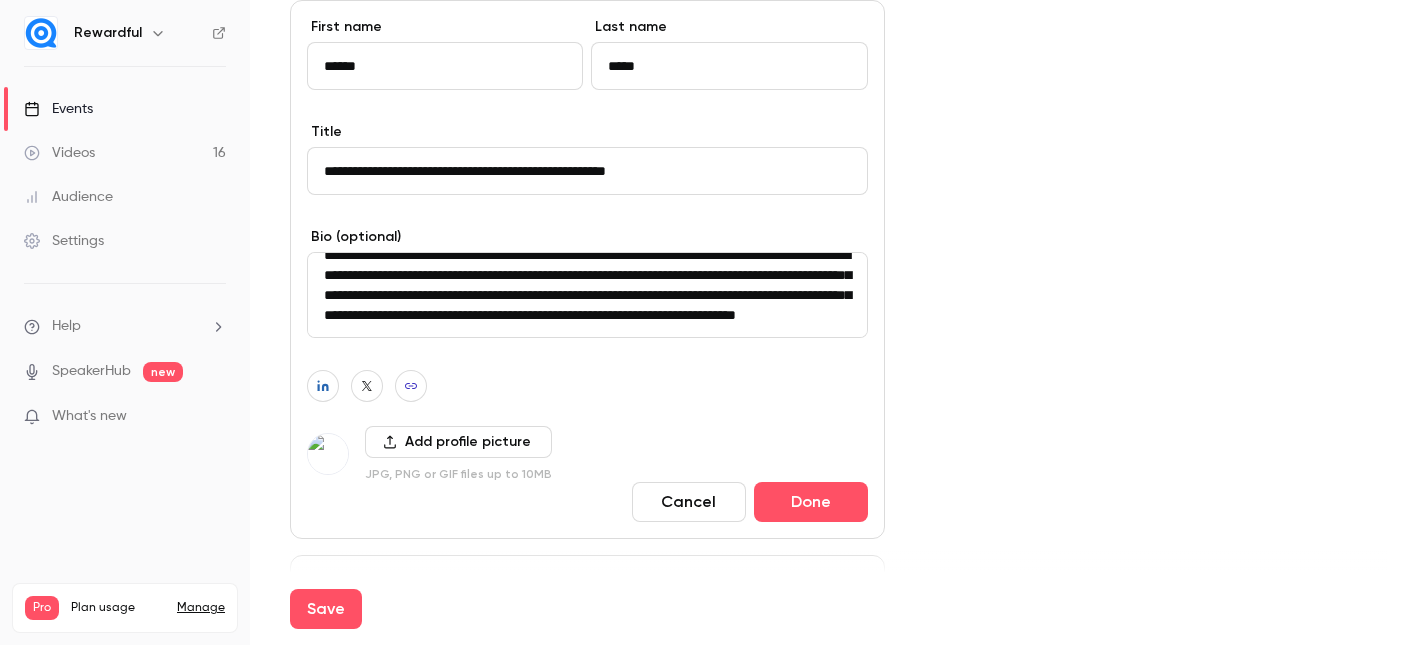 click on "**********" at bounding box center (587, 269) 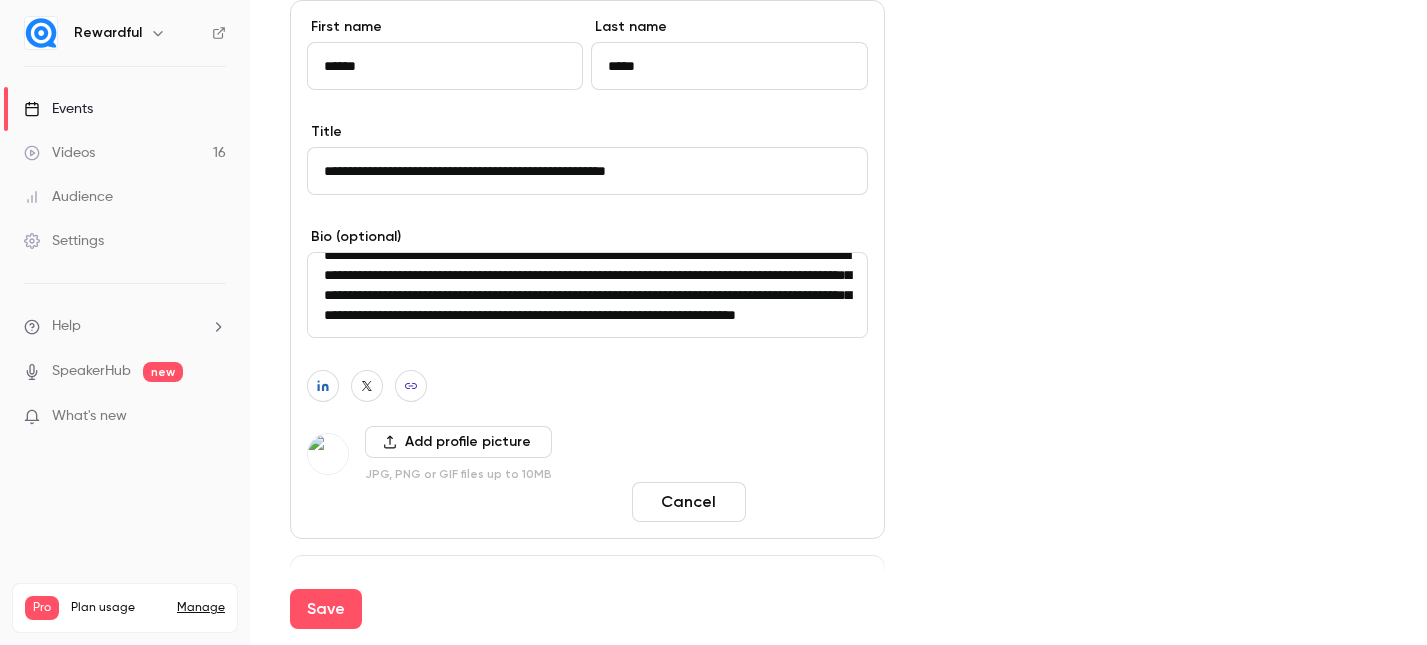 click on "Done" at bounding box center (811, 502) 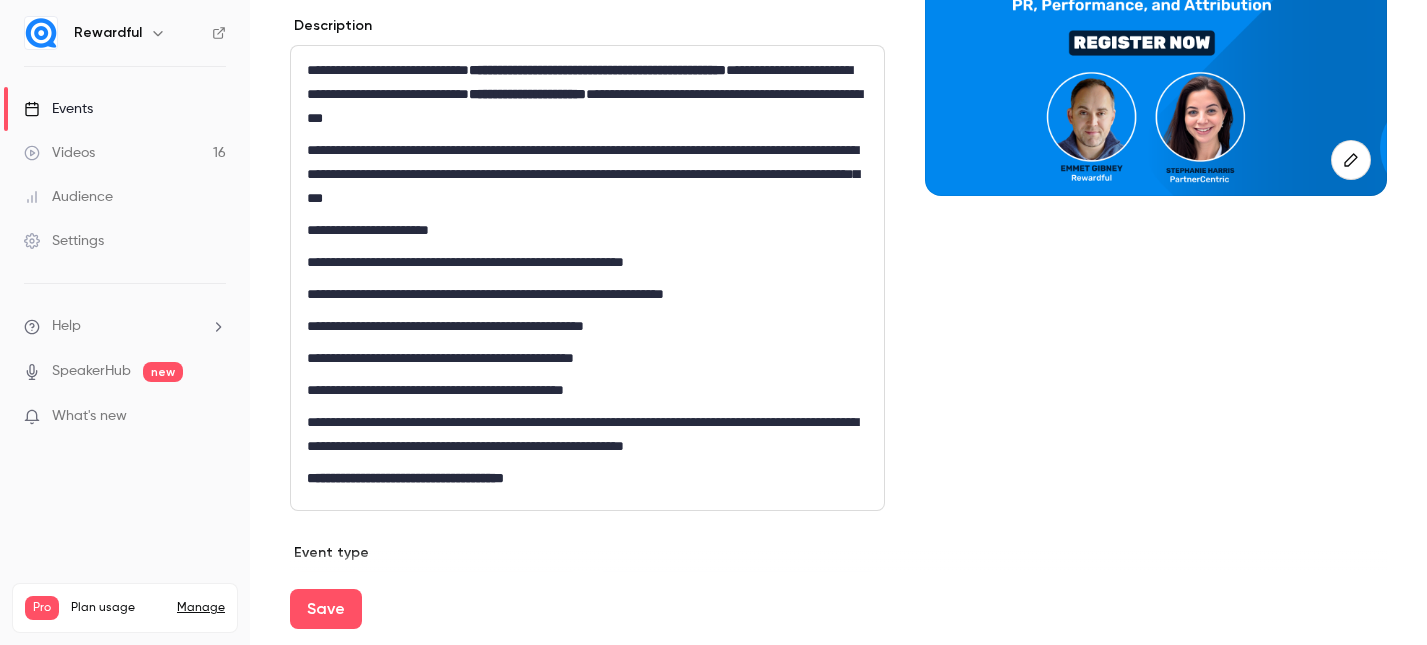 scroll, scrollTop: 230, scrollLeft: 0, axis: vertical 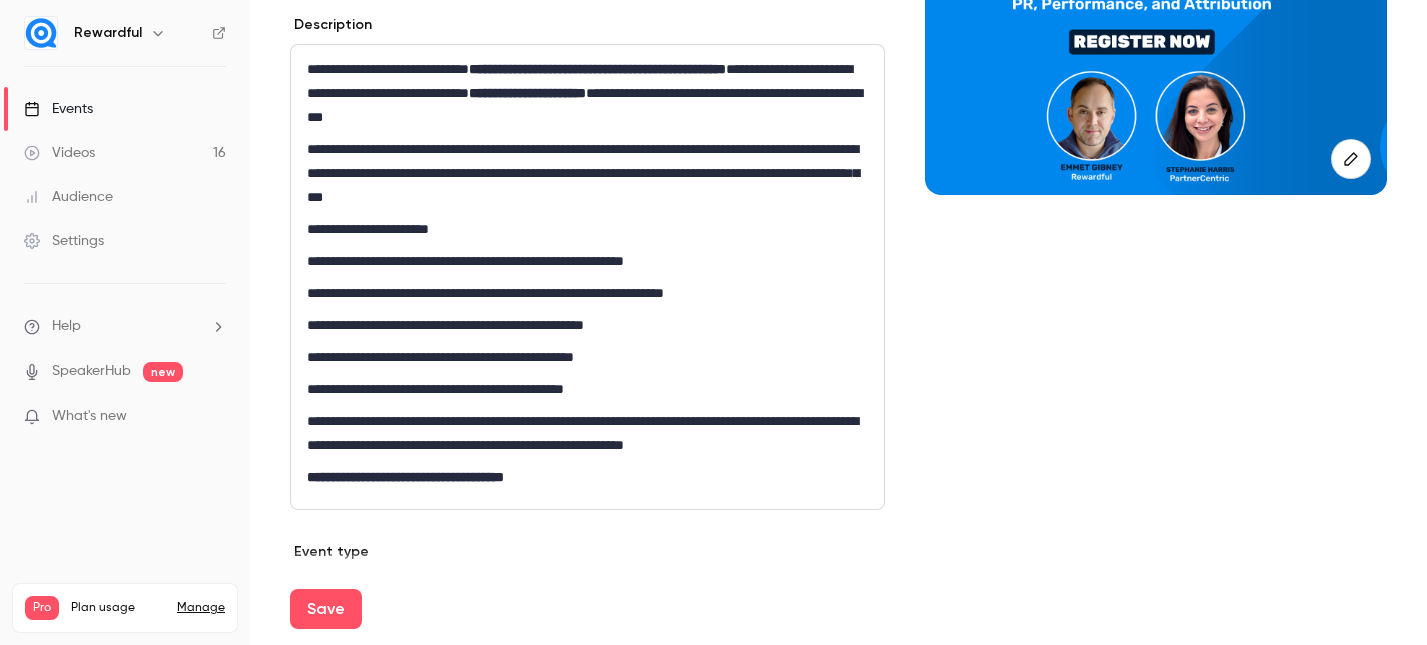 click on "**********" at bounding box center (587, 93) 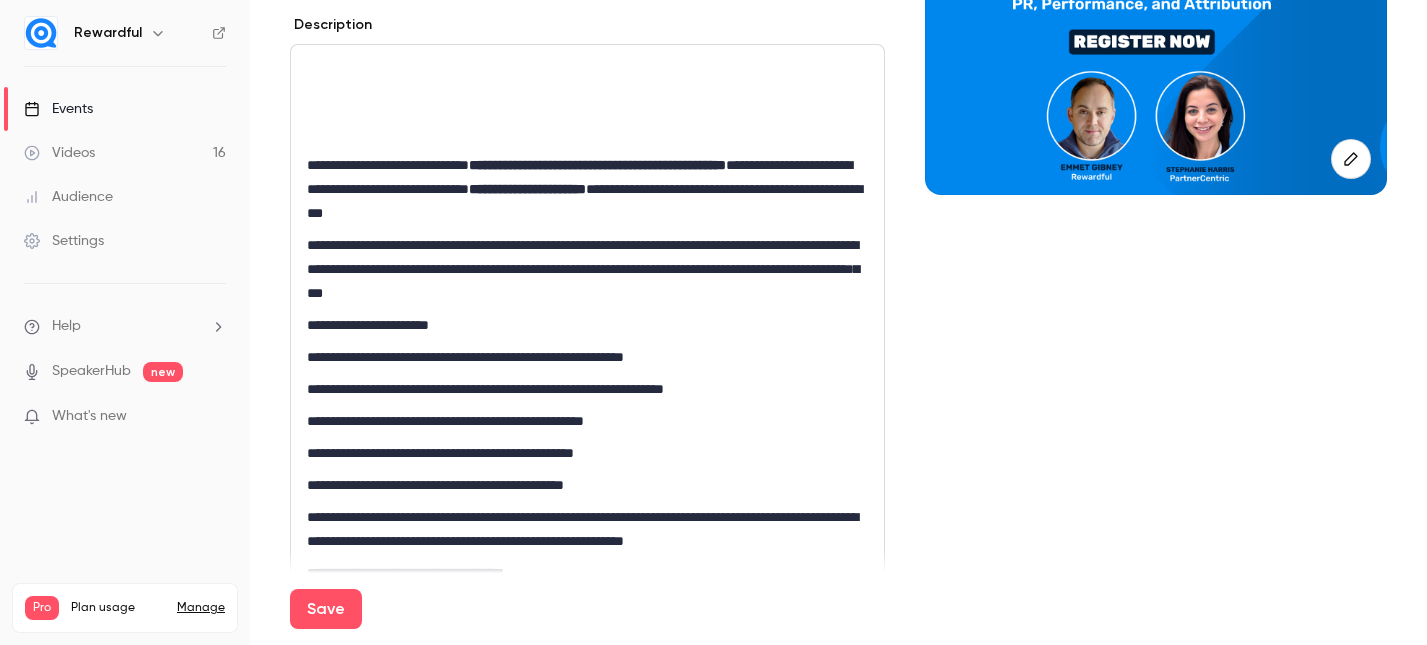 click at bounding box center (587, 69) 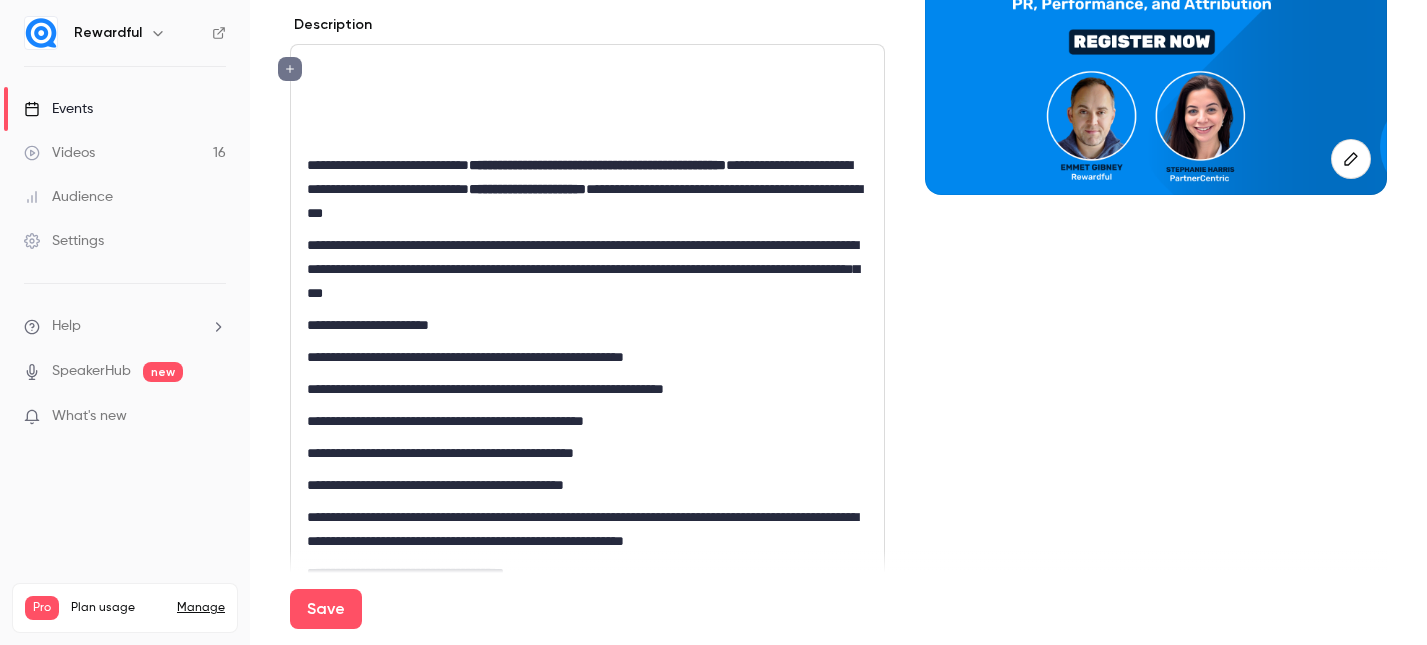 scroll, scrollTop: 0, scrollLeft: 0, axis: both 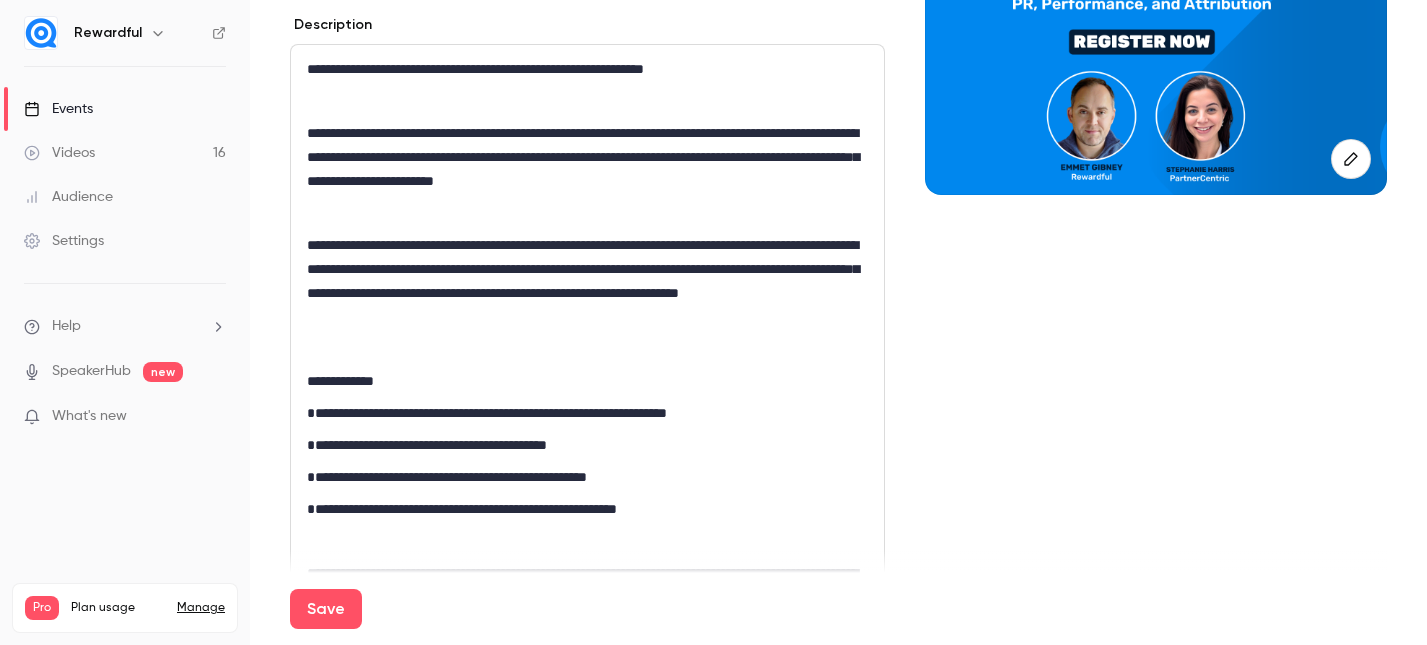click on "**********" at bounding box center [587, 69] 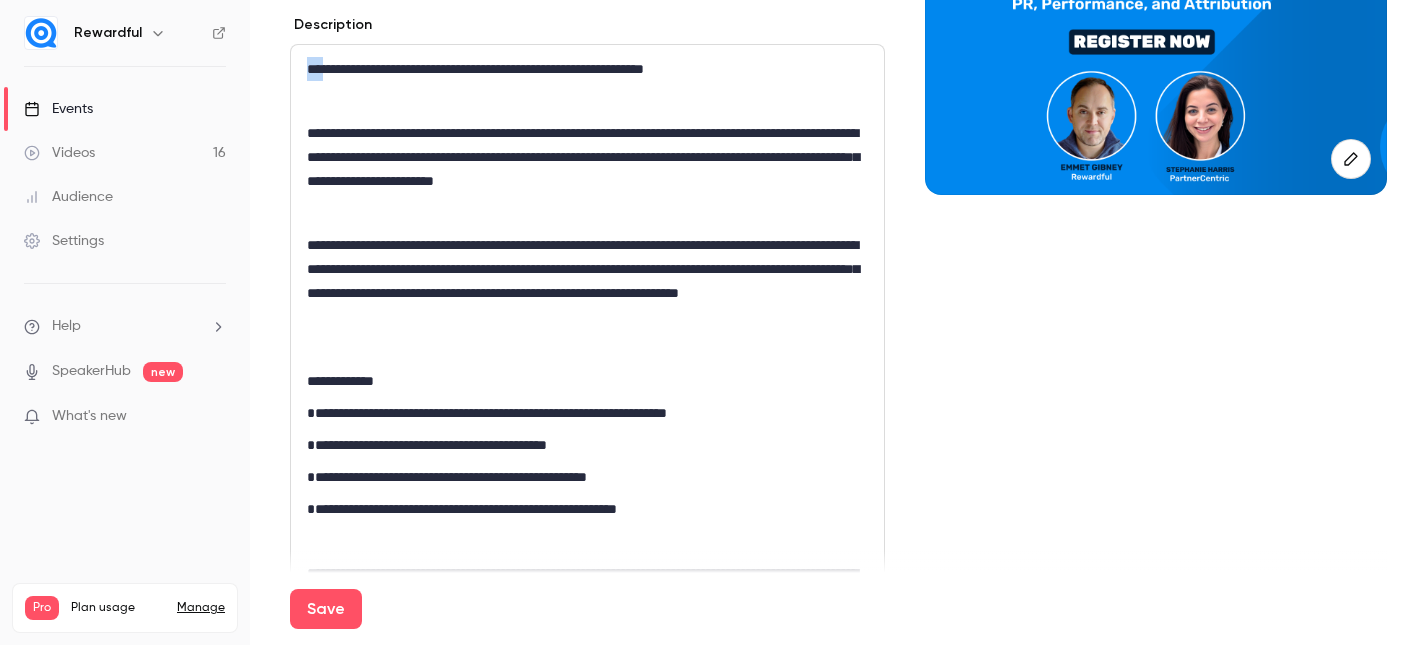 click on "**********" at bounding box center [587, 69] 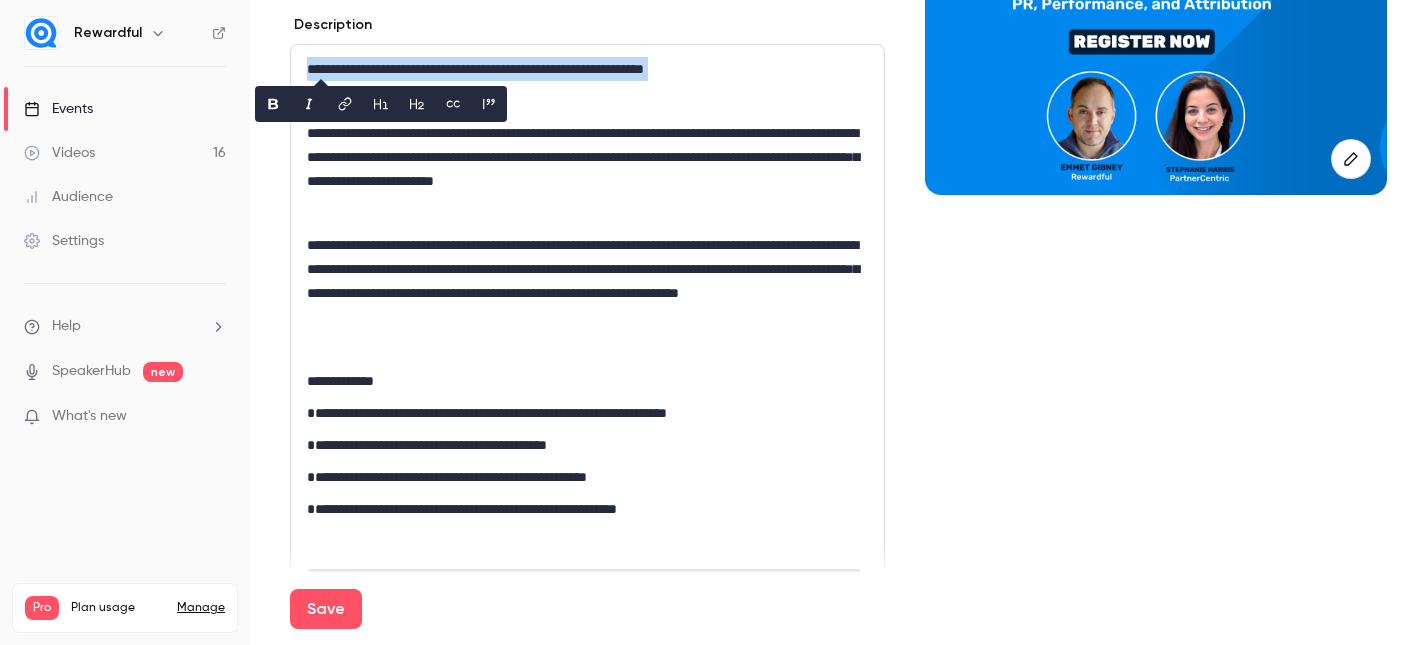 click on "**********" at bounding box center (587, 69) 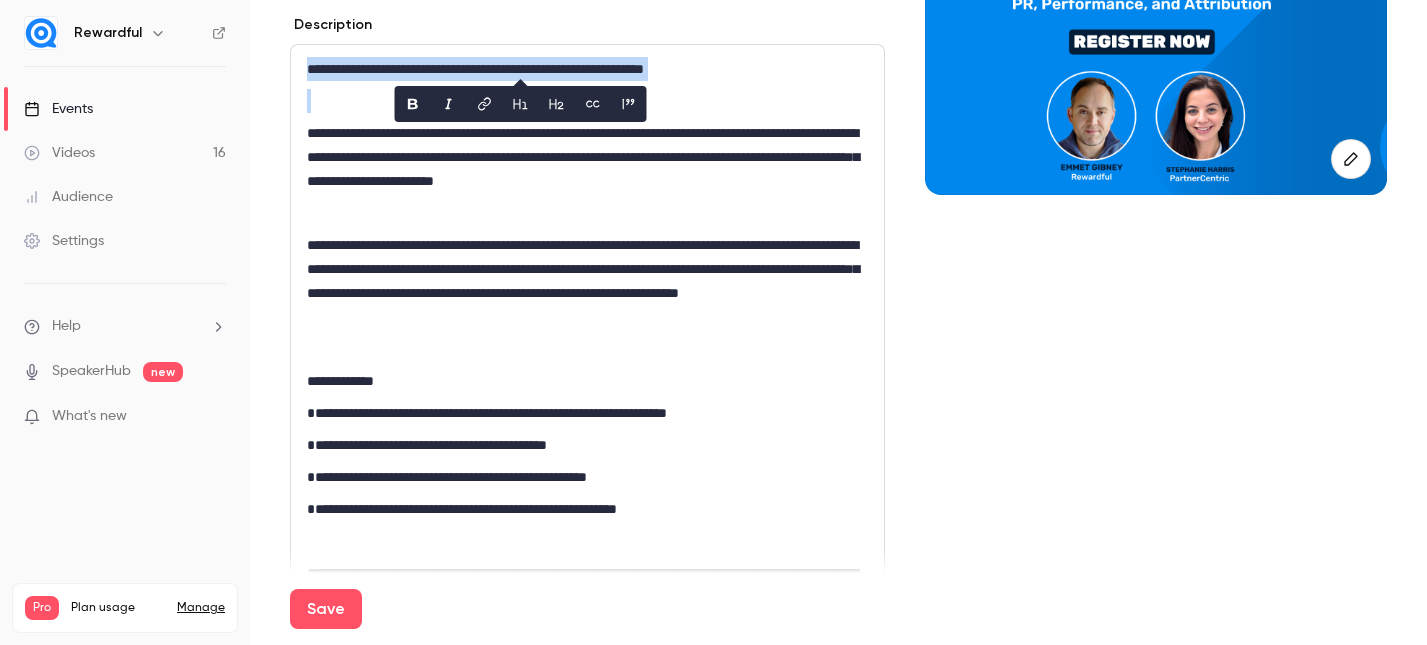 copy on "**********" 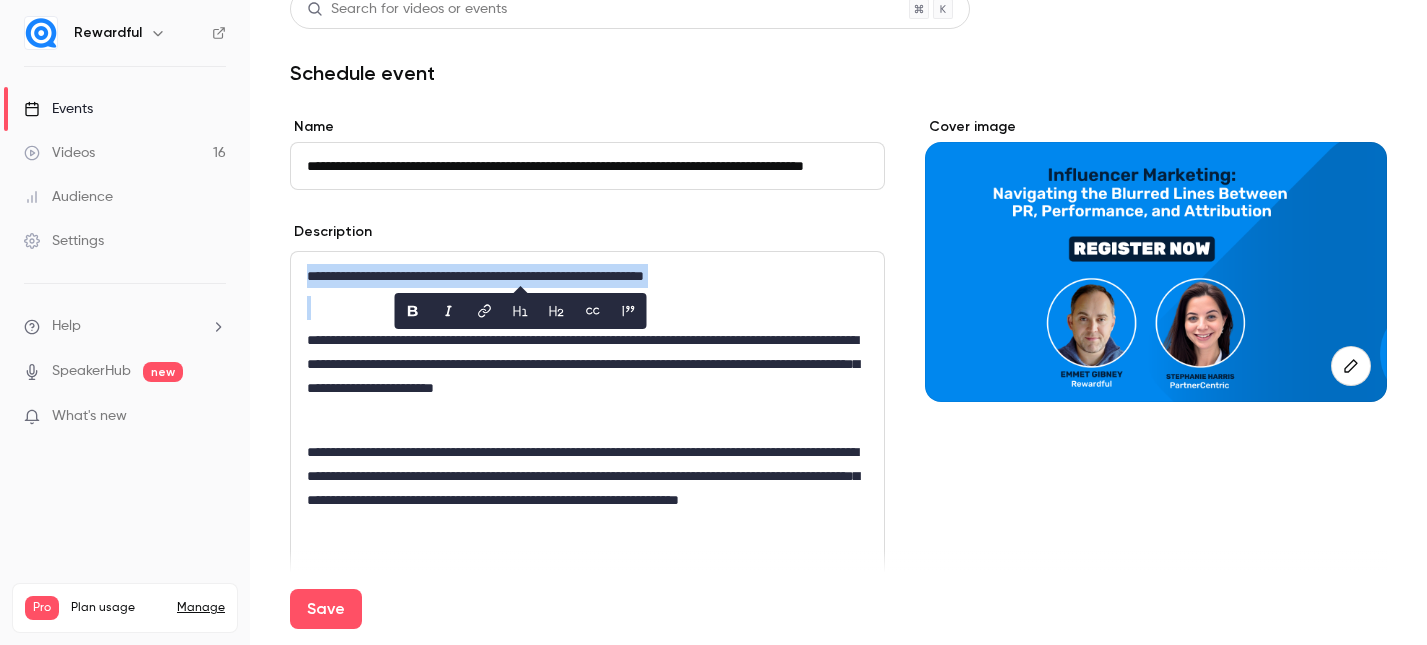 scroll, scrollTop: 22, scrollLeft: 0, axis: vertical 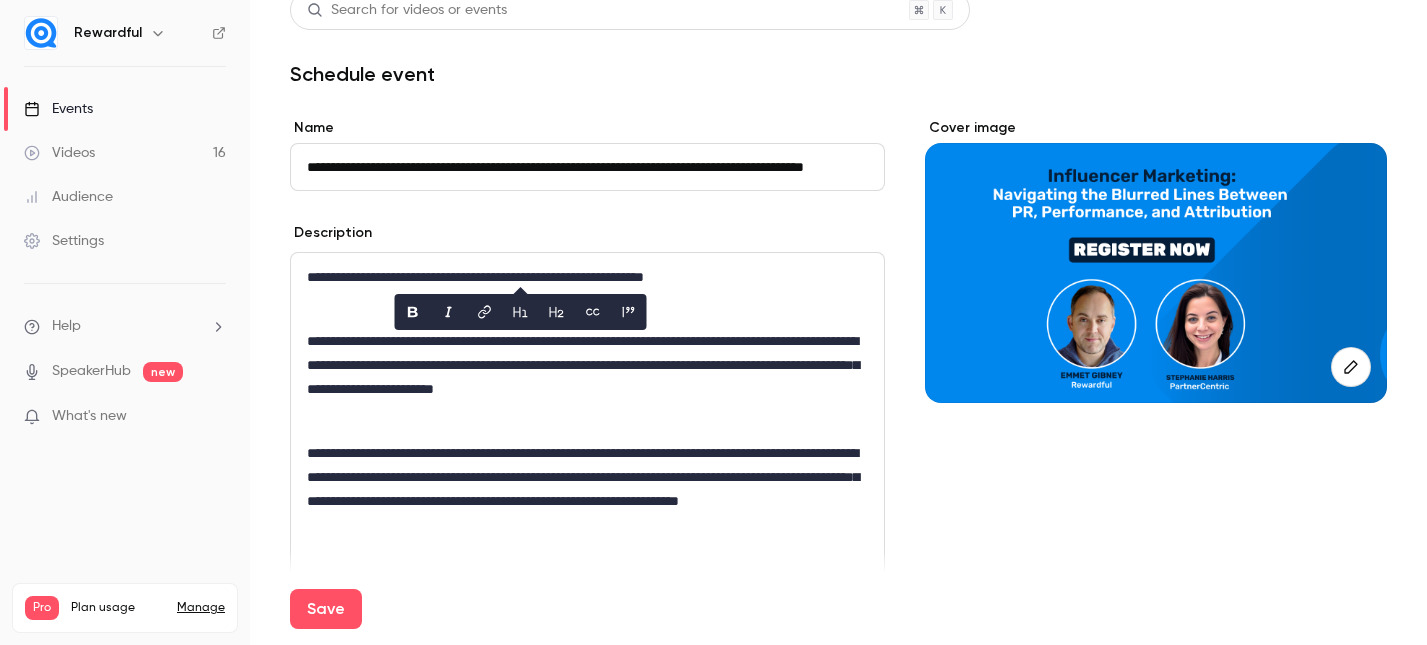 click on "**********" at bounding box center (587, 167) 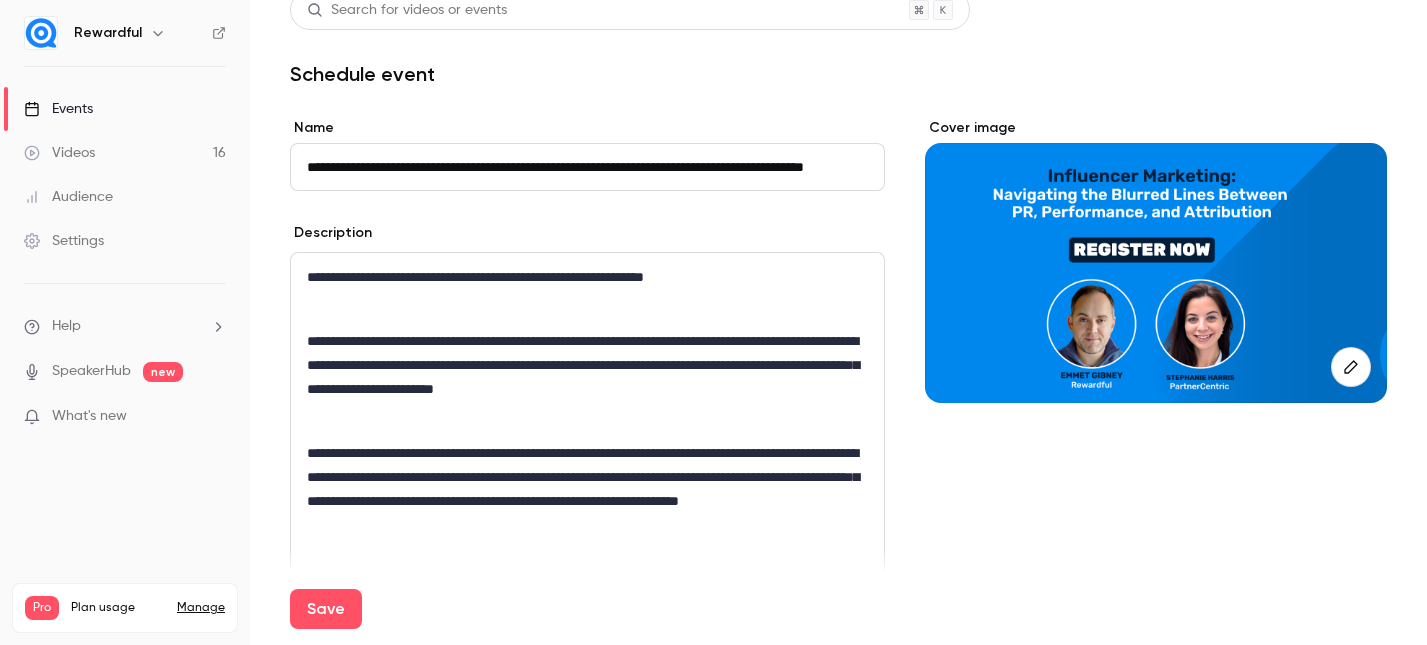 click on "**********" at bounding box center [587, 167] 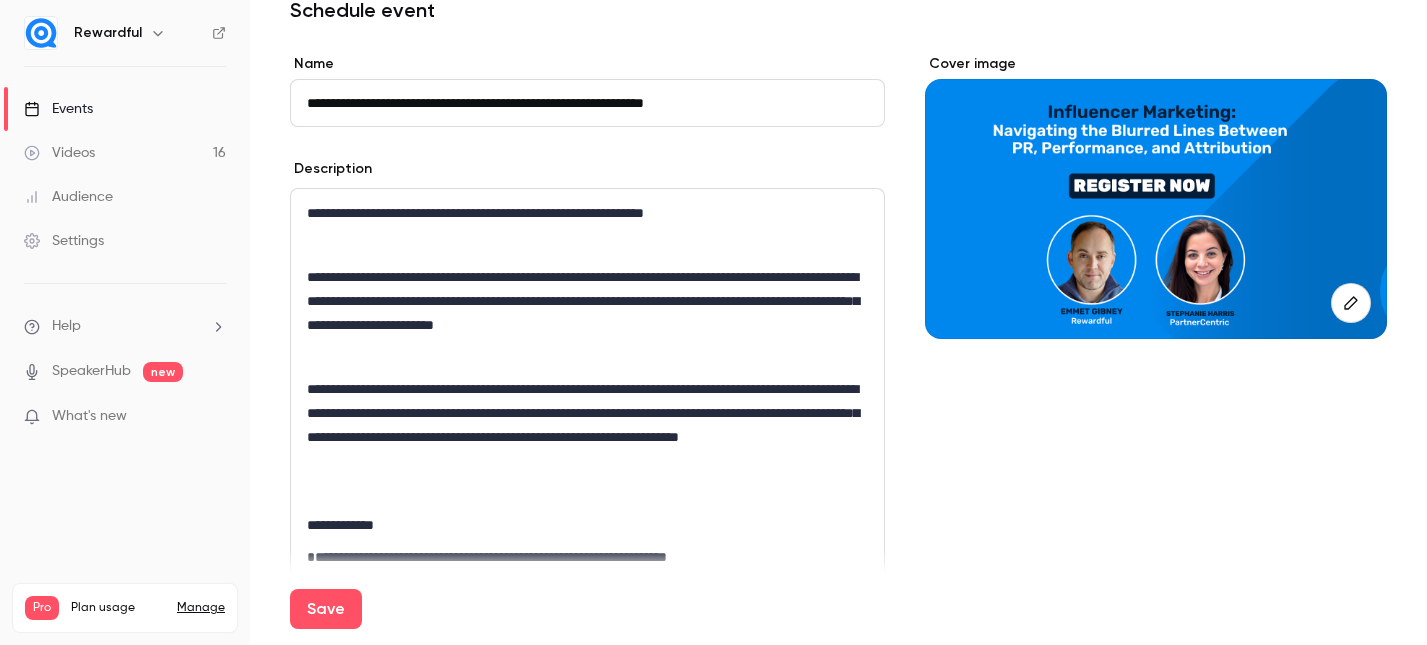 scroll, scrollTop: 87, scrollLeft: 0, axis: vertical 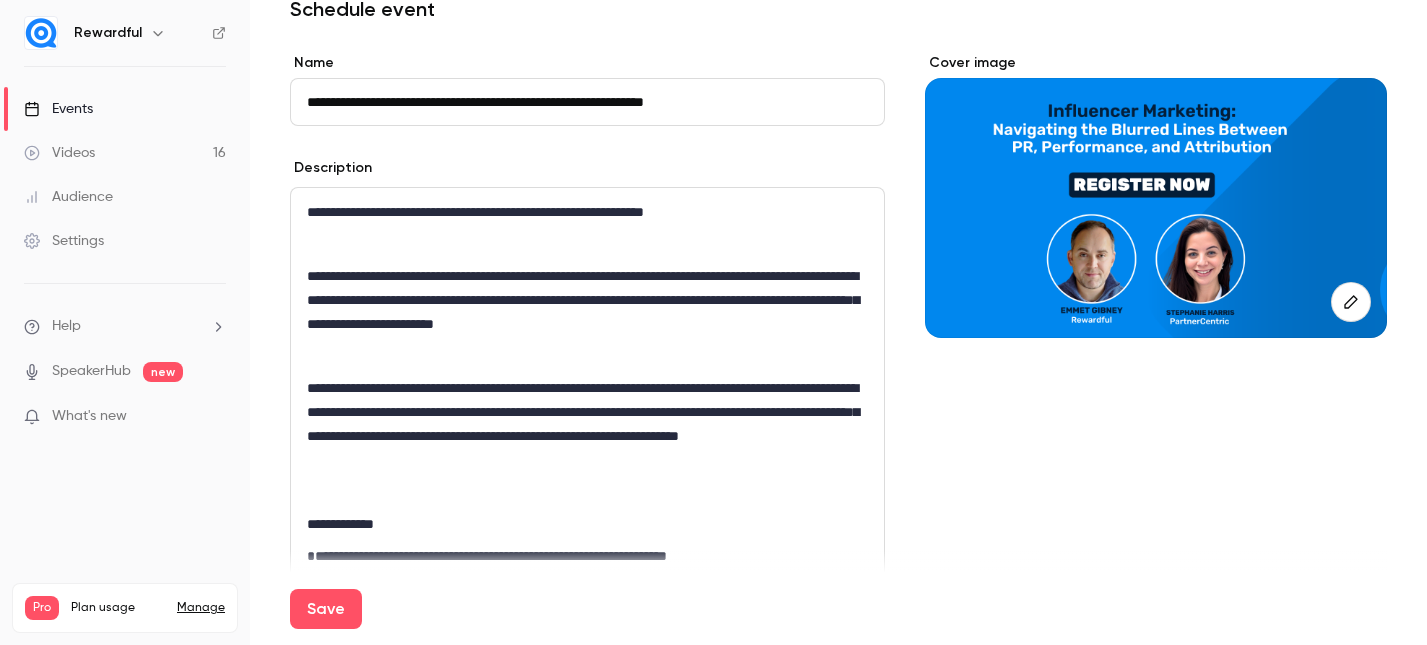 type on "**********" 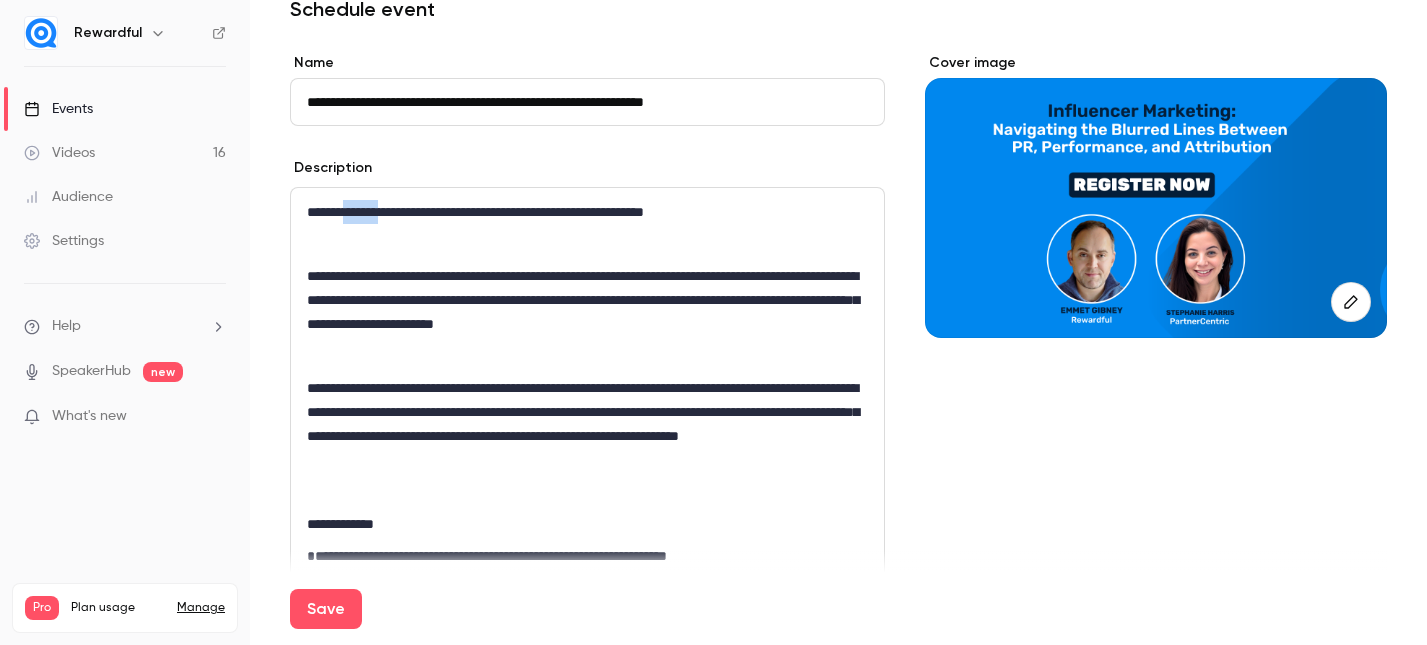 click on "**********" at bounding box center (587, 212) 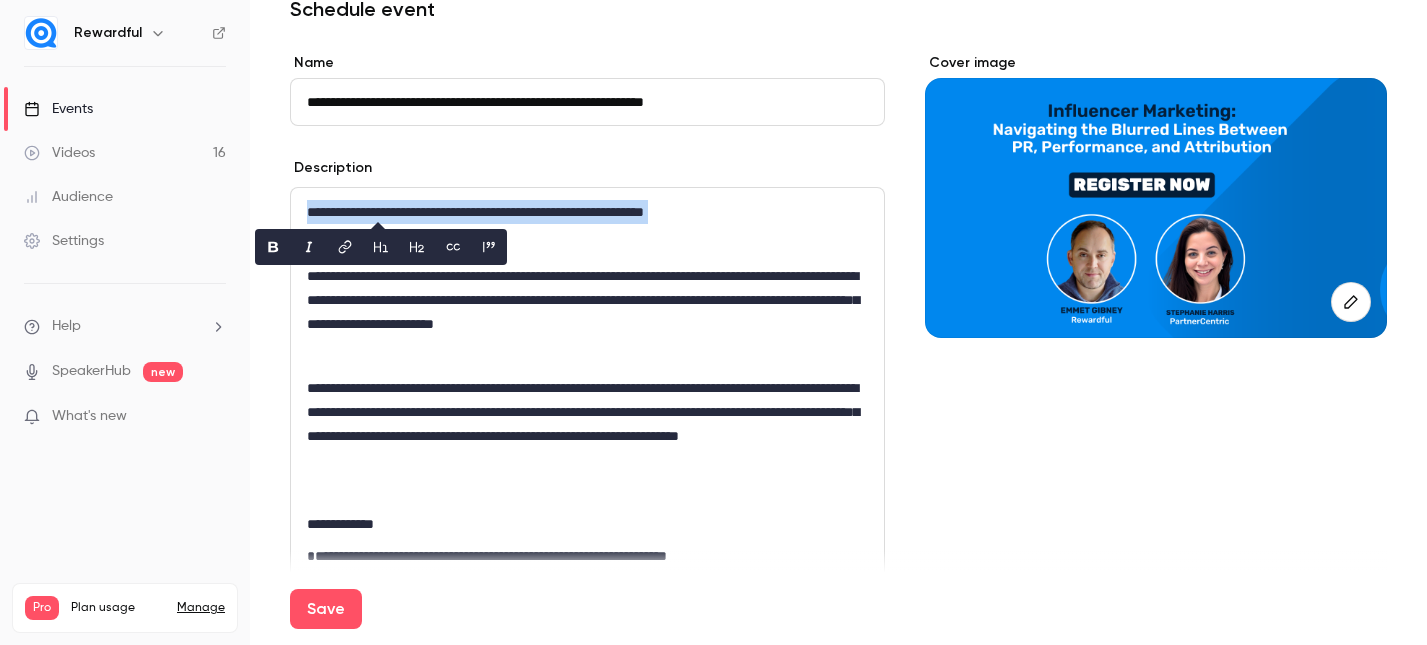 click on "**********" at bounding box center [587, 212] 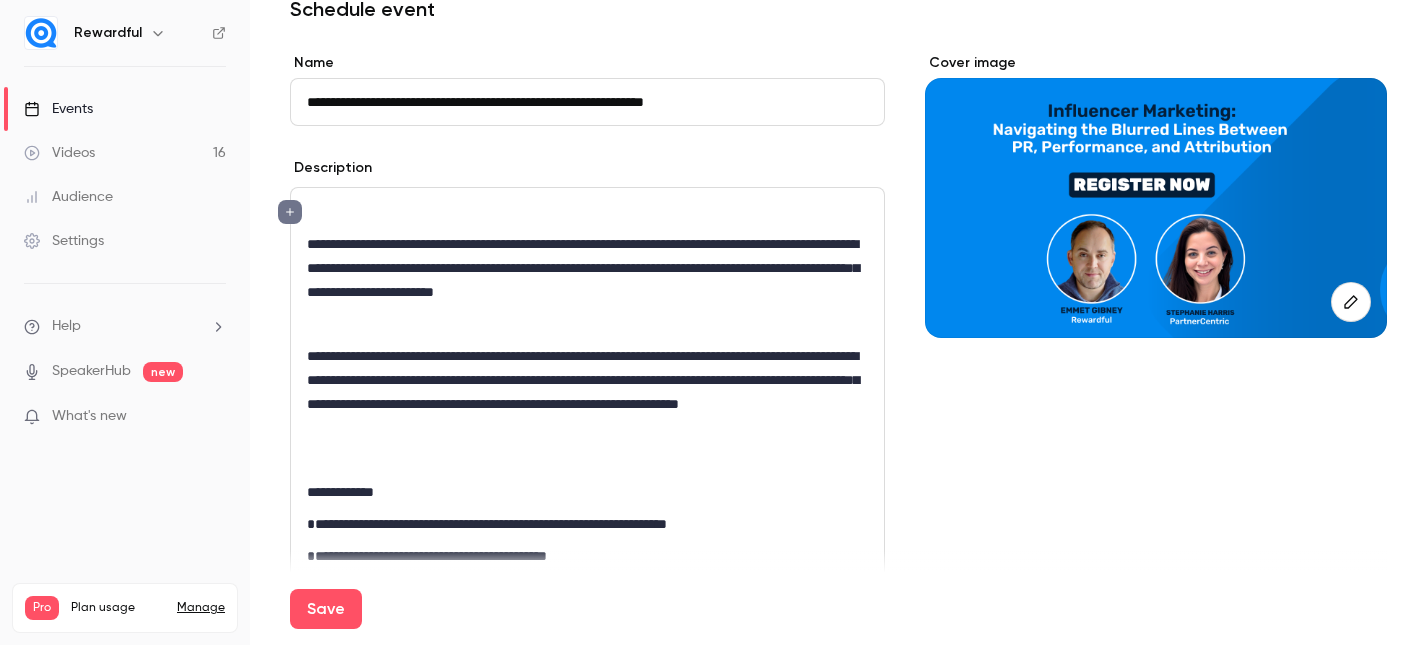 click on "**********" at bounding box center [587, 760] 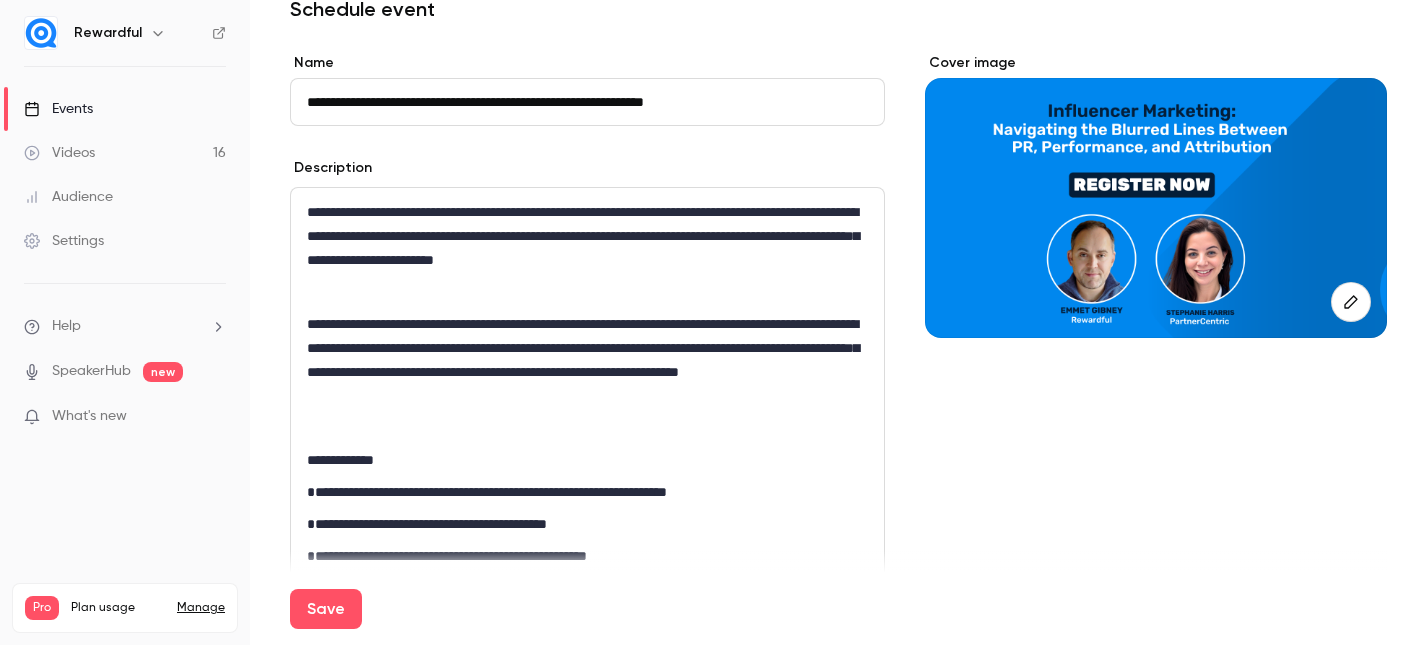 click at bounding box center (587, 292) 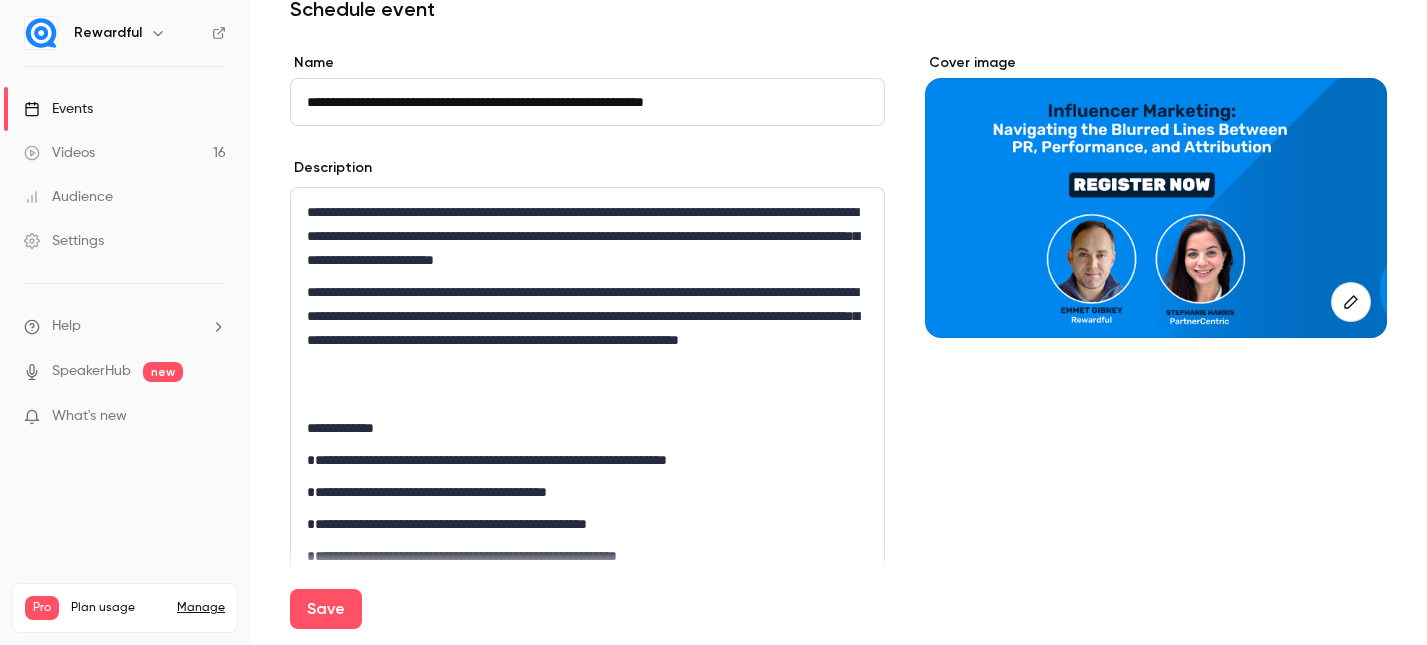 click on "**********" at bounding box center (587, 328) 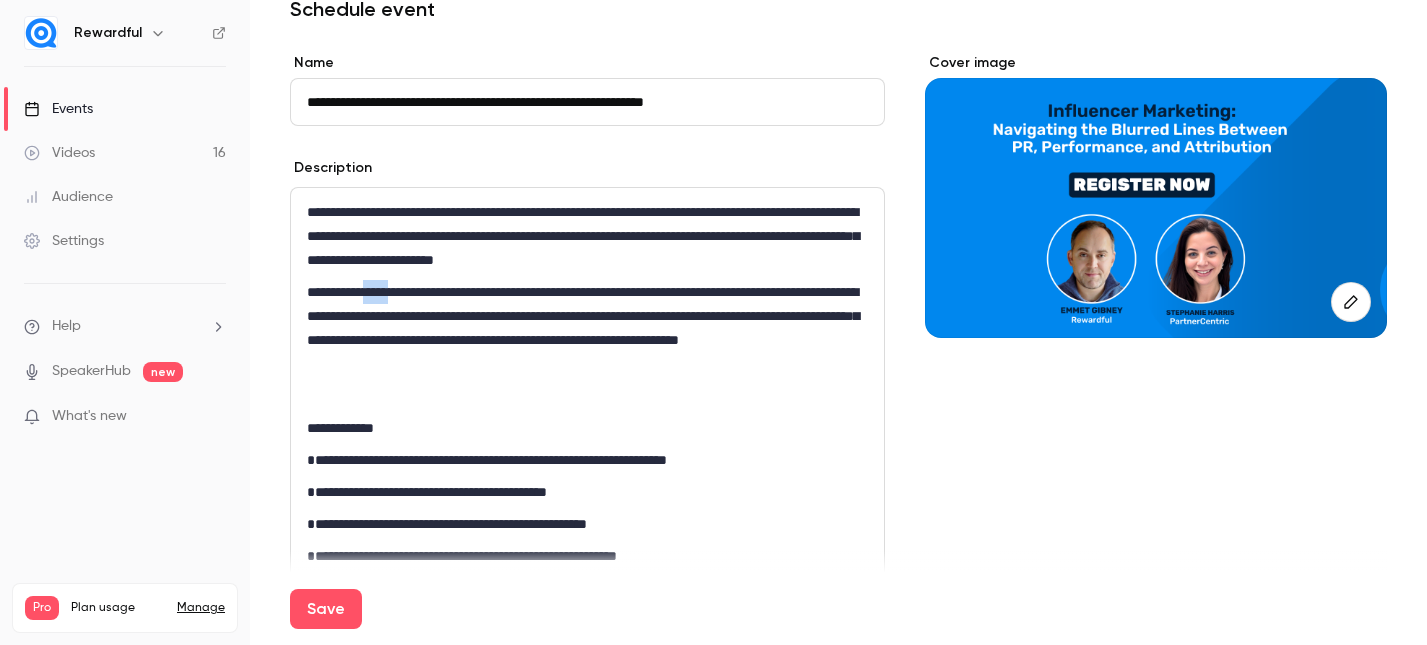 click on "**********" at bounding box center [587, 328] 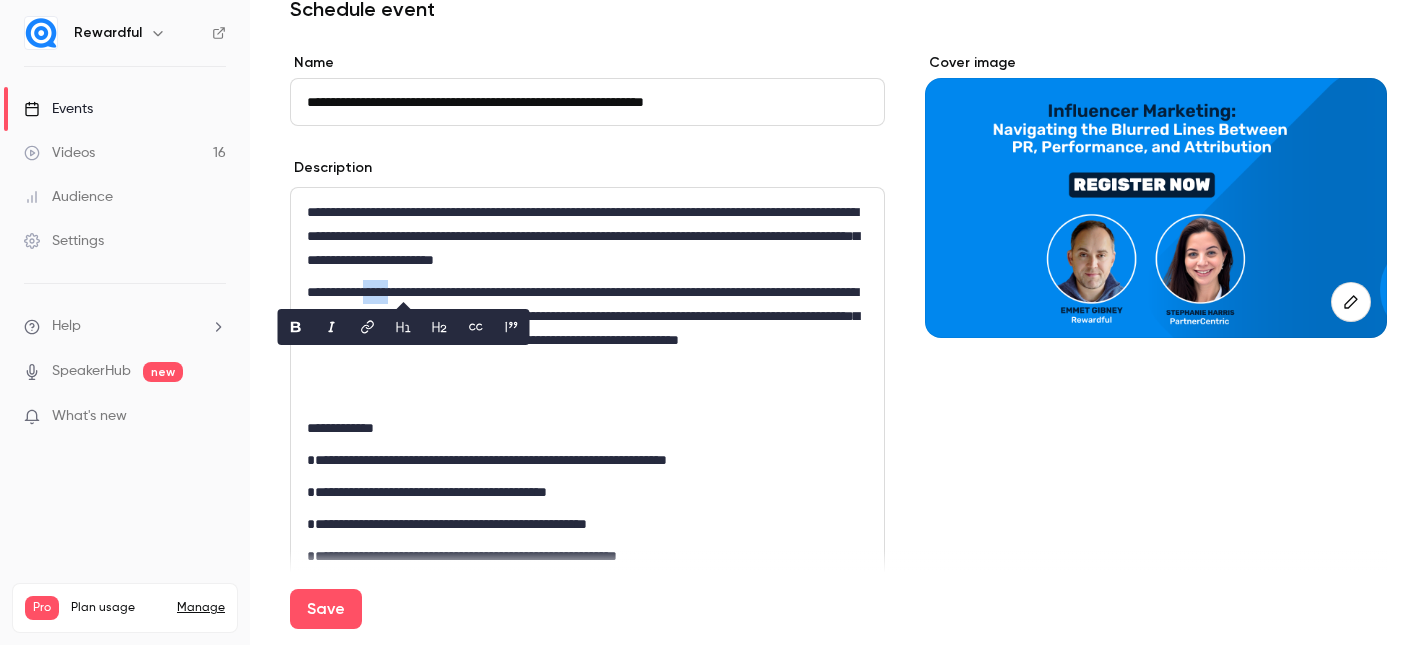 type 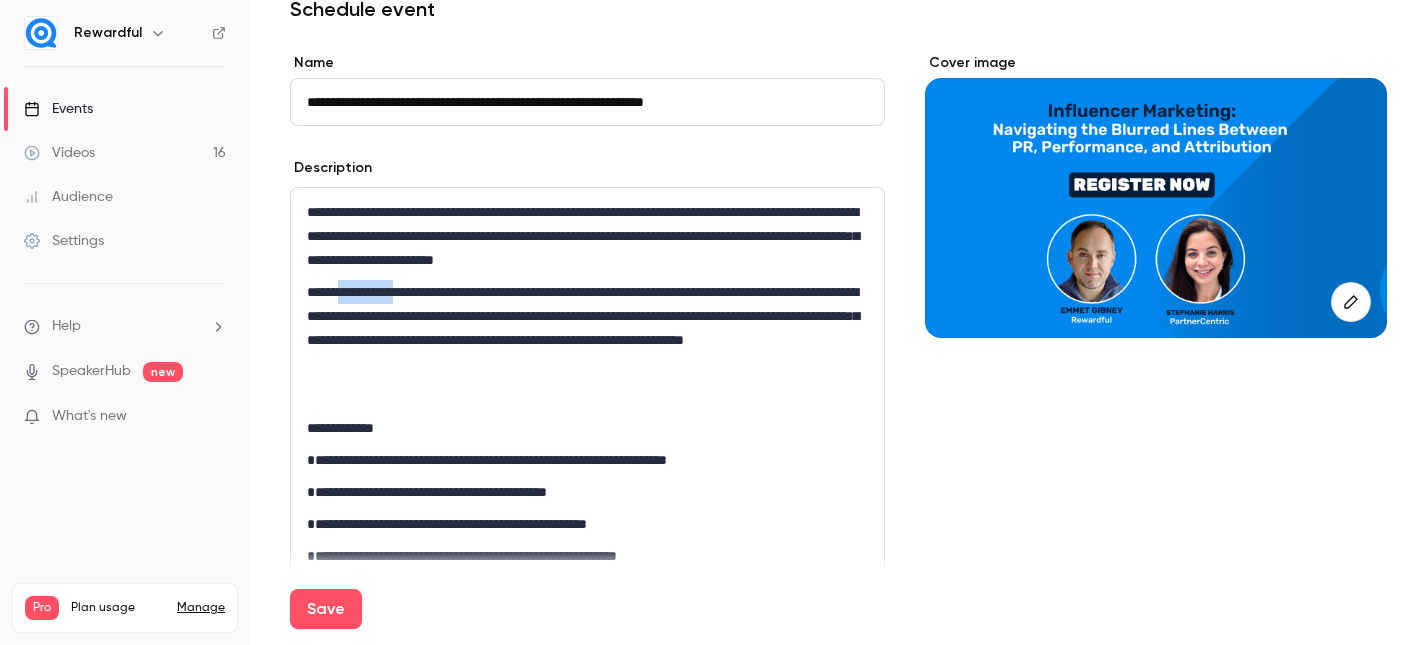 drag, startPoint x: 341, startPoint y: 288, endPoint x: 428, endPoint y: 288, distance: 87 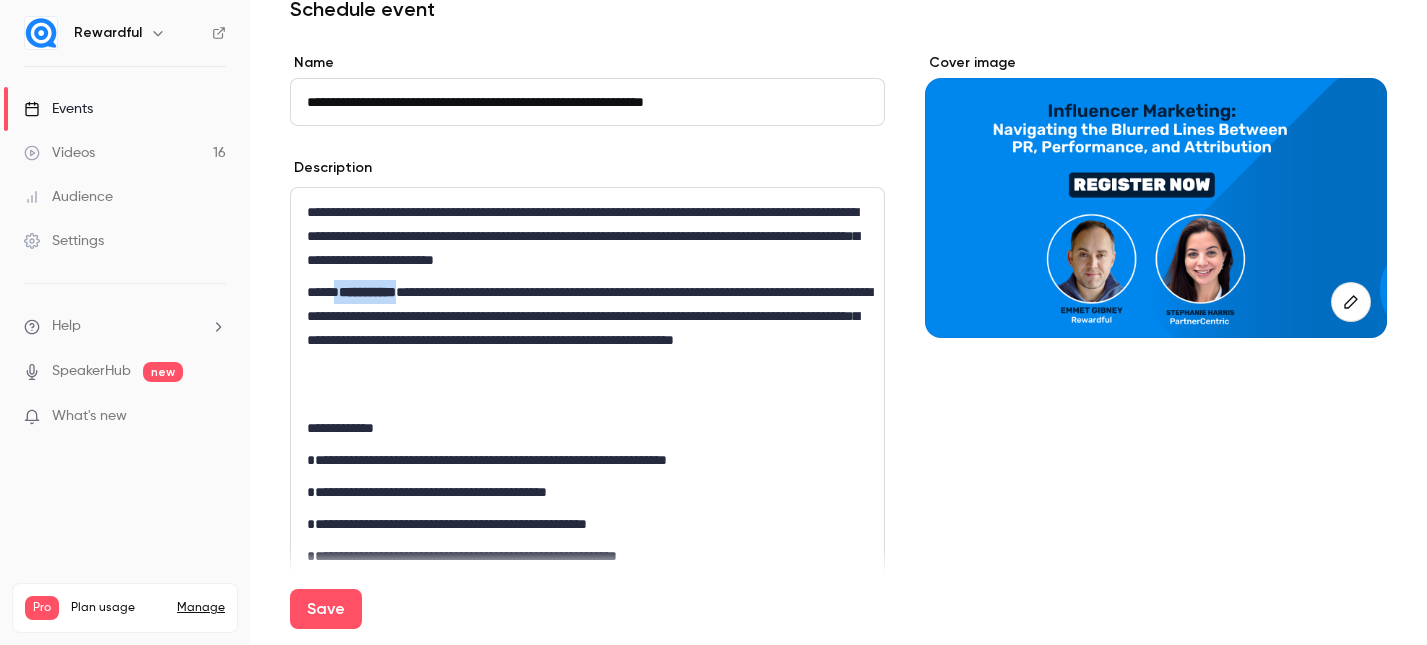 drag, startPoint x: 338, startPoint y: 292, endPoint x: 429, endPoint y: 290, distance: 91.02197 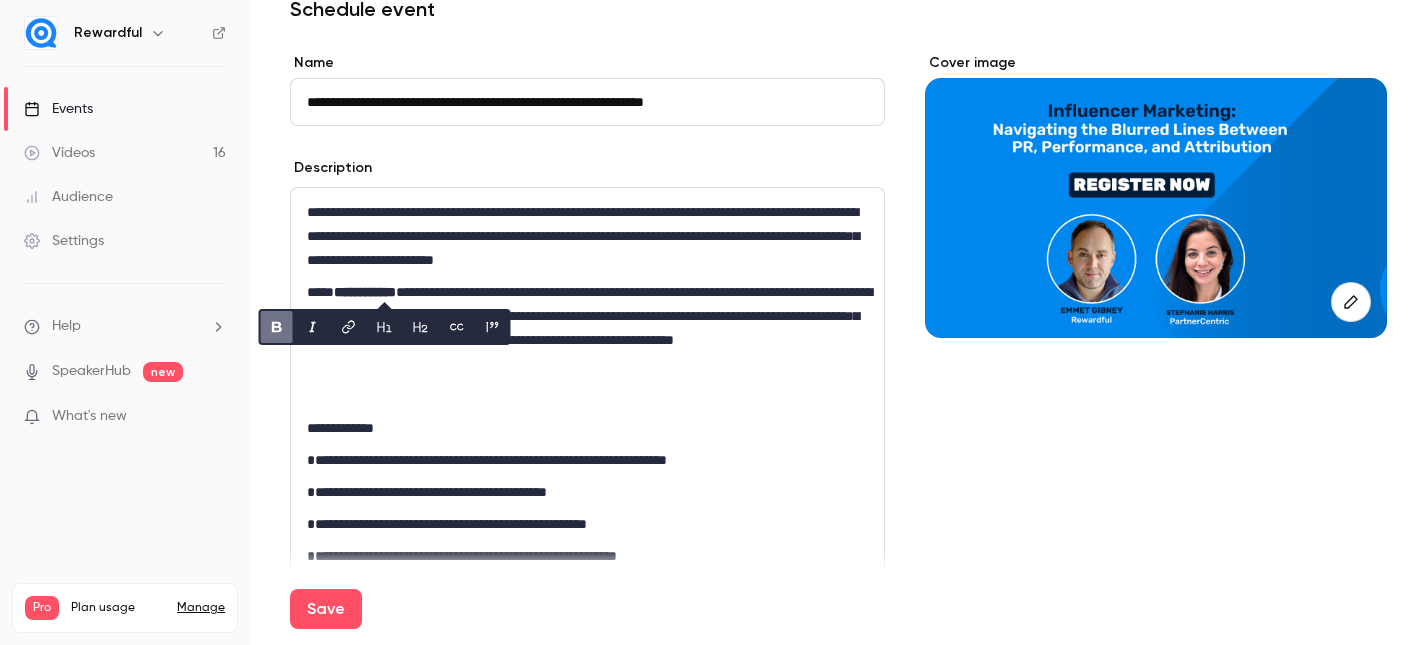 click on "**********" at bounding box center (587, 328) 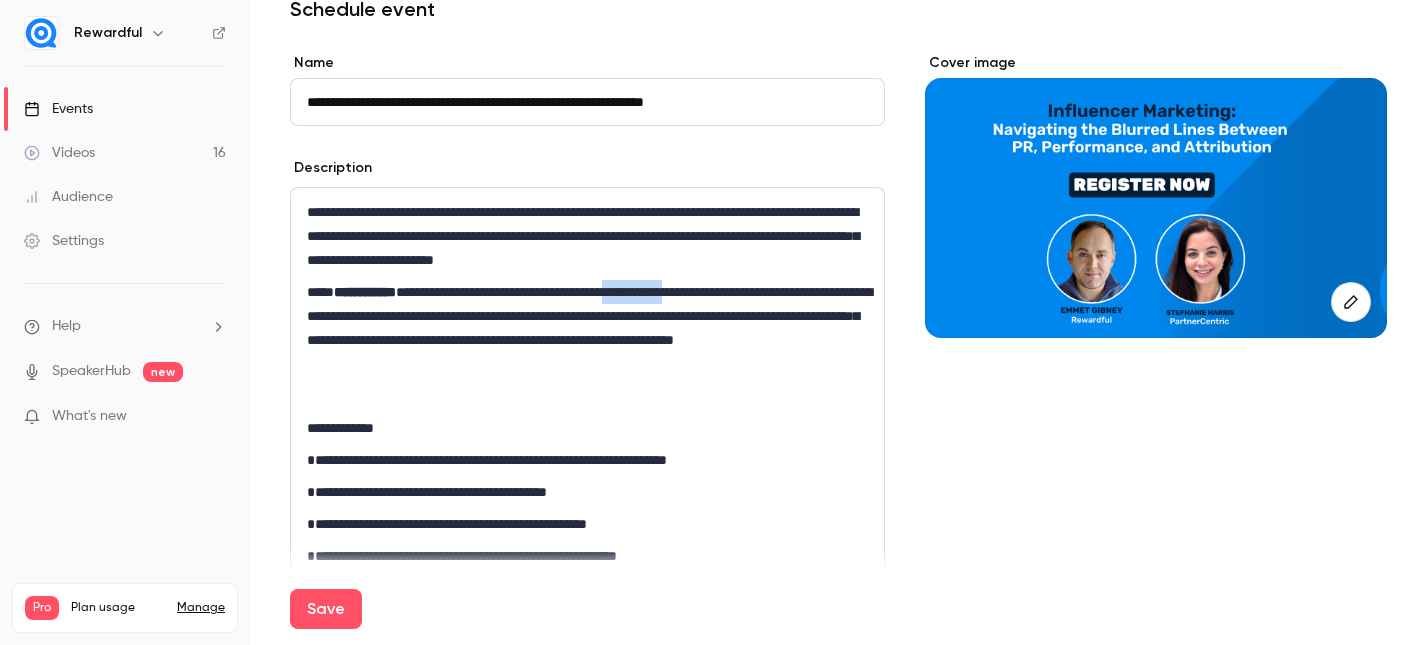 drag, startPoint x: 689, startPoint y: 290, endPoint x: 776, endPoint y: 291, distance: 87.005745 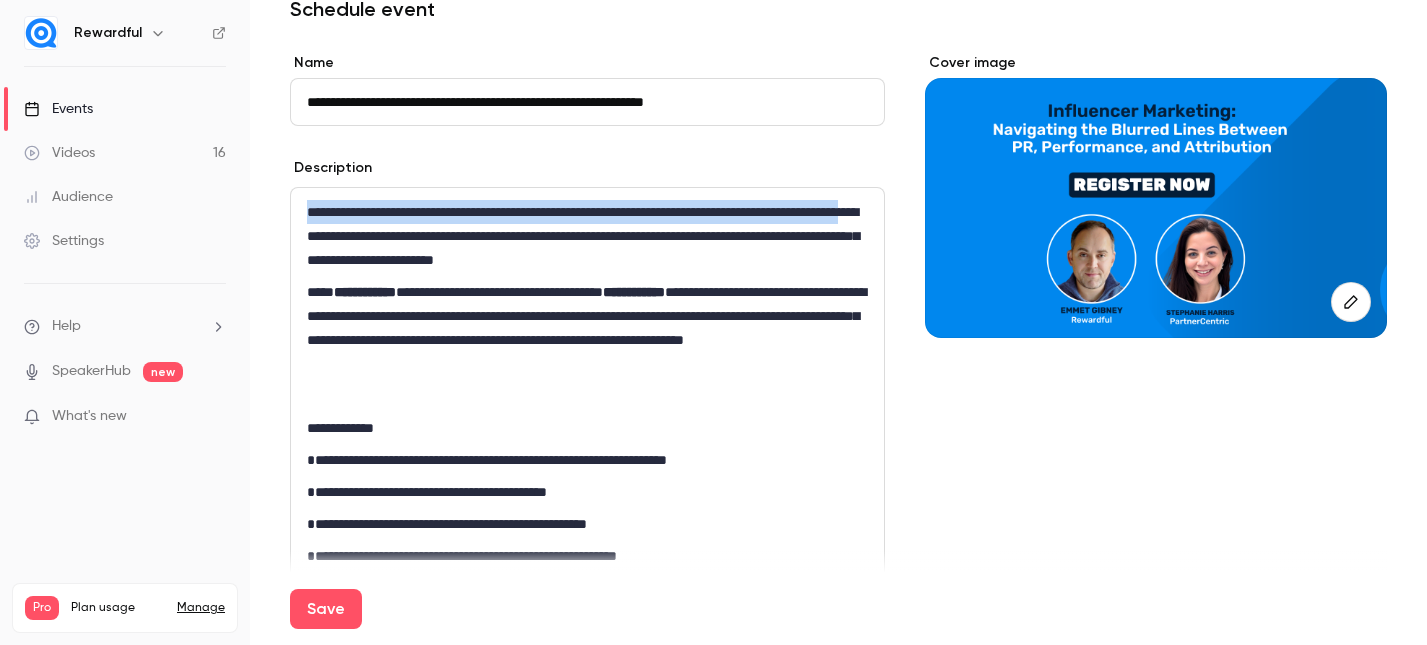 drag, startPoint x: 414, startPoint y: 241, endPoint x: 300, endPoint y: 217, distance: 116.498924 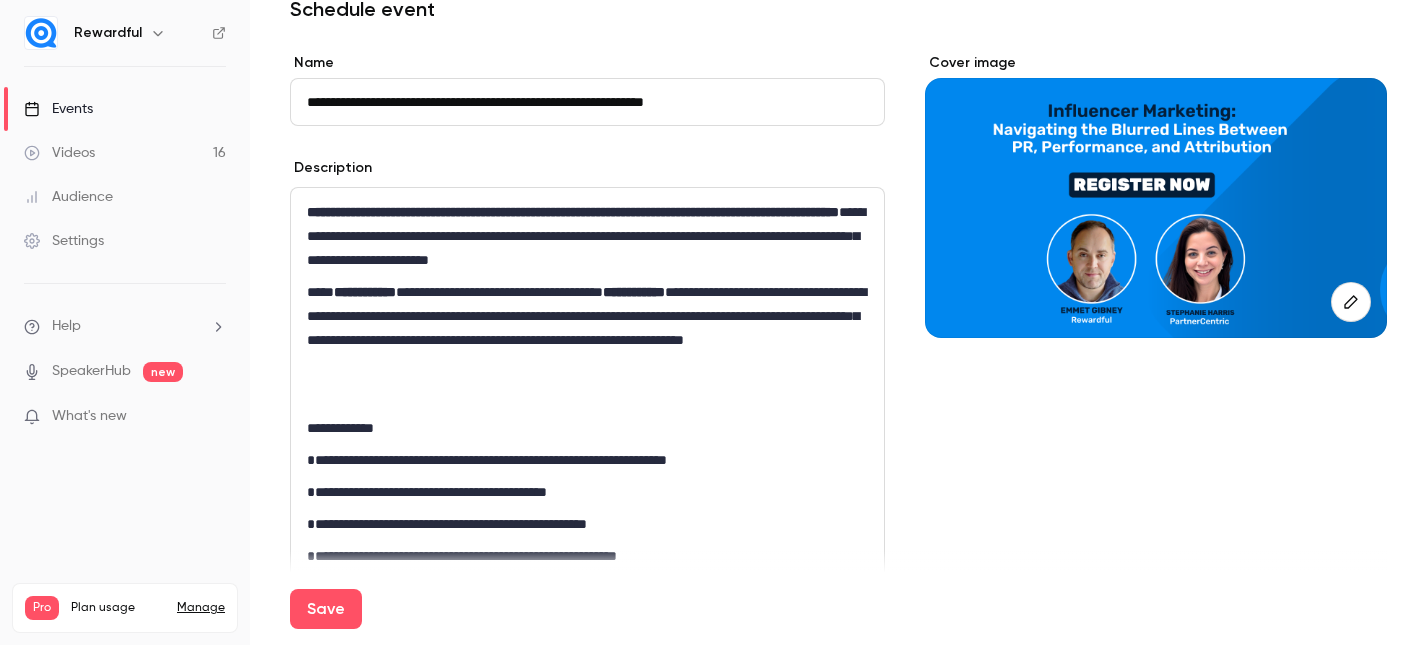 click on "**********" at bounding box center [587, 328] 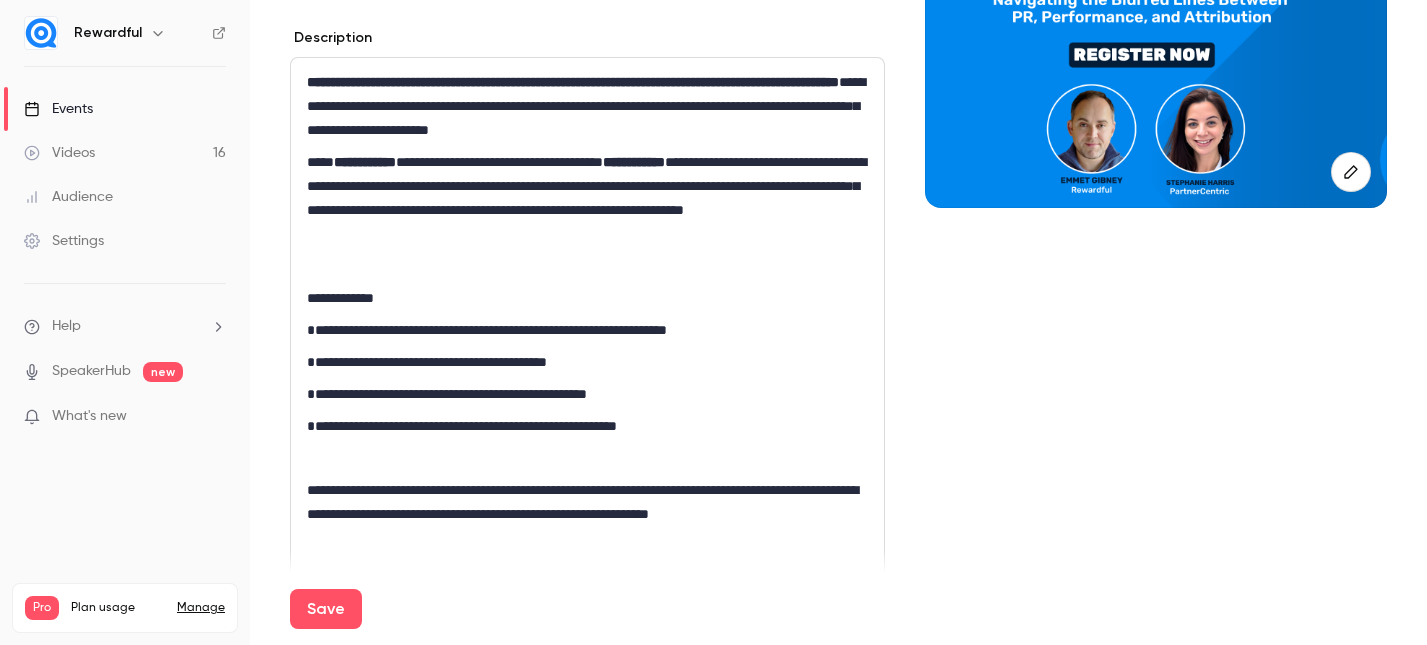 scroll, scrollTop: 224, scrollLeft: 0, axis: vertical 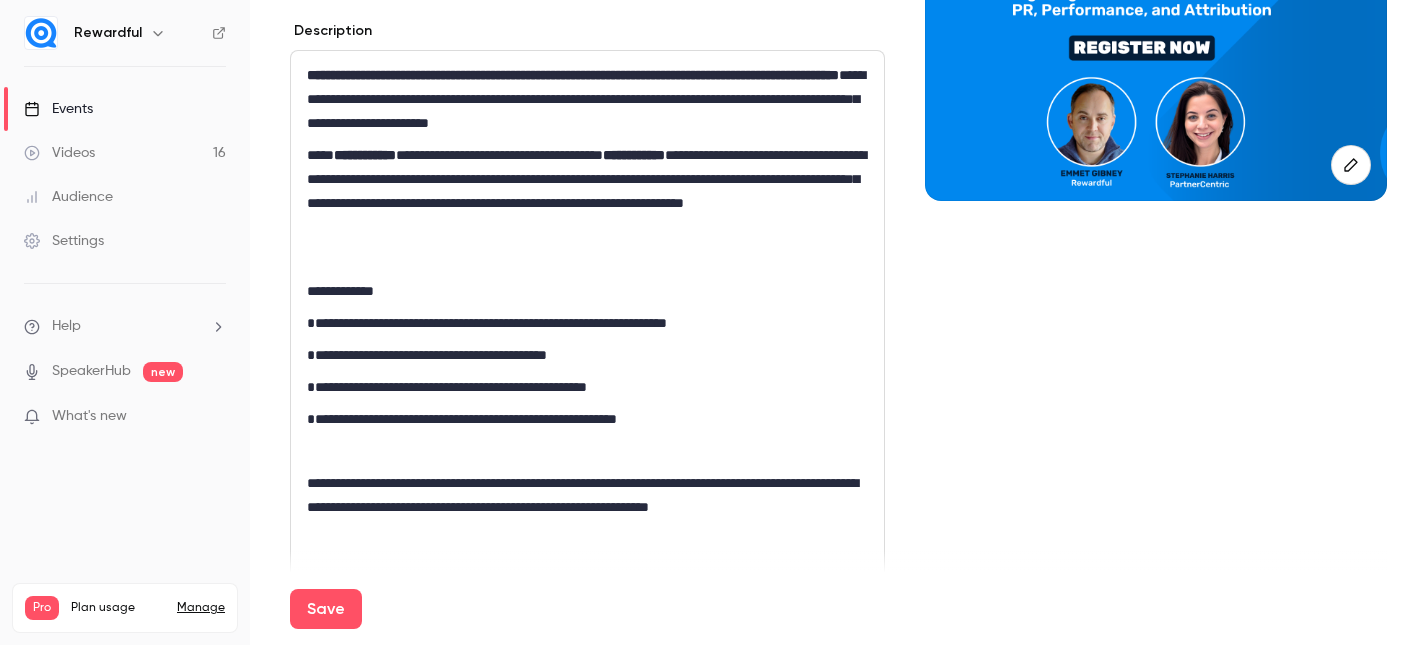 click at bounding box center [587, 259] 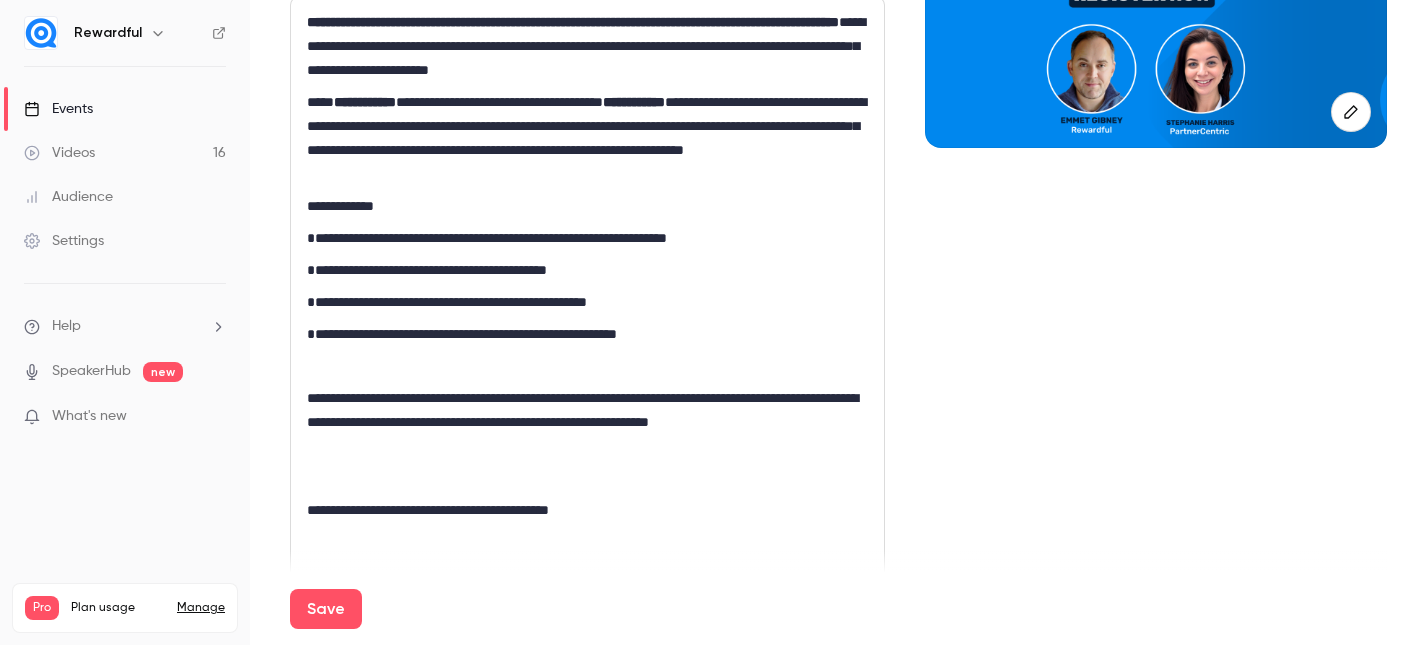 scroll, scrollTop: 233, scrollLeft: 0, axis: vertical 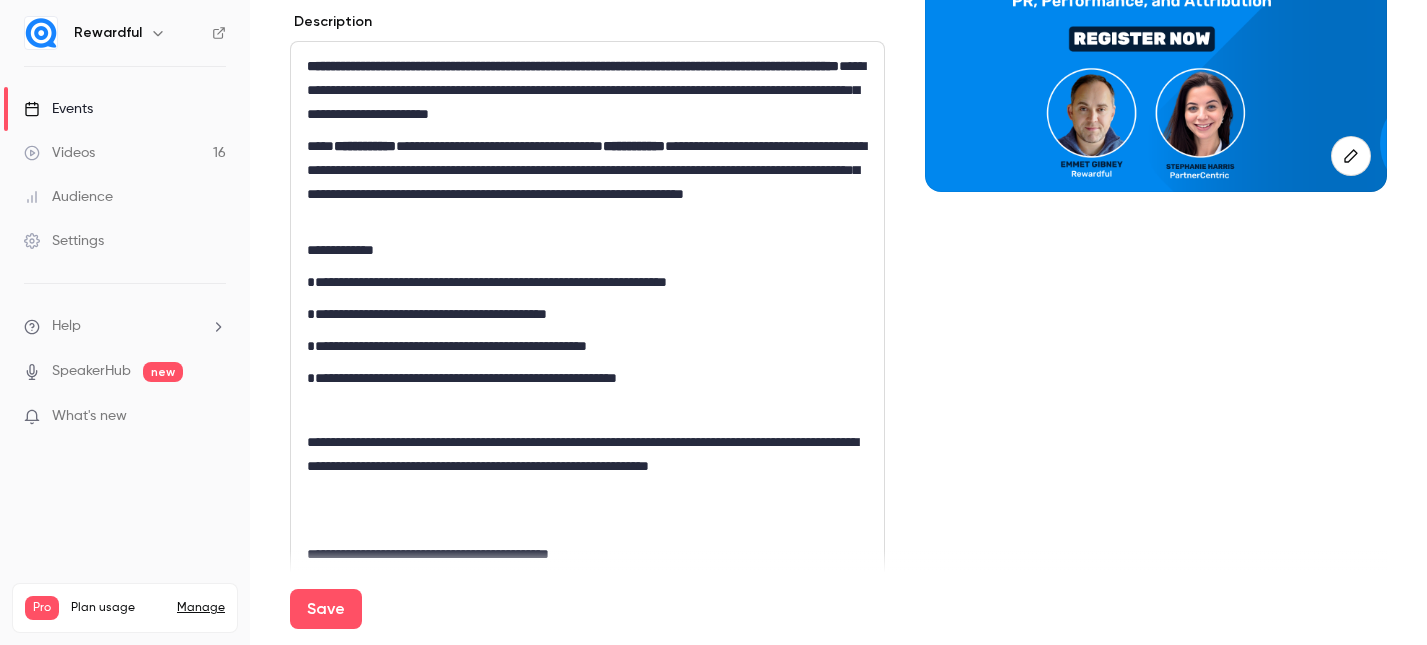 click on "**********" at bounding box center [587, 282] 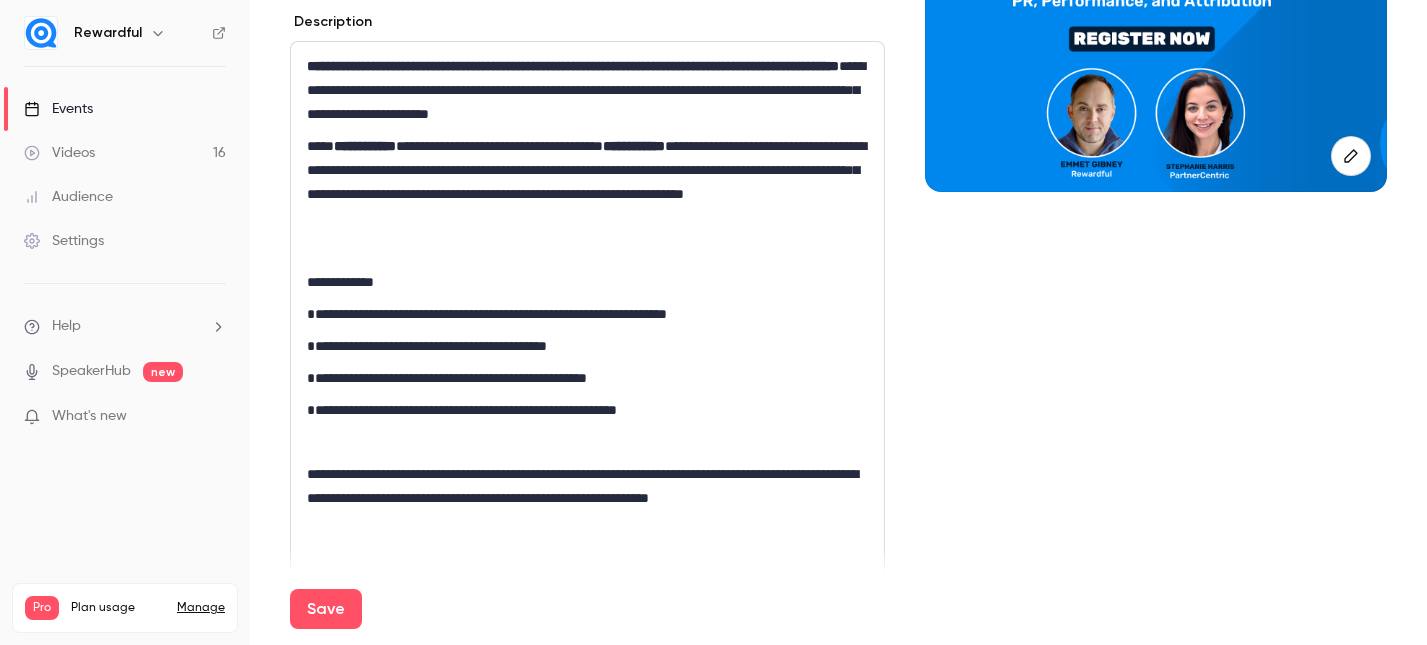 click on "**********" at bounding box center [587, 314] 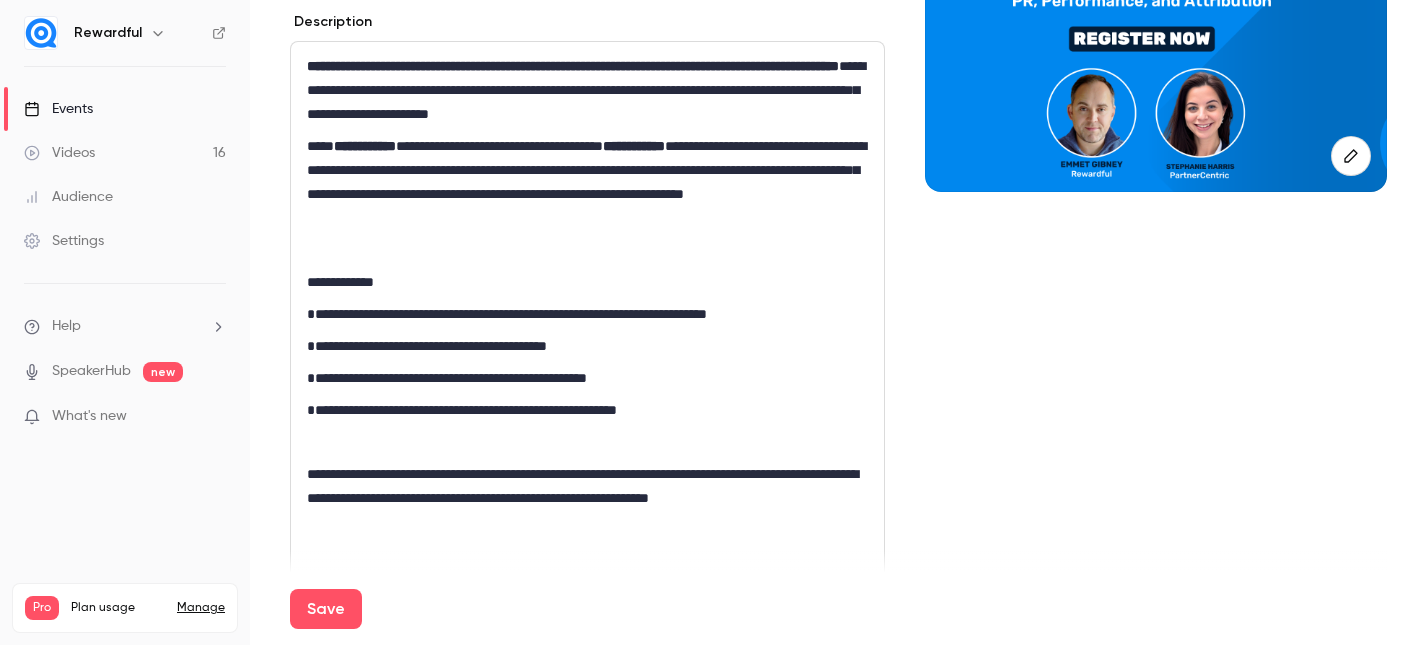 click at bounding box center [587, 442] 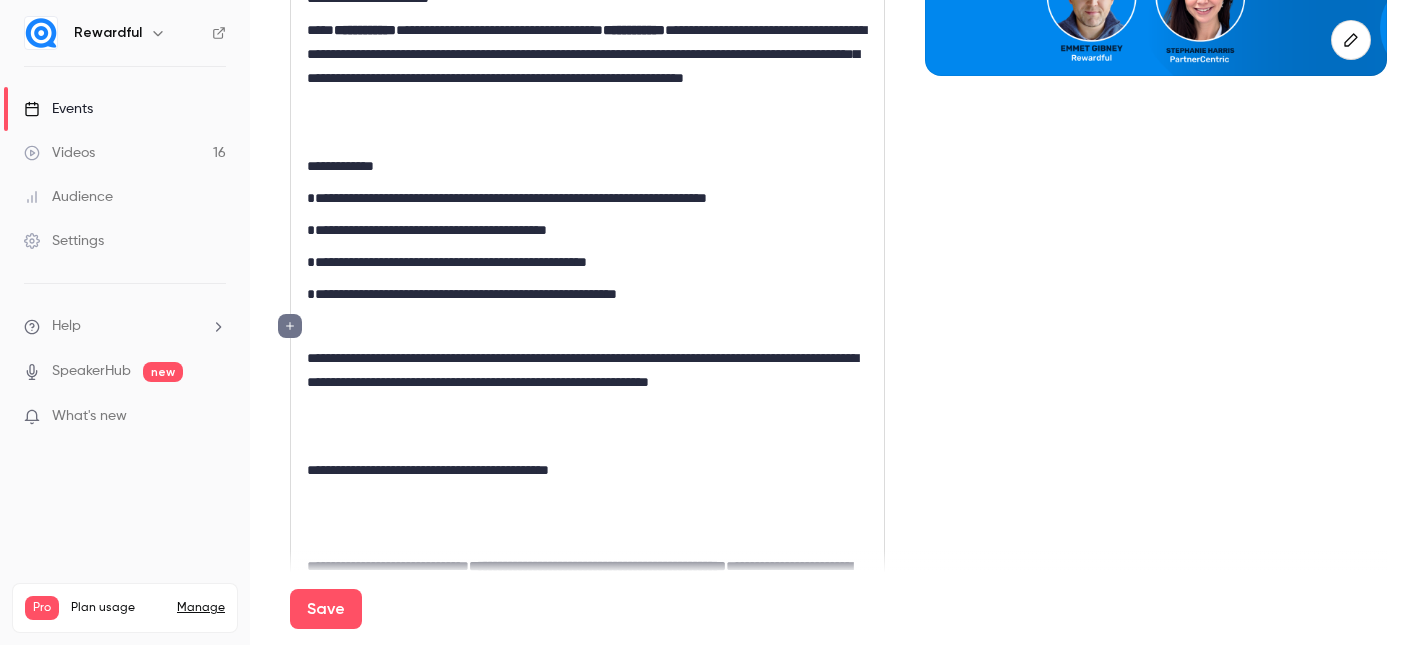 scroll, scrollTop: 350, scrollLeft: 0, axis: vertical 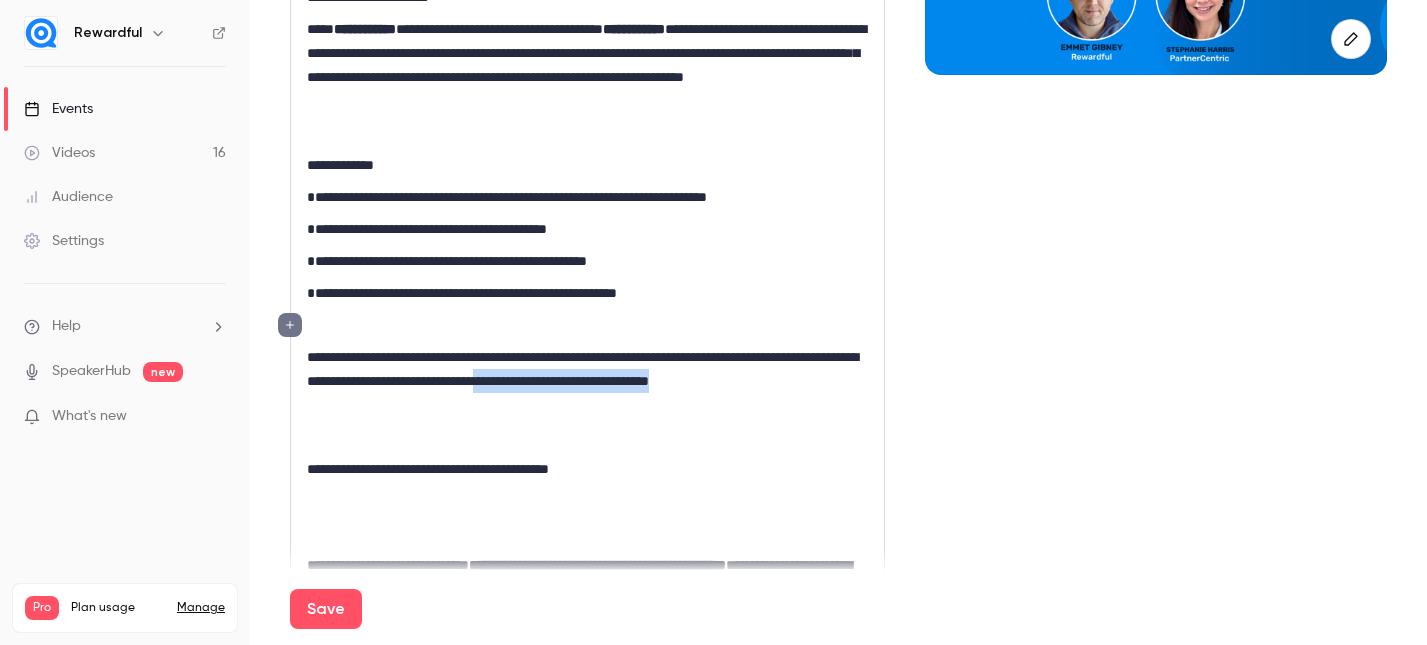 drag, startPoint x: 662, startPoint y: 379, endPoint x: 676, endPoint y: 406, distance: 30.413813 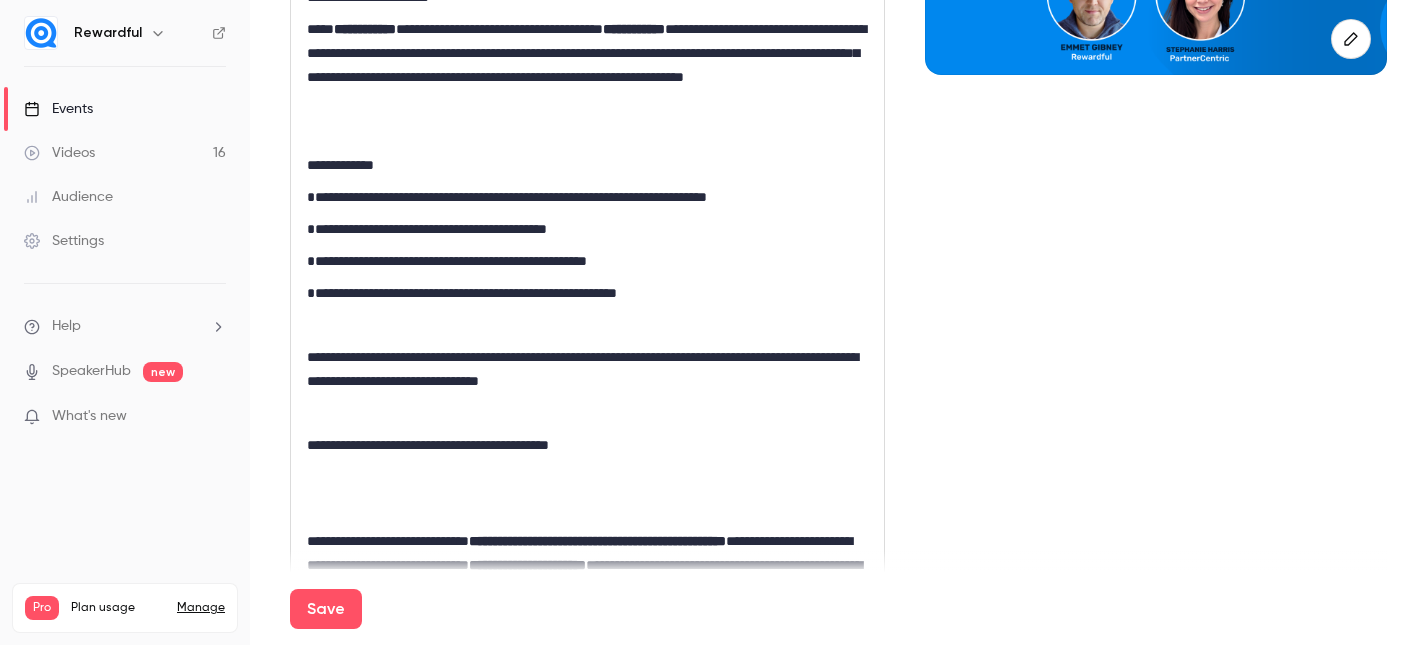 scroll, scrollTop: 390, scrollLeft: 0, axis: vertical 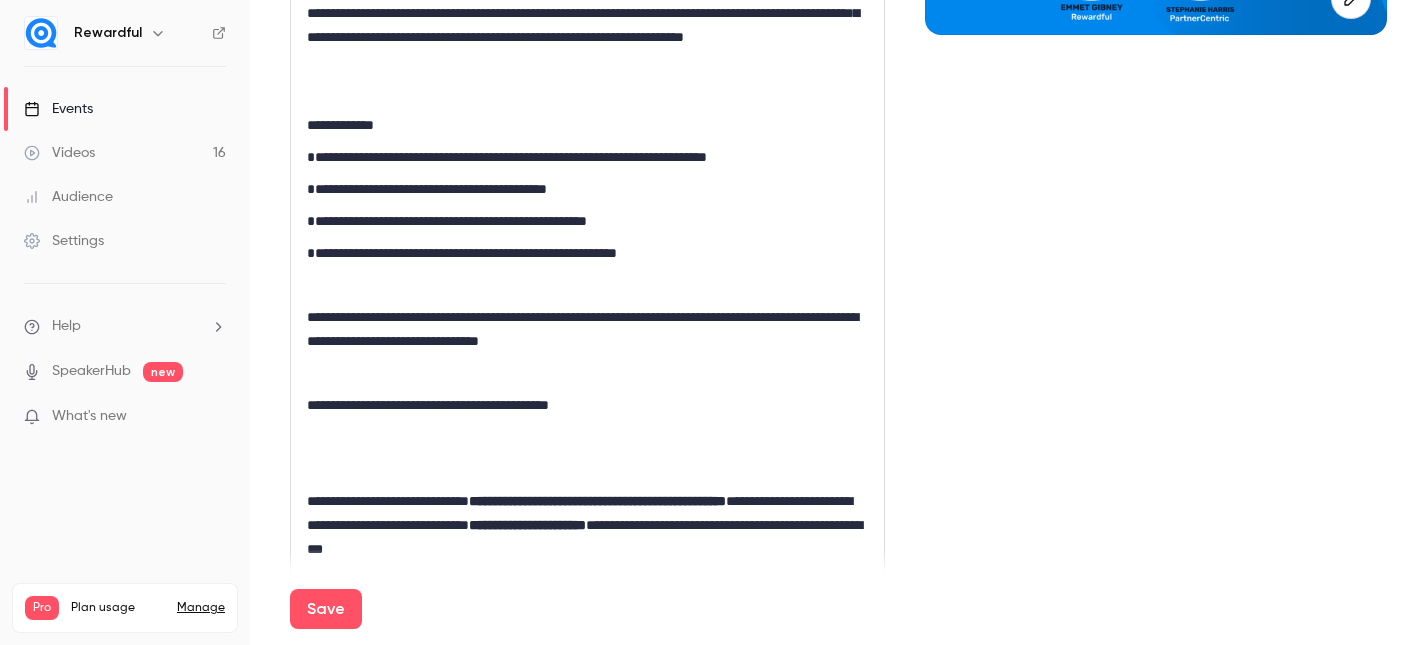 click on "**********" at bounding box center (587, 405) 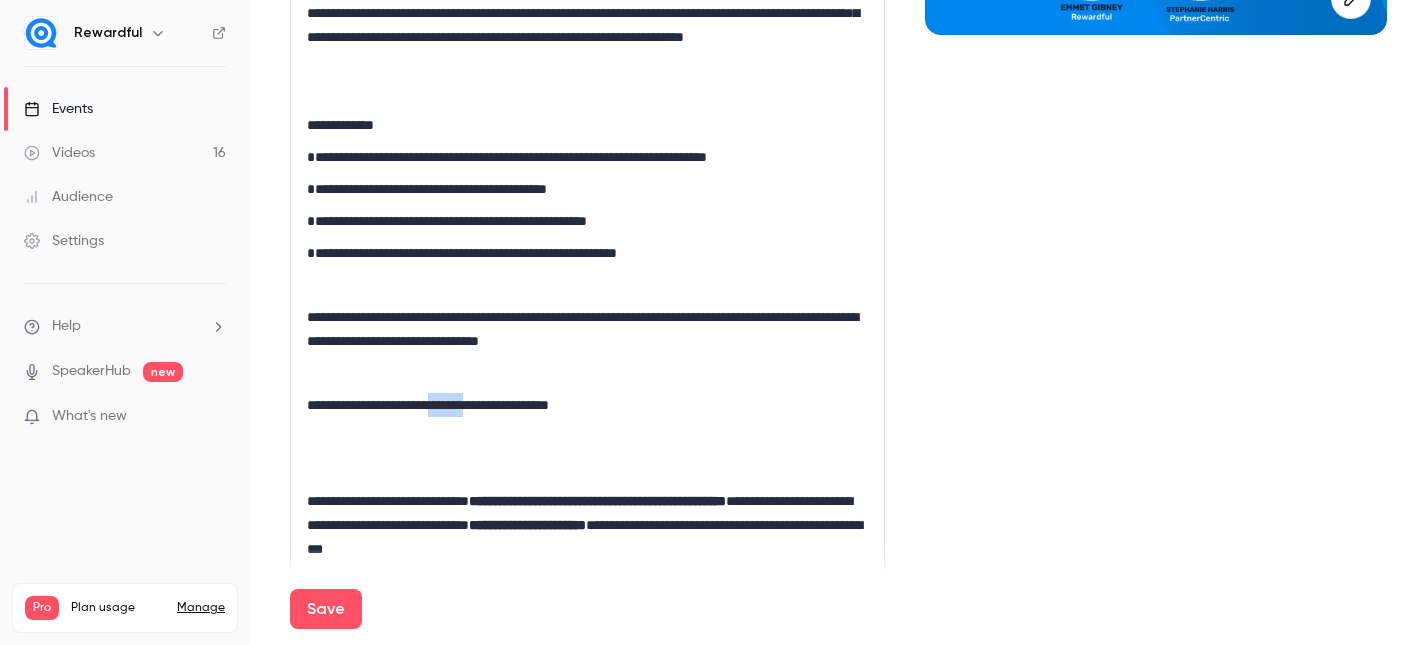 click on "**********" at bounding box center [587, 405] 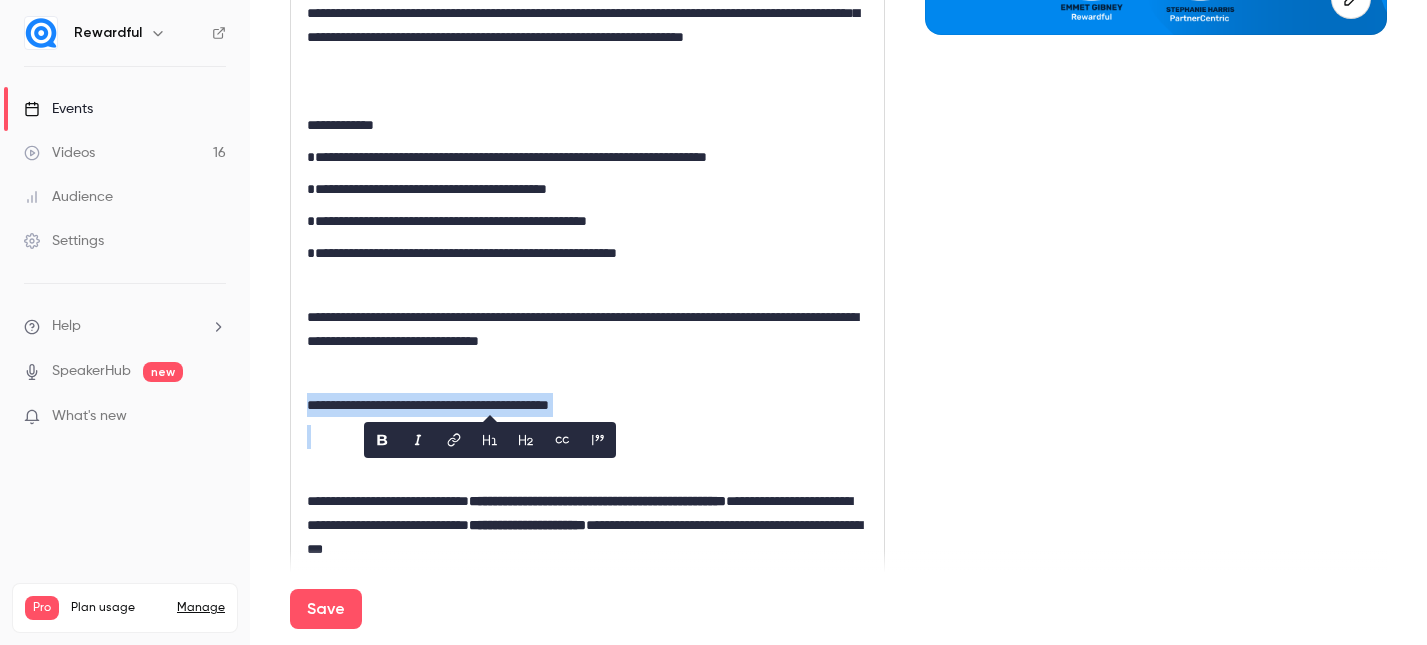 click on "**********" at bounding box center [587, 405] 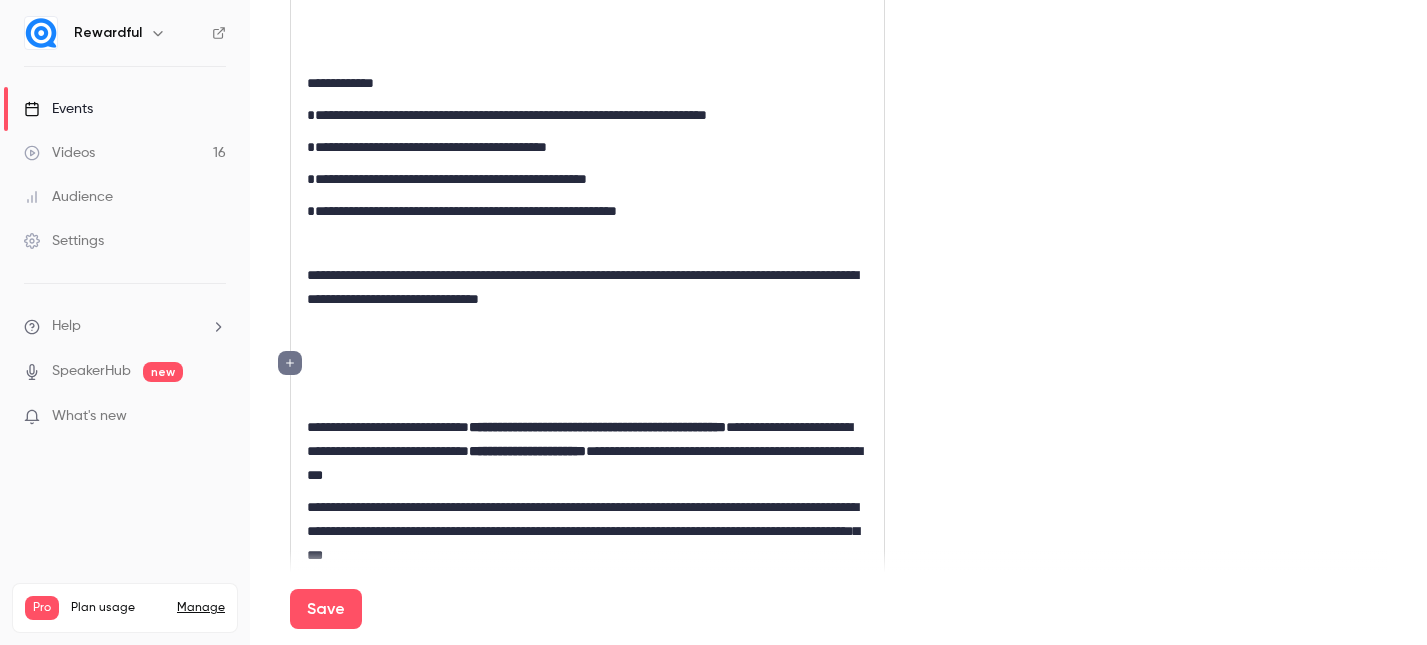 scroll, scrollTop: 406, scrollLeft: 0, axis: vertical 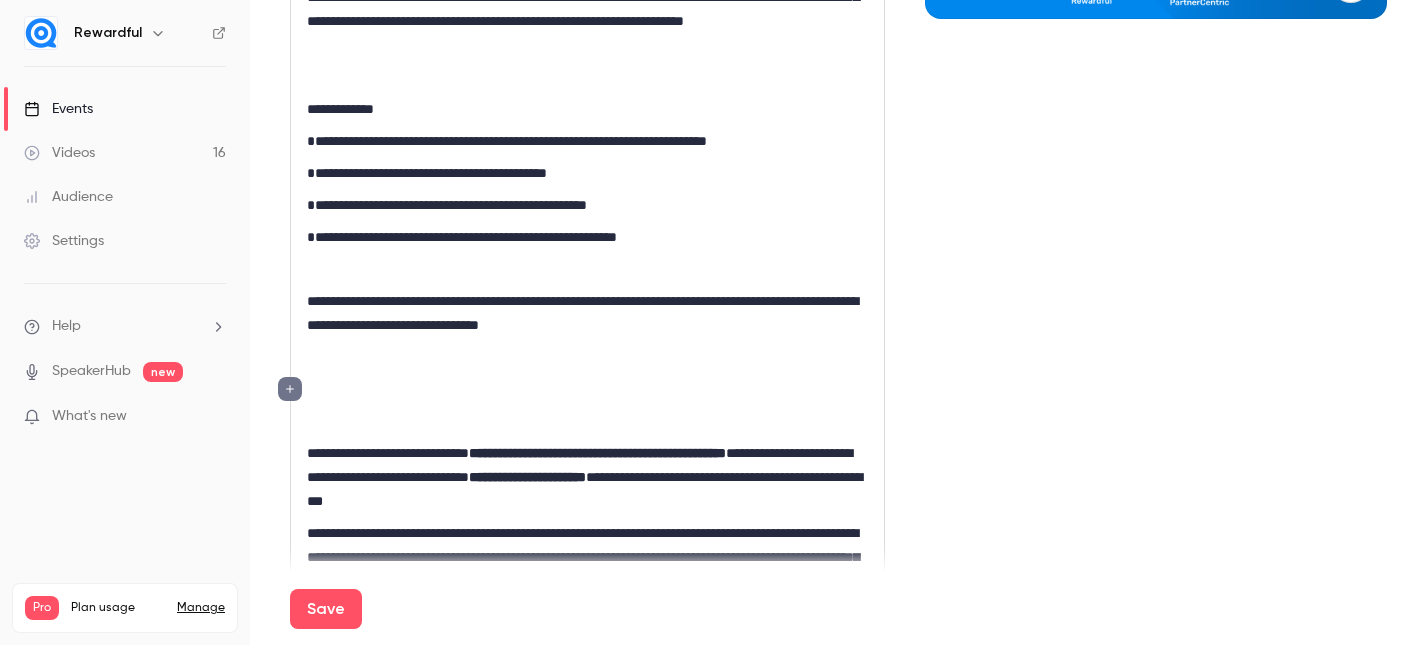 click on "**********" at bounding box center [587, 141] 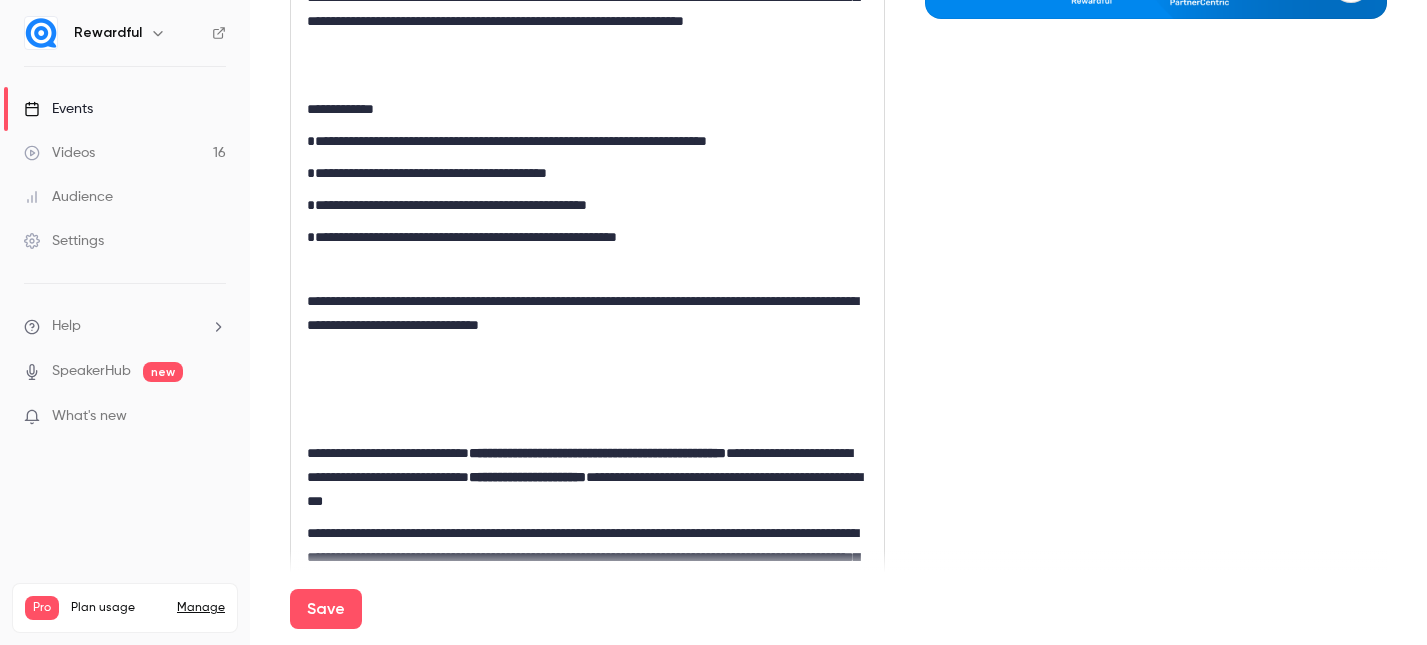 click on "**********" at bounding box center [587, 173] 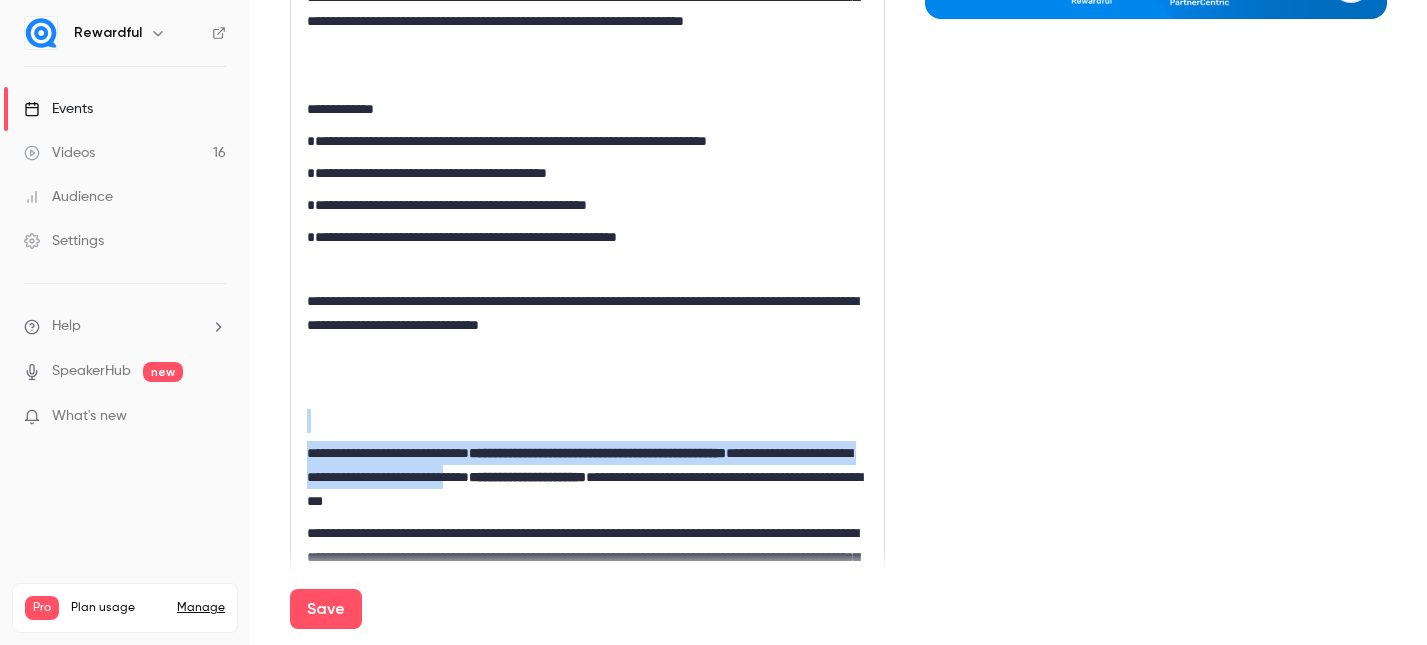 drag, startPoint x: 335, startPoint y: 412, endPoint x: 644, endPoint y: 482, distance: 316.82962 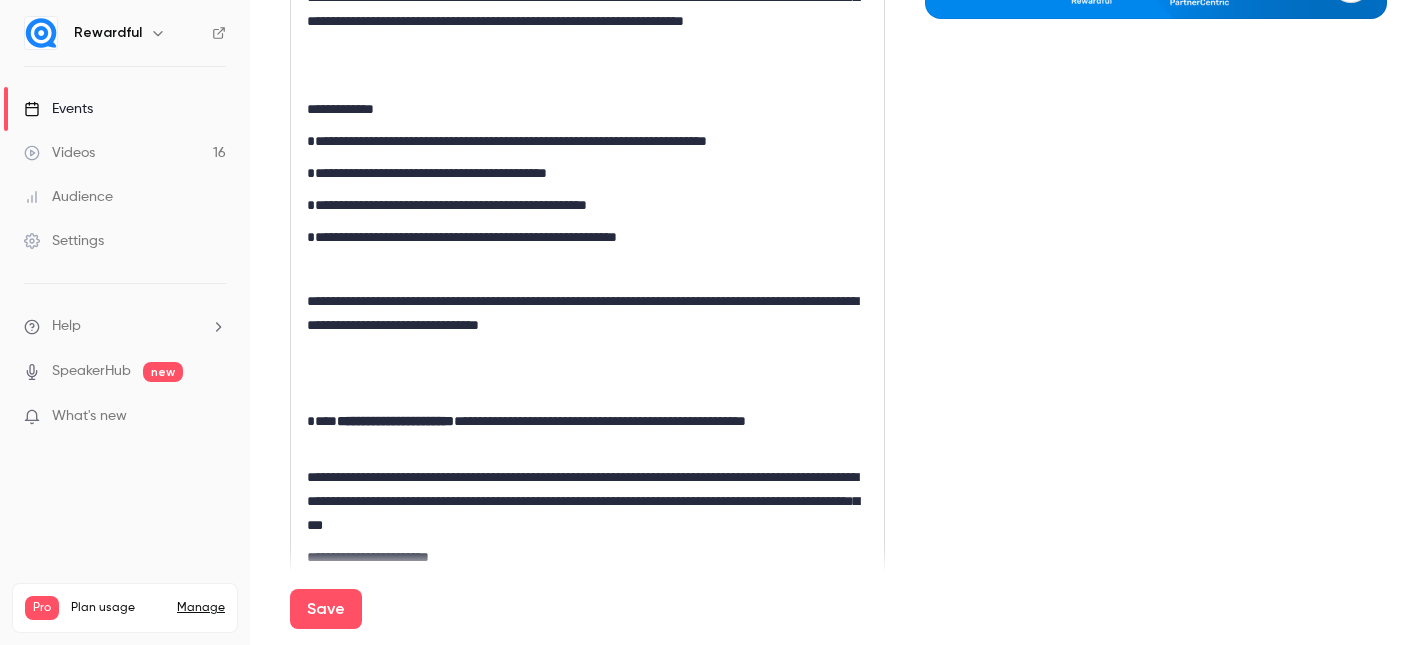 scroll, scrollTop: 574, scrollLeft: 0, axis: vertical 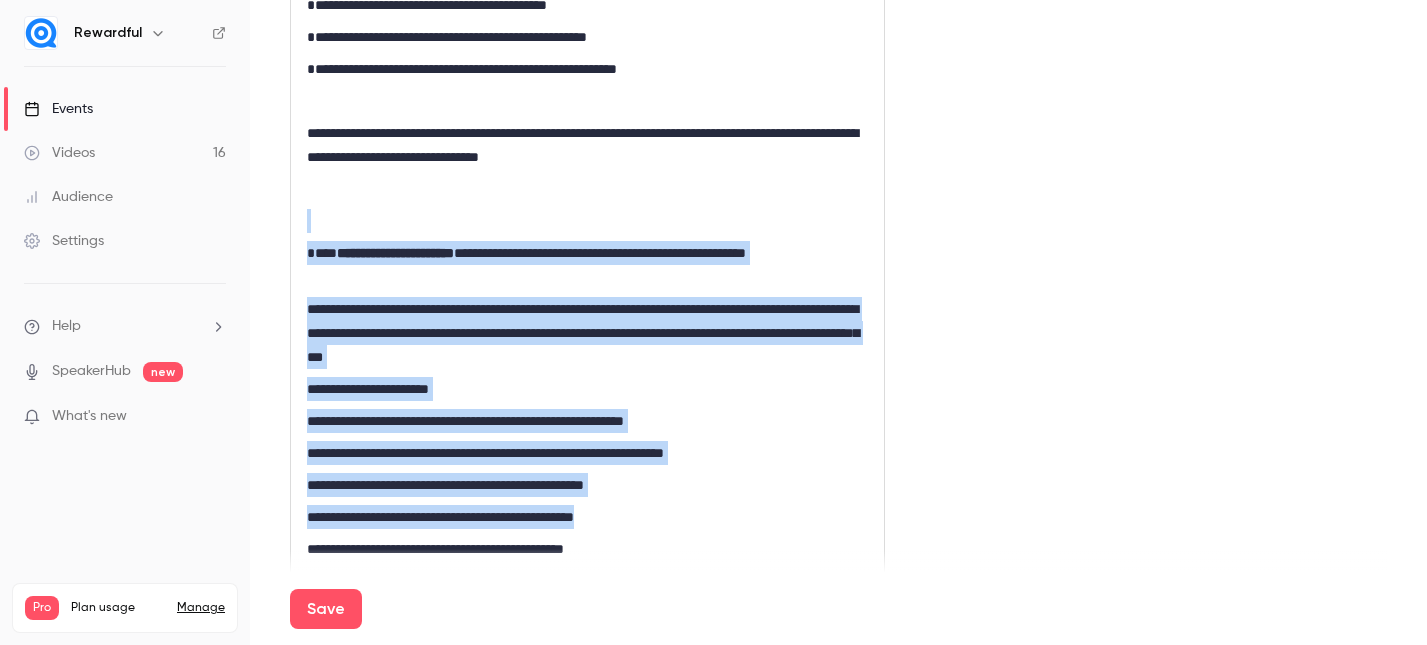 drag, startPoint x: 328, startPoint y: 218, endPoint x: 697, endPoint y: 527, distance: 481.29202 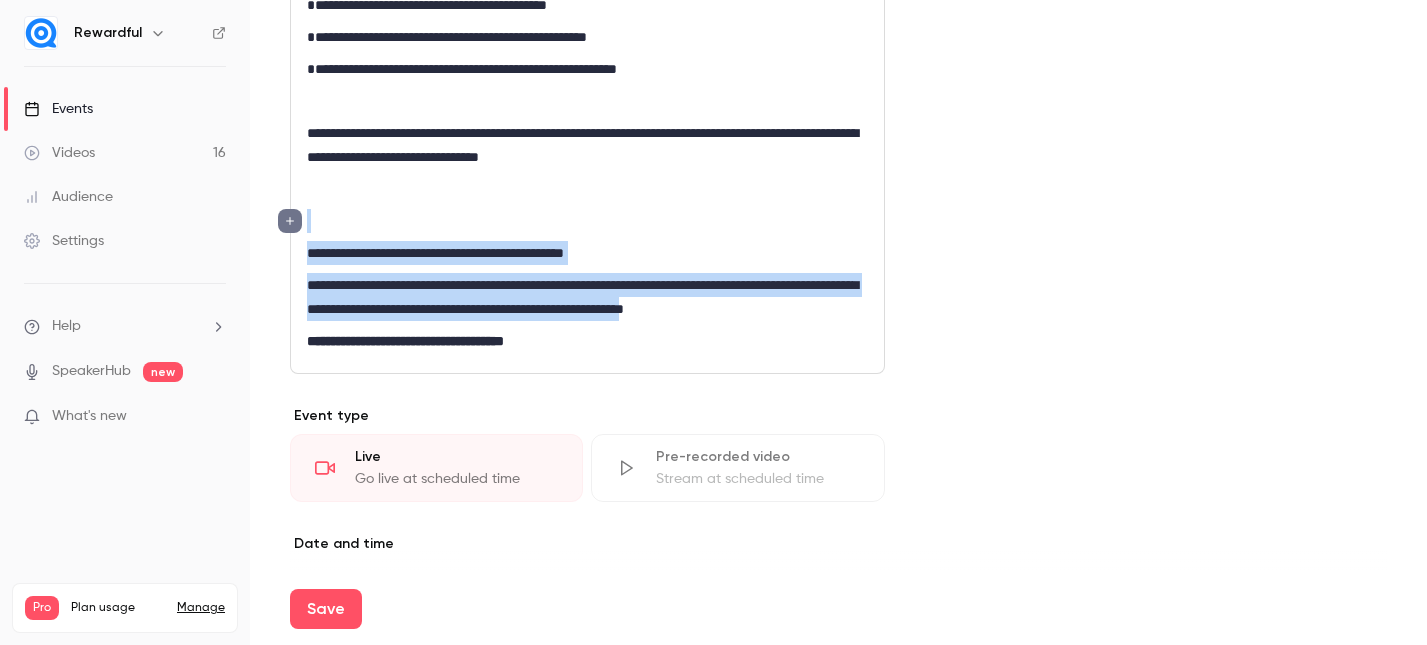 drag, startPoint x: 326, startPoint y: 208, endPoint x: 856, endPoint y: 308, distance: 539.35144 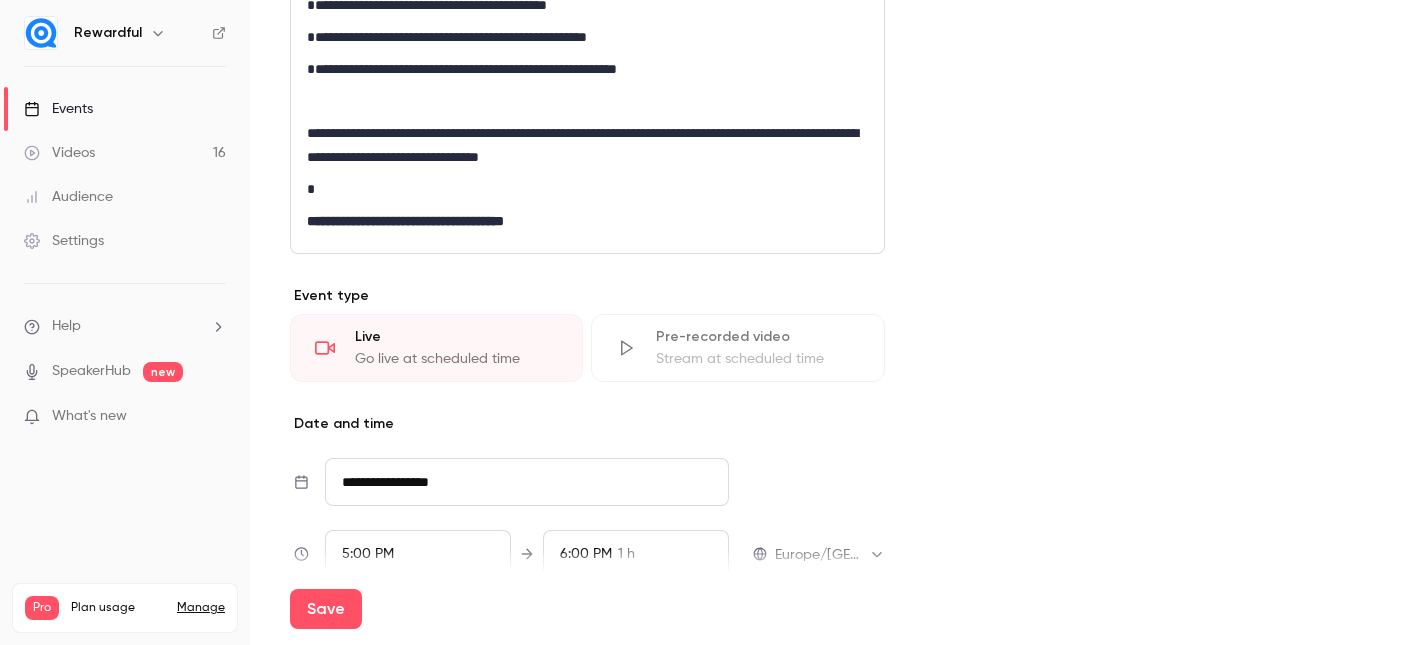 click on "*" at bounding box center (587, 189) 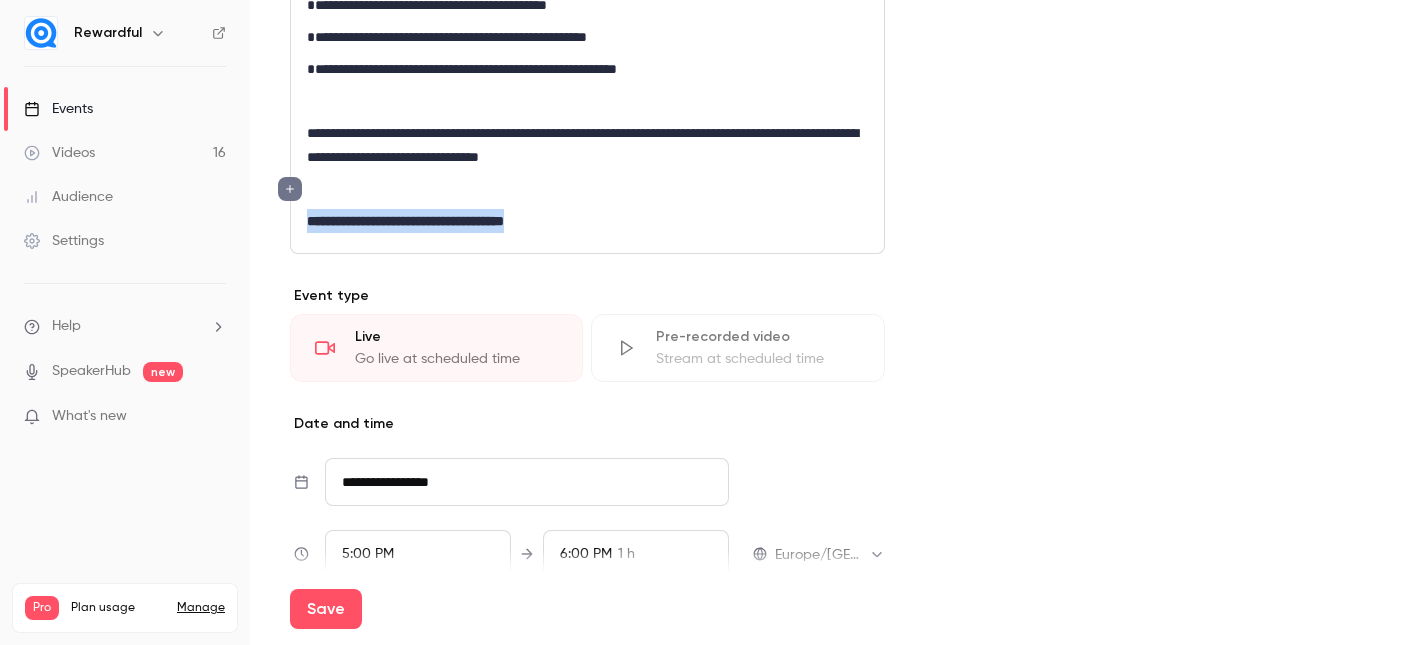 drag, startPoint x: 590, startPoint y: 229, endPoint x: 316, endPoint y: 203, distance: 275.2308 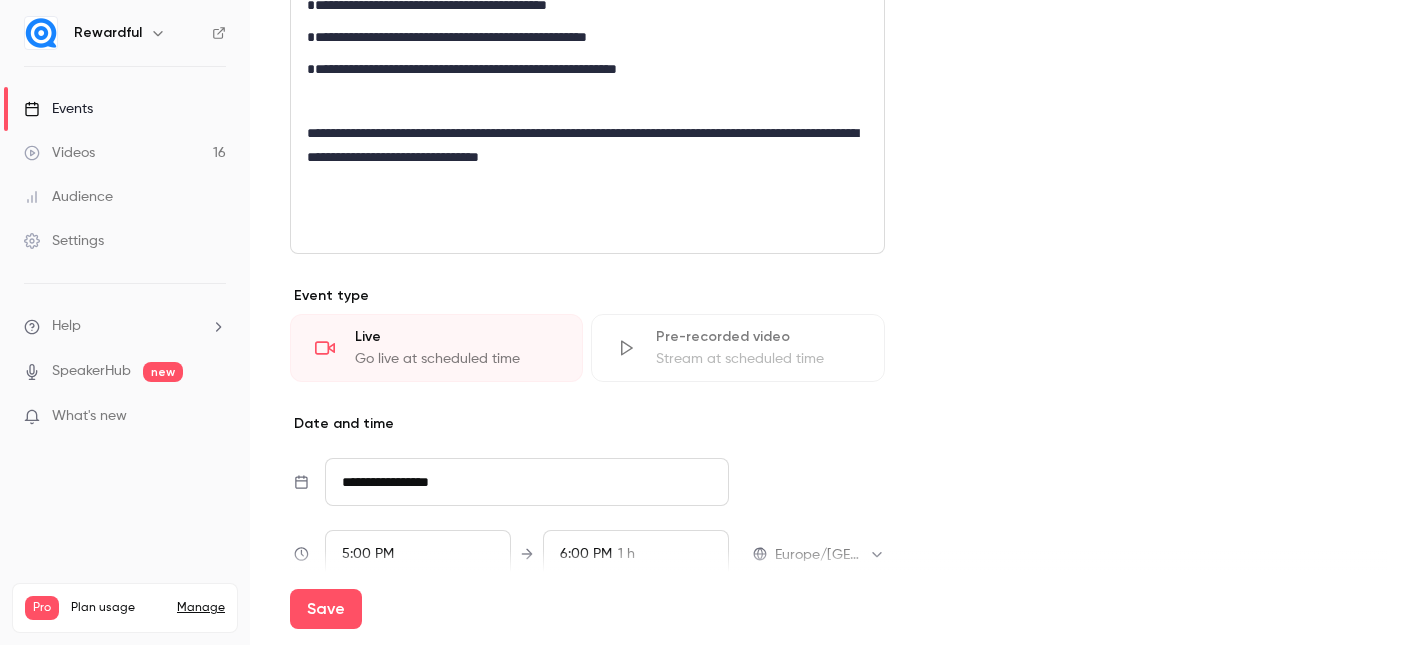 scroll, scrollTop: 229, scrollLeft: 0, axis: vertical 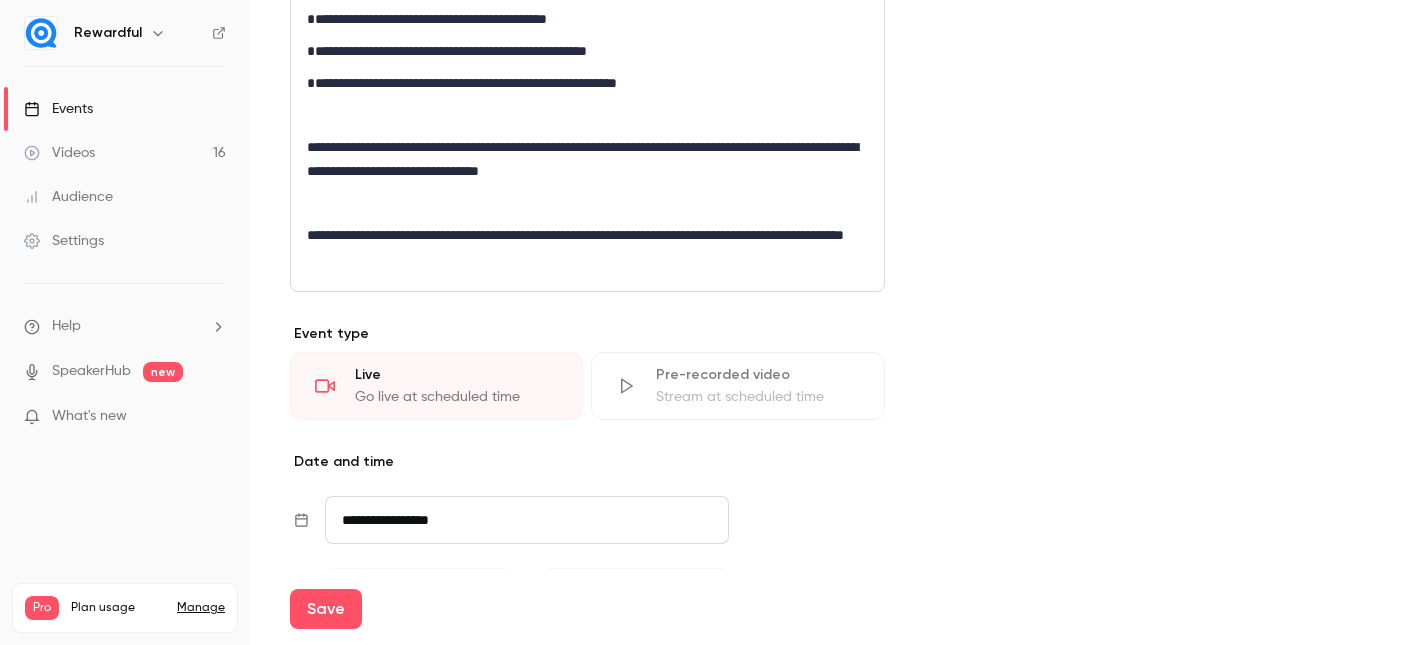 click at bounding box center (587, 203) 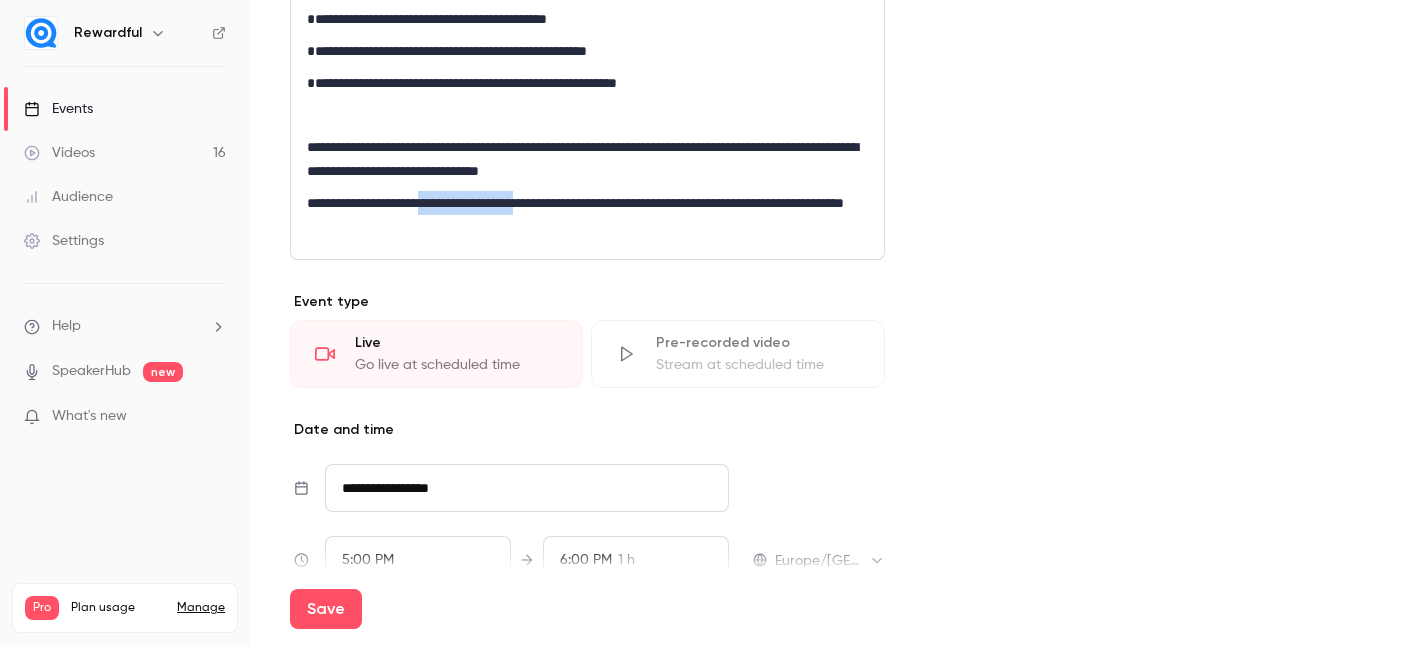 drag, startPoint x: 440, startPoint y: 197, endPoint x: 564, endPoint y: 198, distance: 124.004036 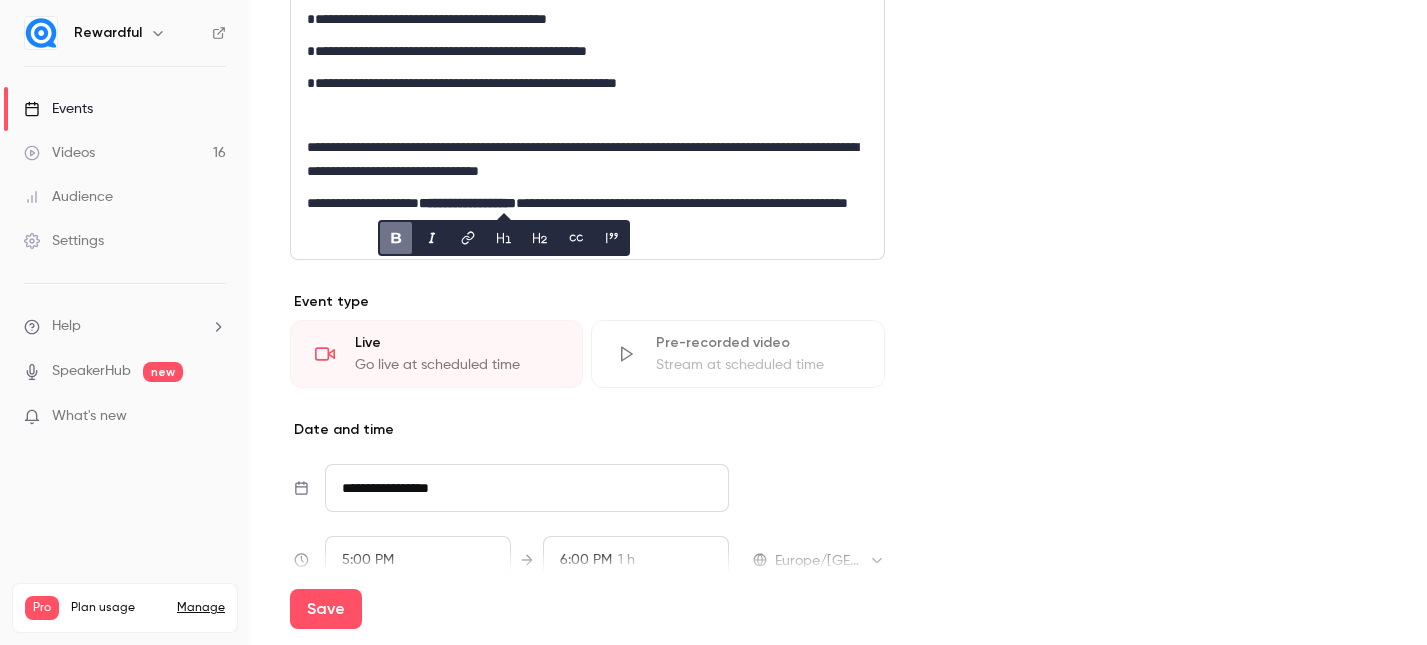 click on "**********" at bounding box center [587, 159] 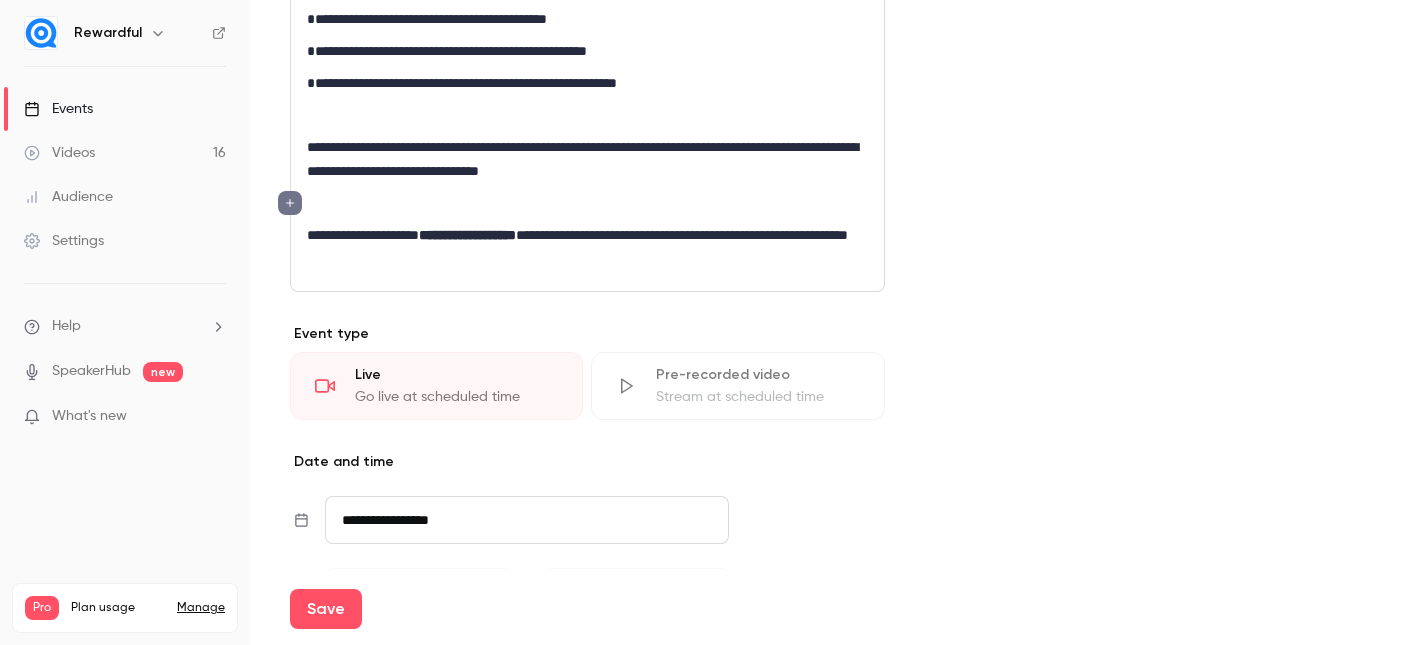 click on "**********" at bounding box center (587, 247) 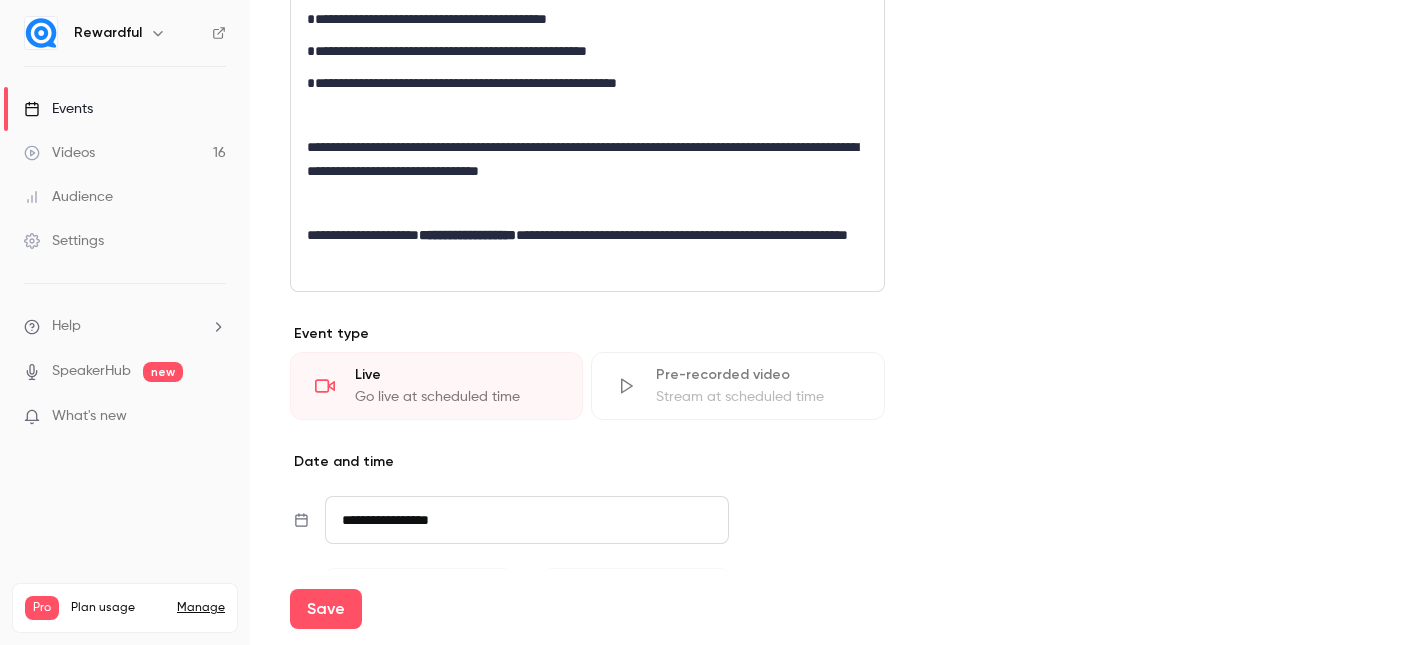 click on "**********" at bounding box center (587, 247) 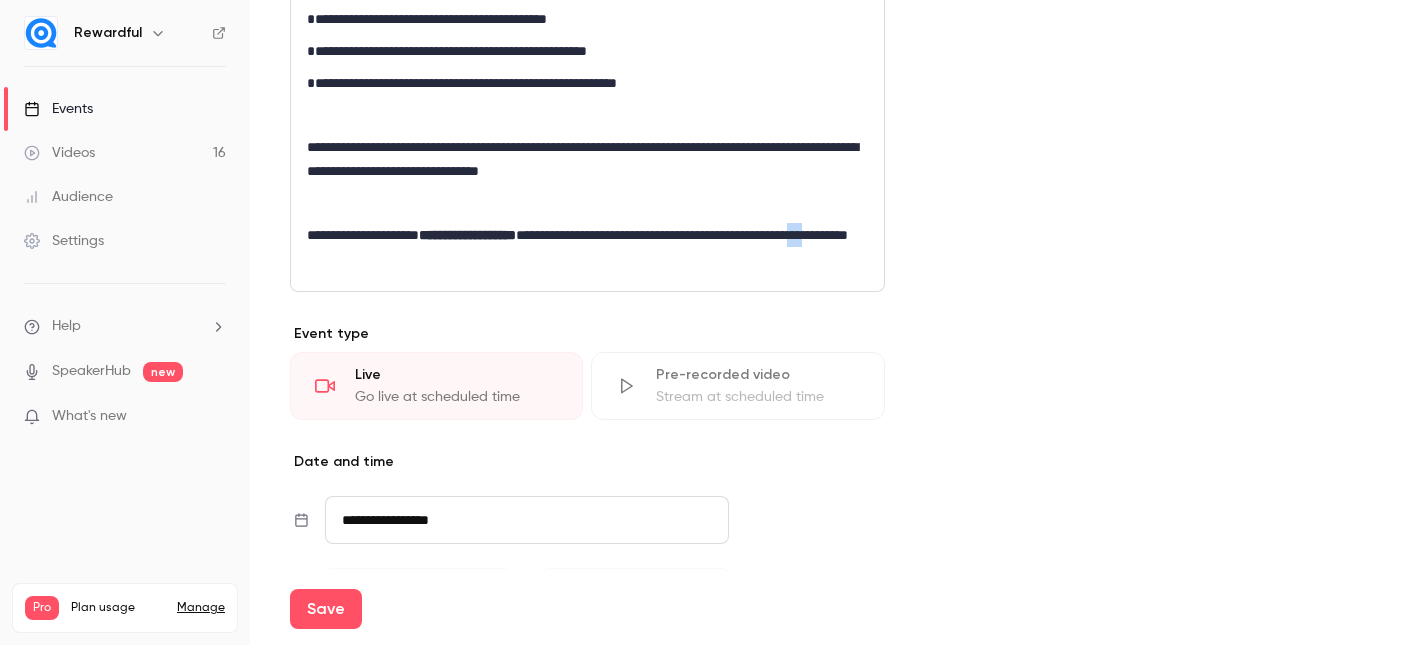 click on "**********" at bounding box center (587, 247) 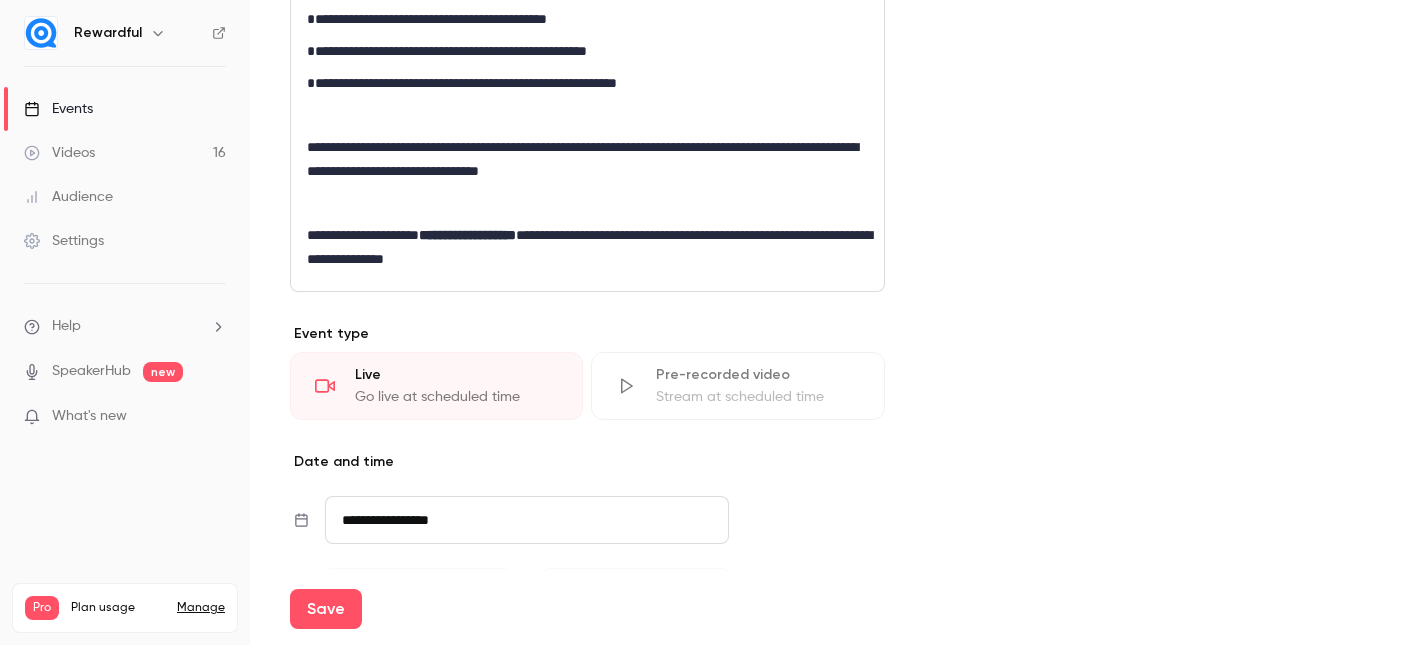 click on "**********" at bounding box center [587, 247] 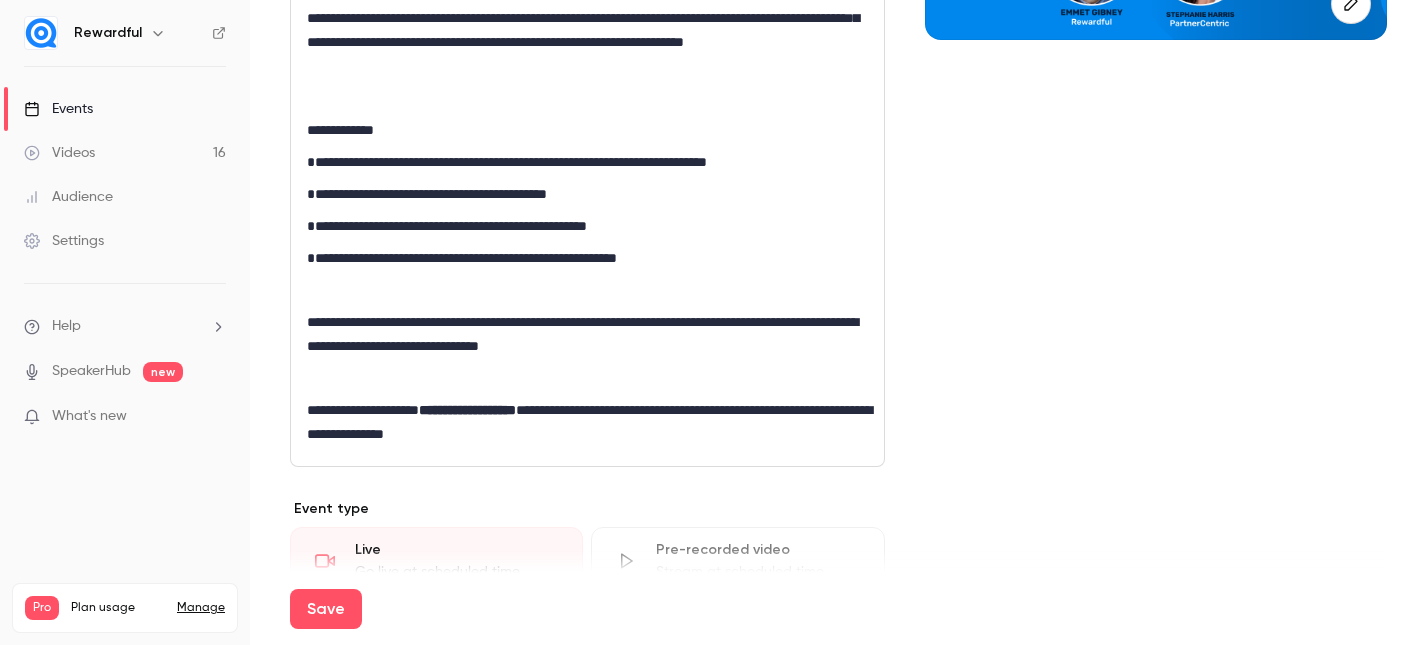 scroll, scrollTop: 1237, scrollLeft: 0, axis: vertical 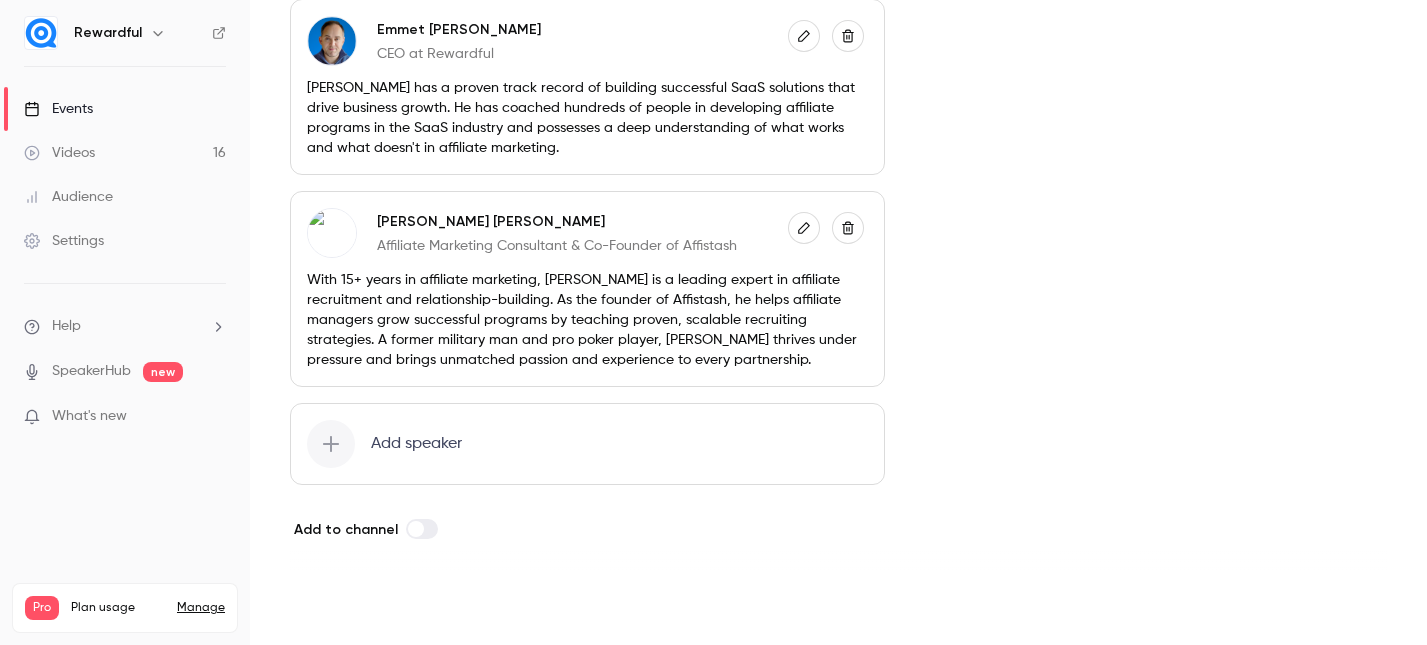 click on "Save" at bounding box center (326, 609) 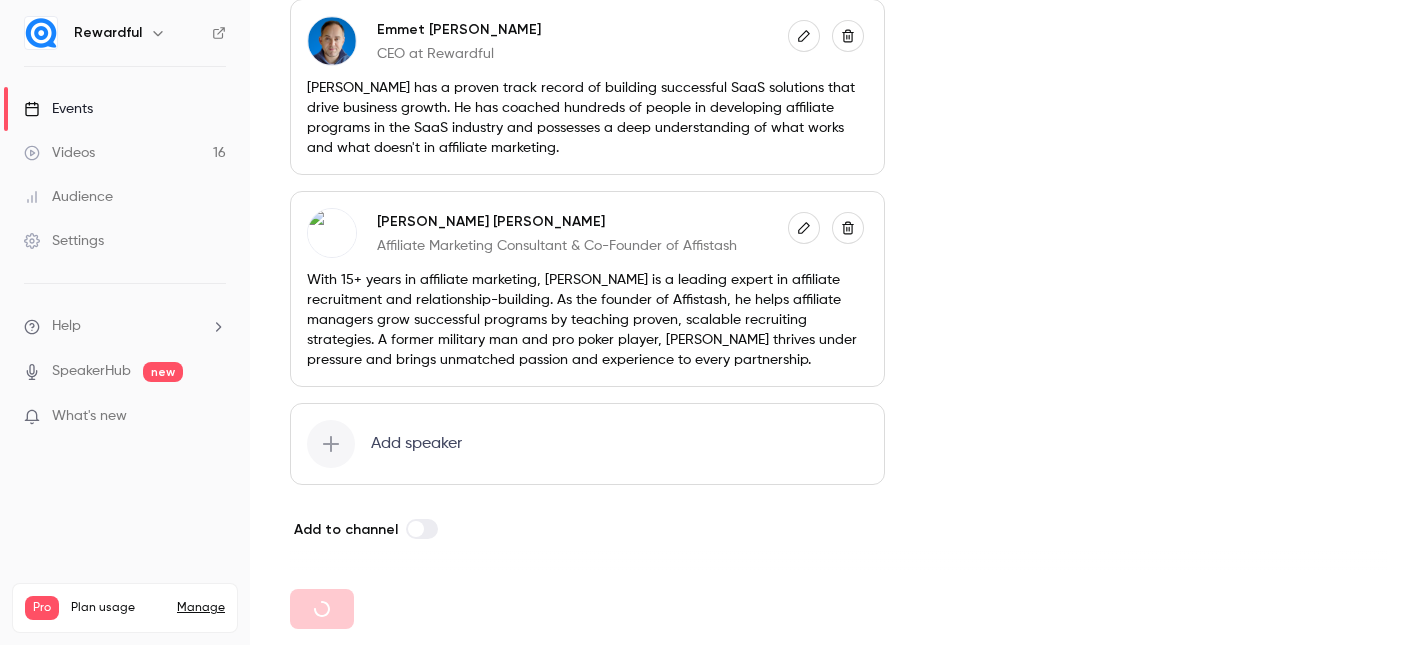 type on "**********" 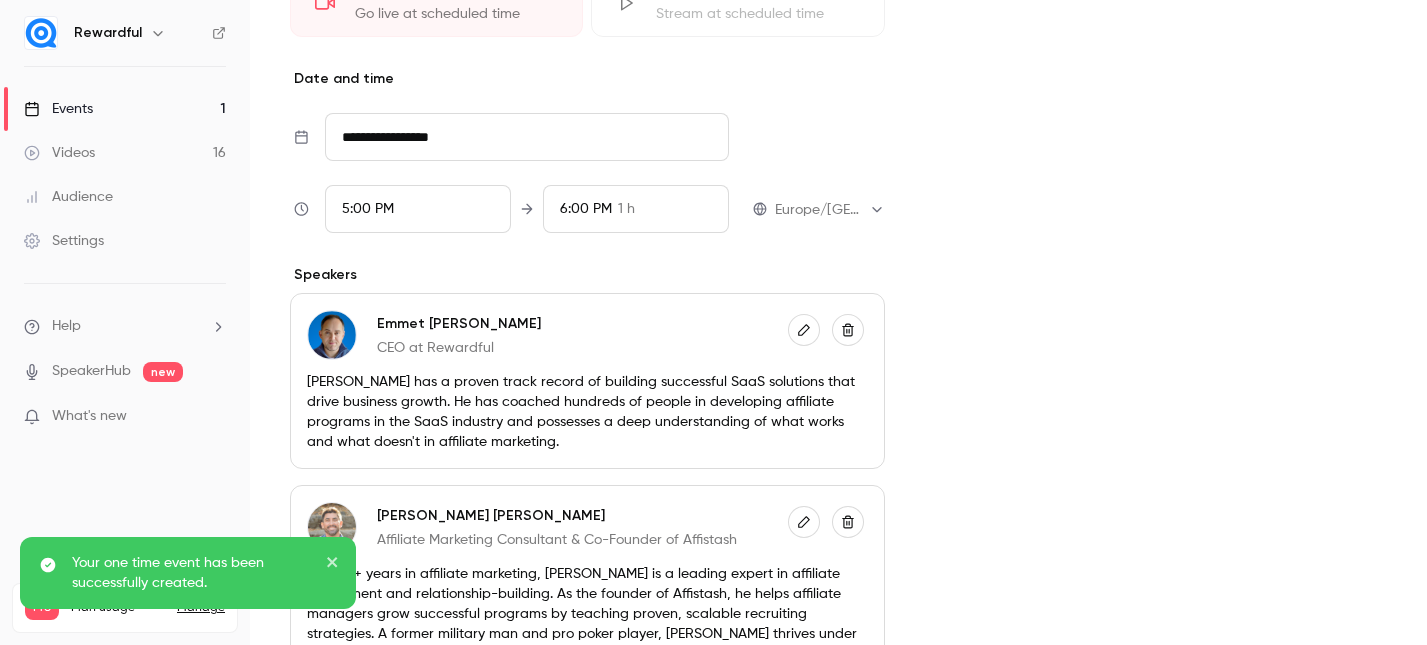 scroll, scrollTop: 1189, scrollLeft: 0, axis: vertical 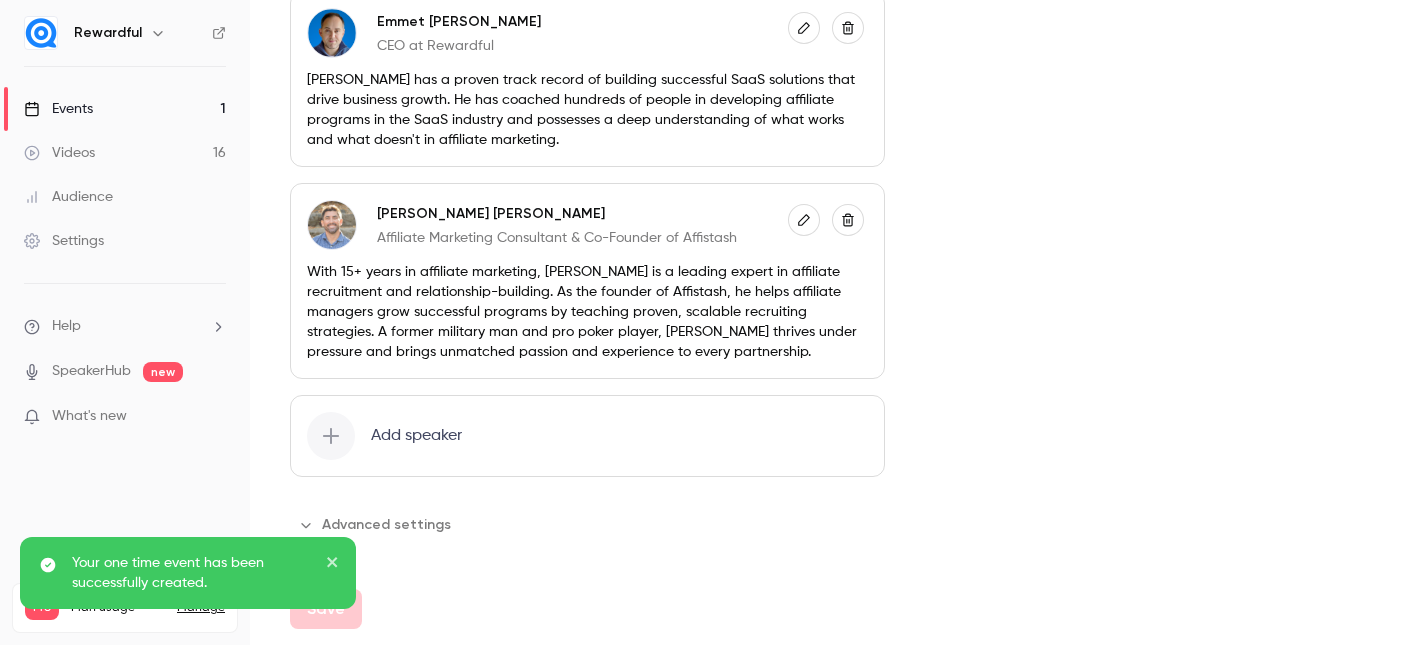click on "Advanced settings" at bounding box center (376, 525) 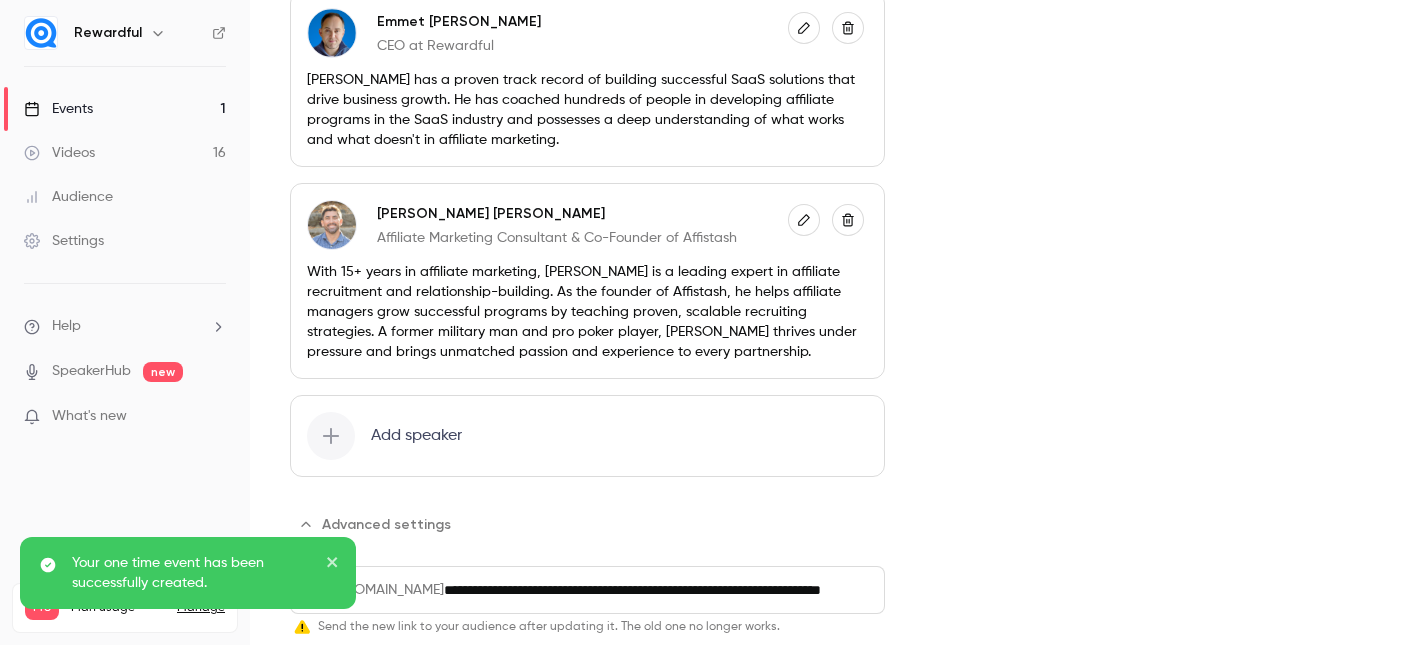 scroll, scrollTop: 1342, scrollLeft: 0, axis: vertical 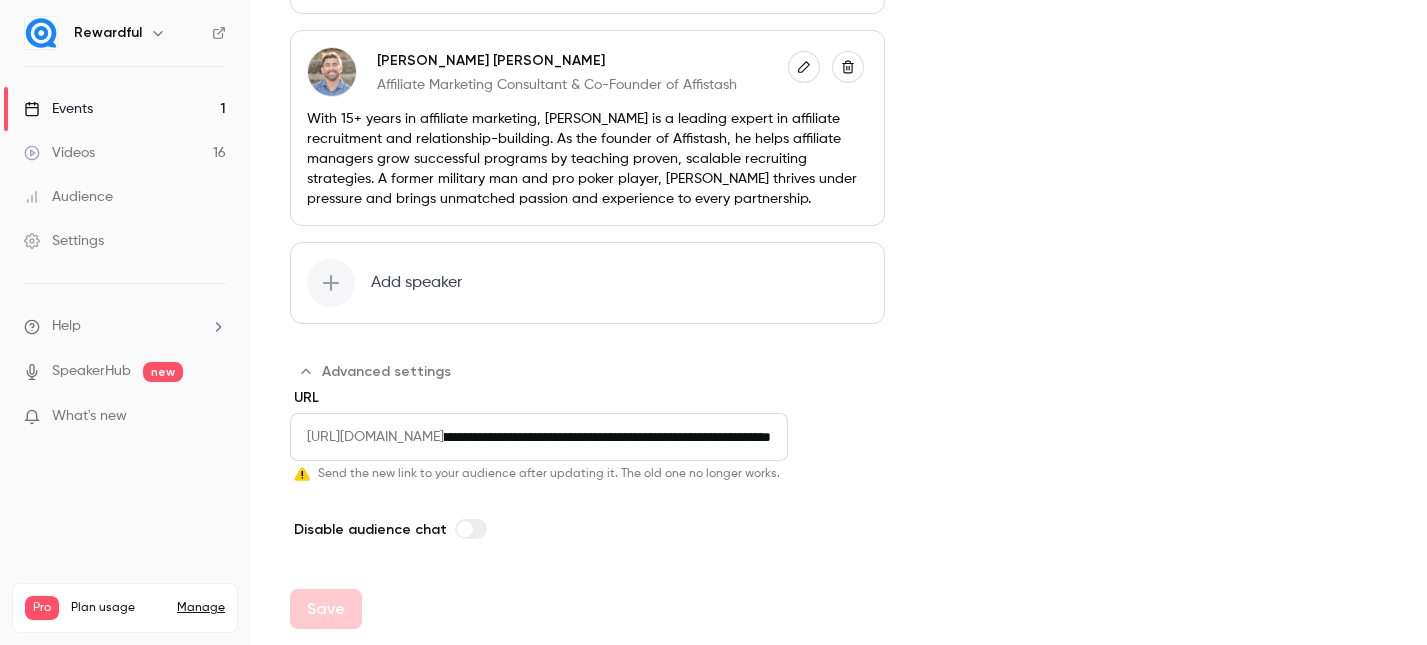 drag, startPoint x: 608, startPoint y: 436, endPoint x: 877, endPoint y: 456, distance: 269.74246 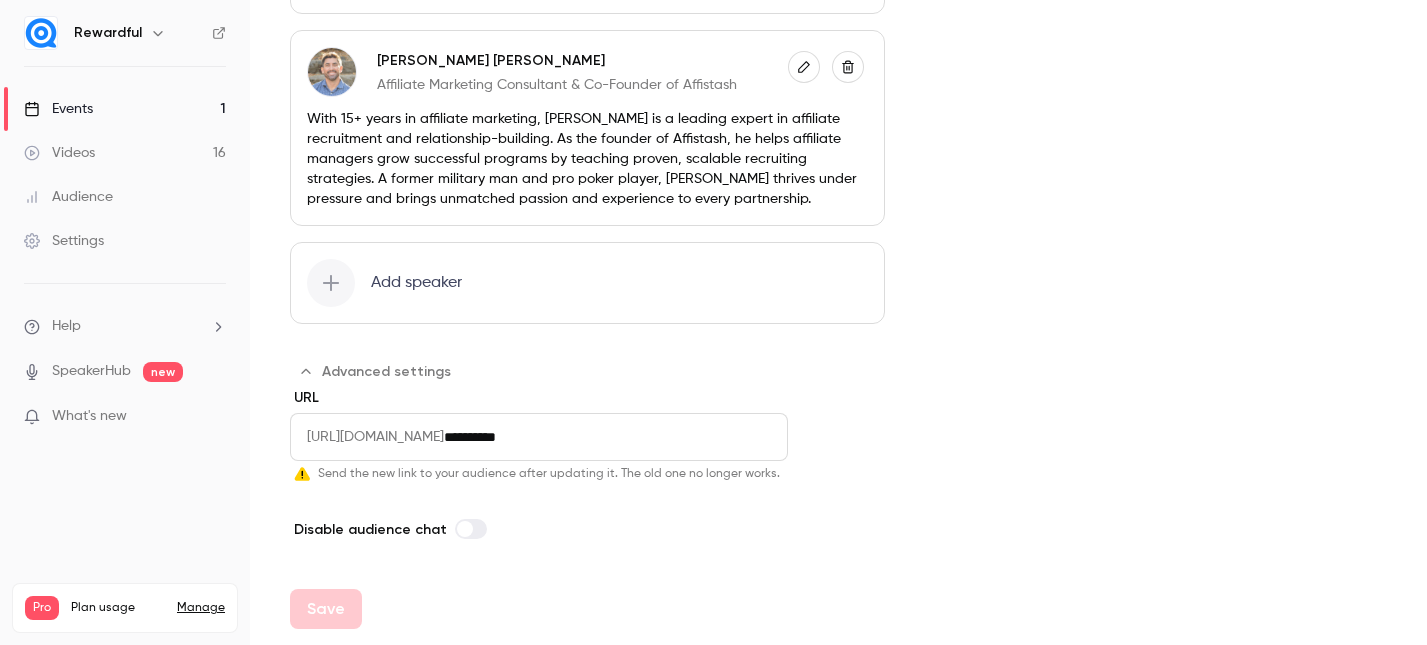 scroll, scrollTop: 0, scrollLeft: 0, axis: both 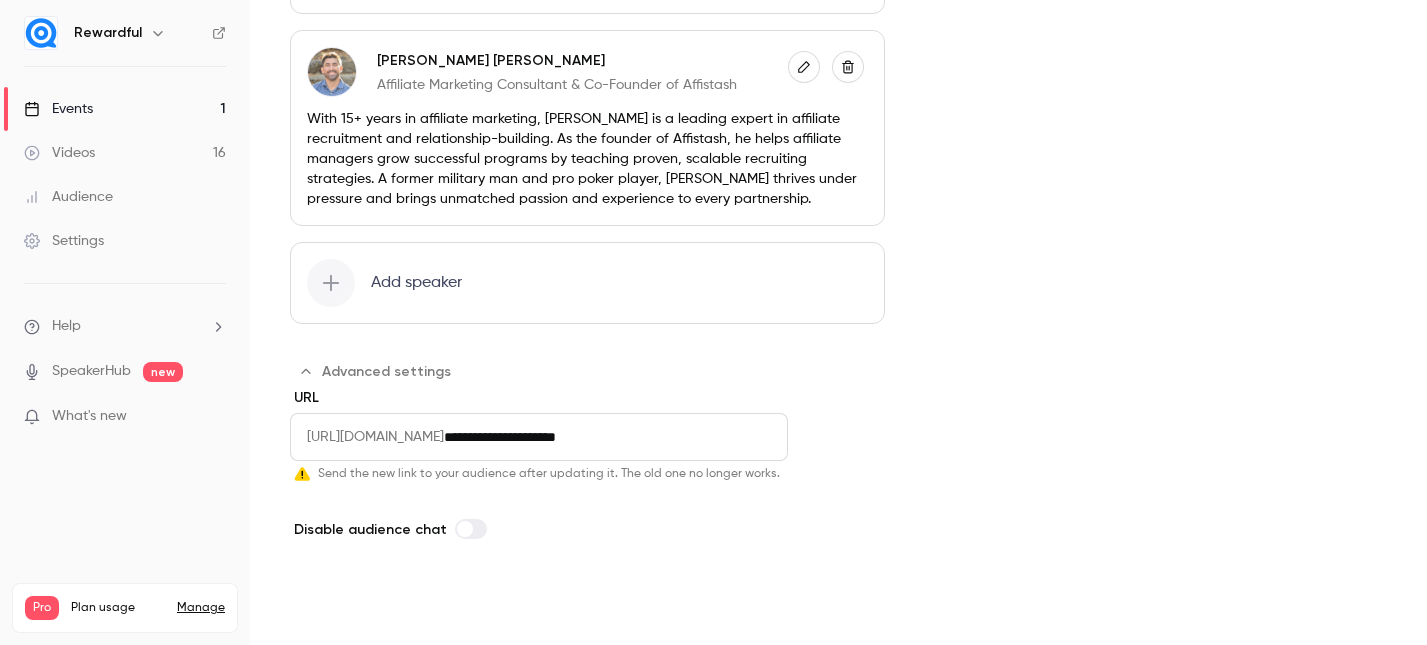 click on "Save" at bounding box center [326, 609] 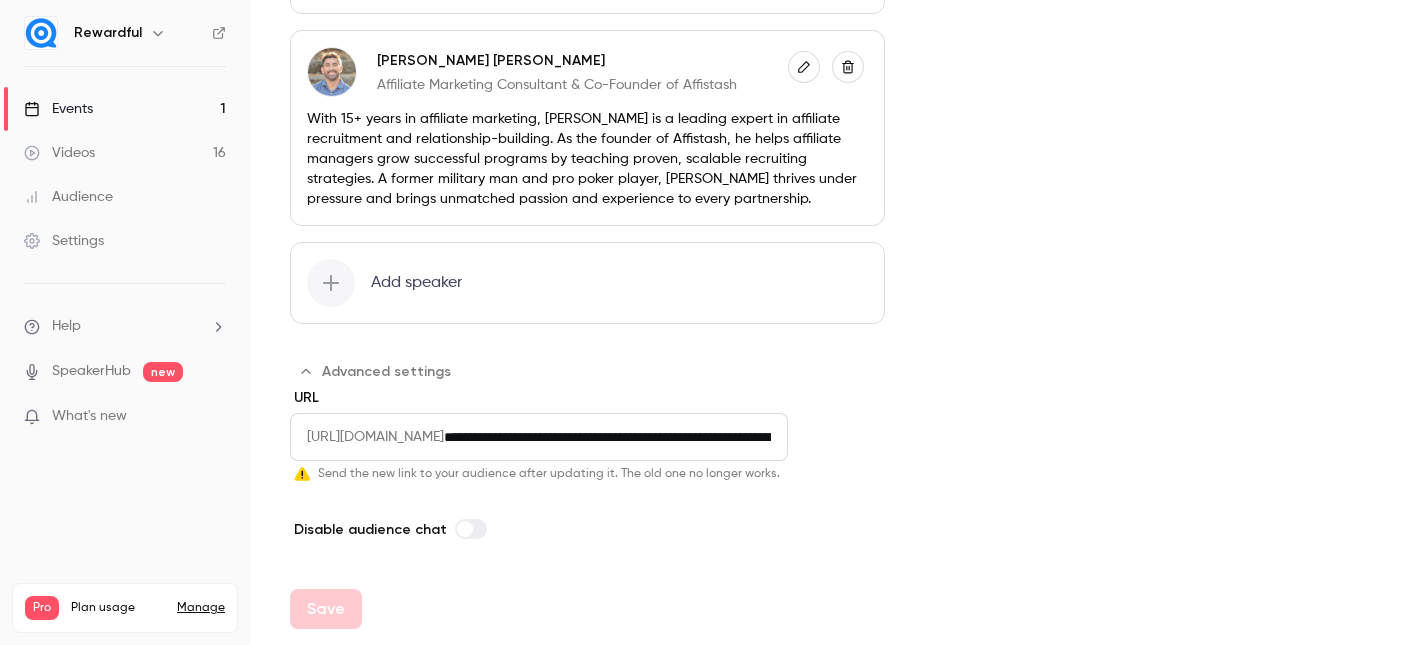 type on "**********" 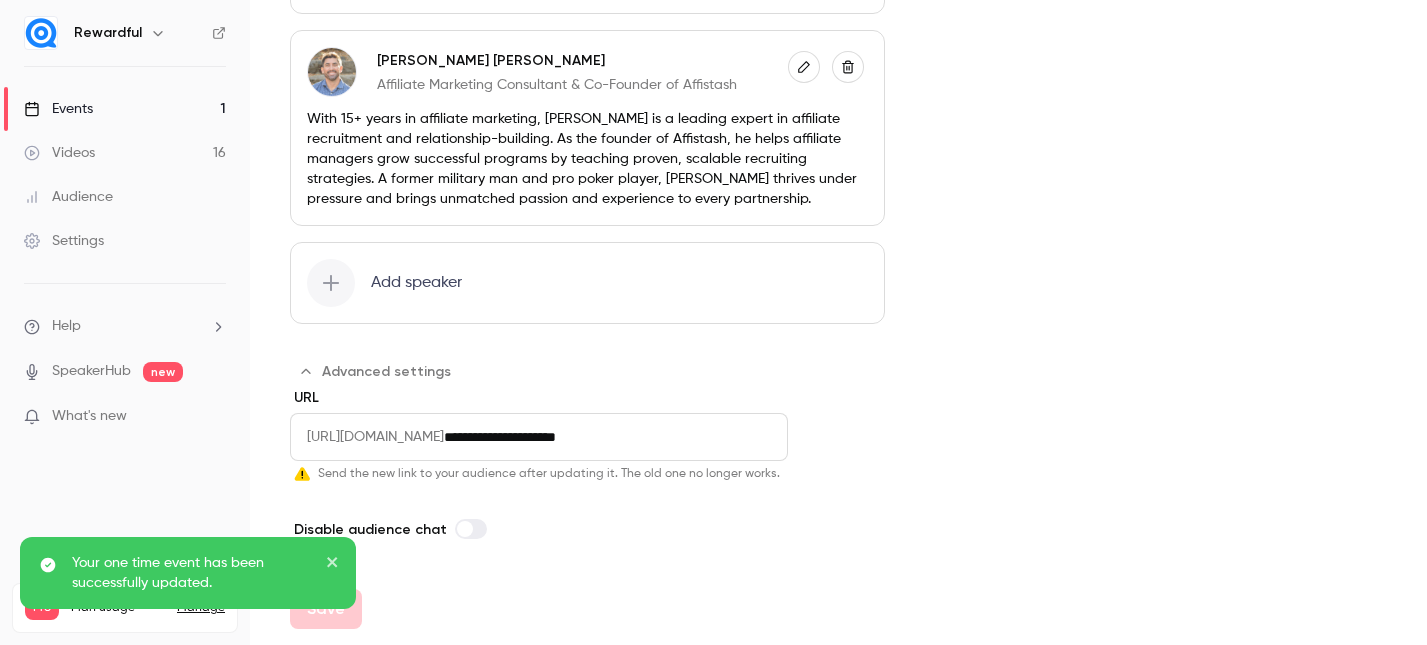 click on "**********" at bounding box center (616, 437) 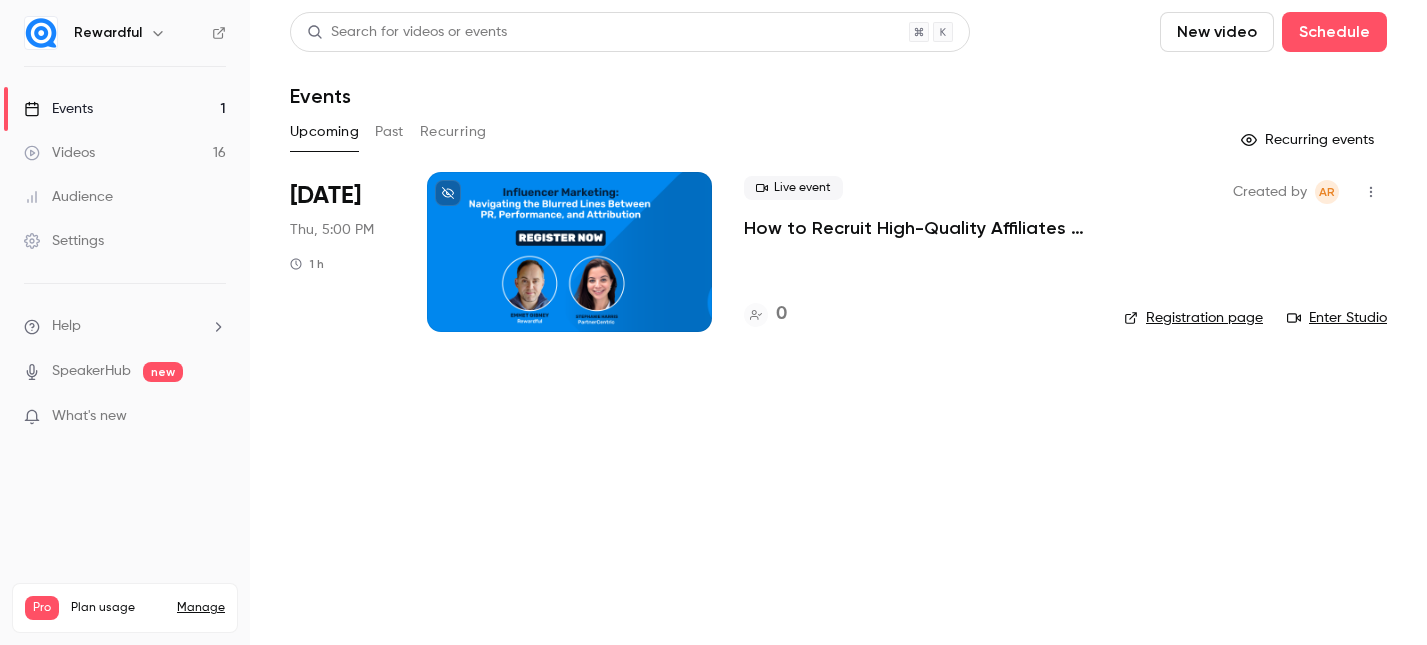 click on "Registration page" at bounding box center [1193, 318] 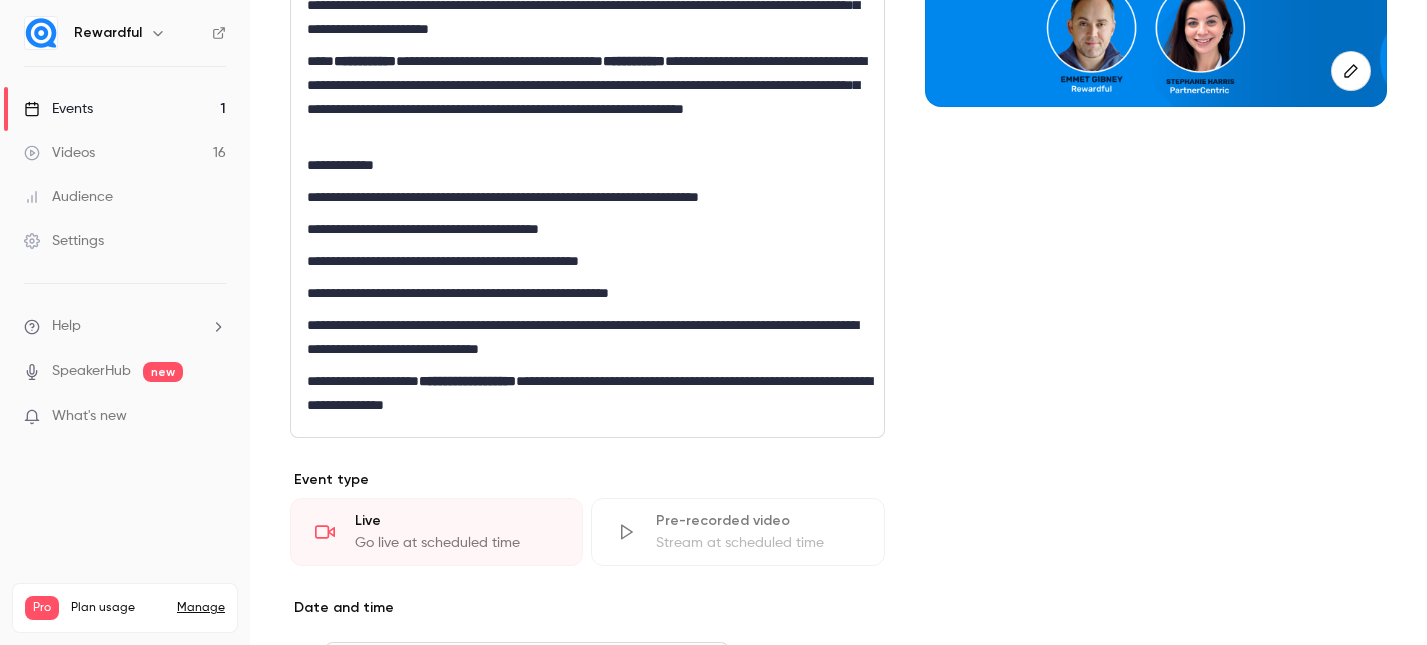 scroll, scrollTop: 1189, scrollLeft: 0, axis: vertical 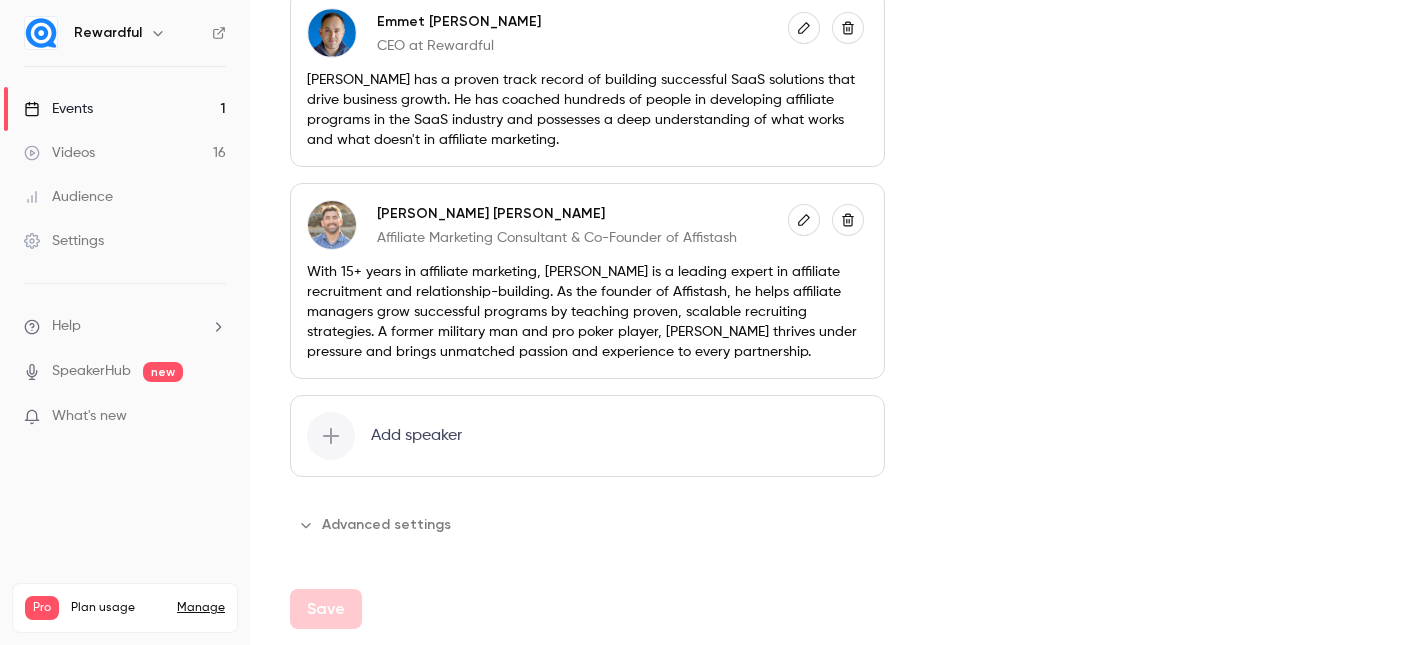 click at bounding box center [804, 220] 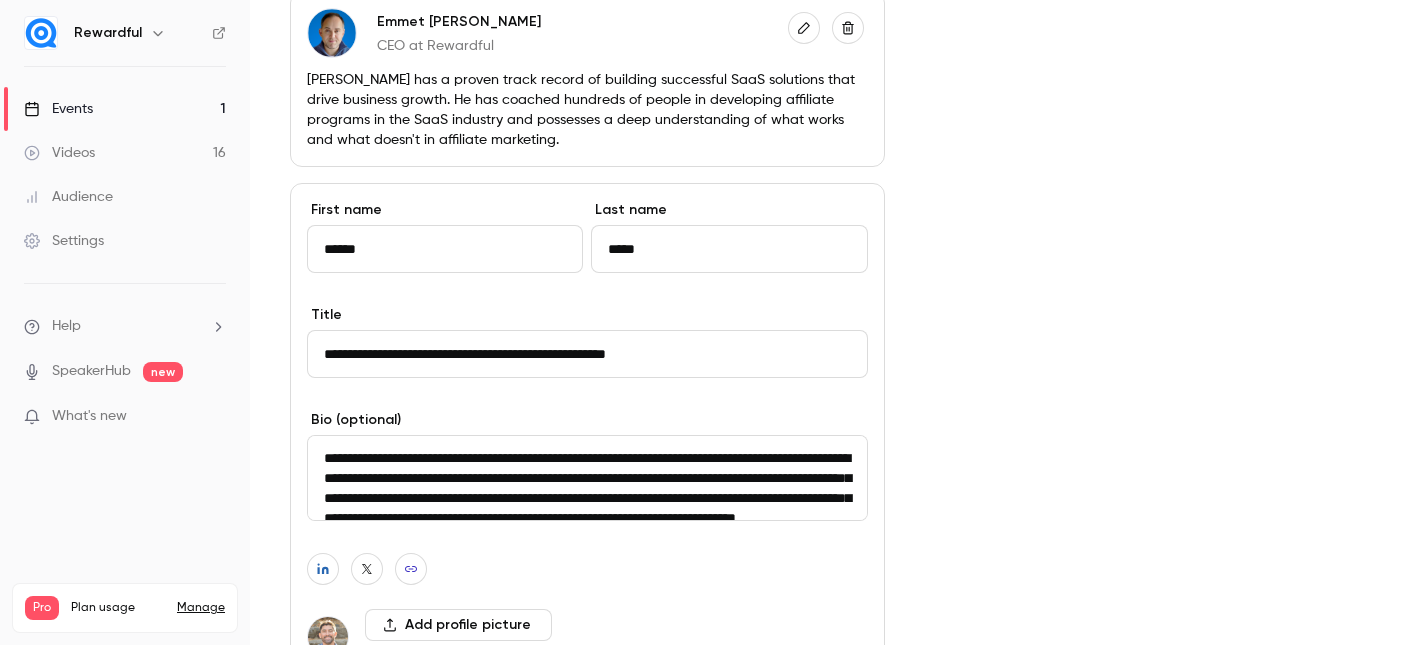 scroll, scrollTop: 60, scrollLeft: 0, axis: vertical 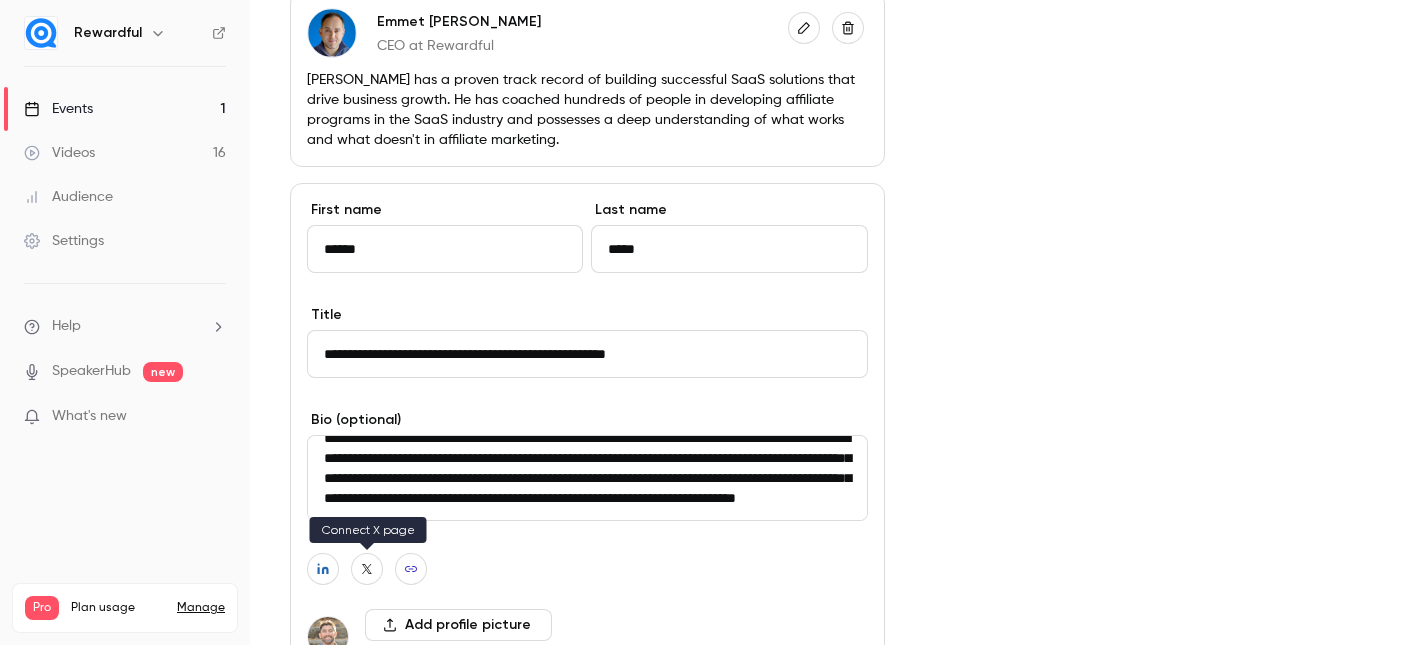 click 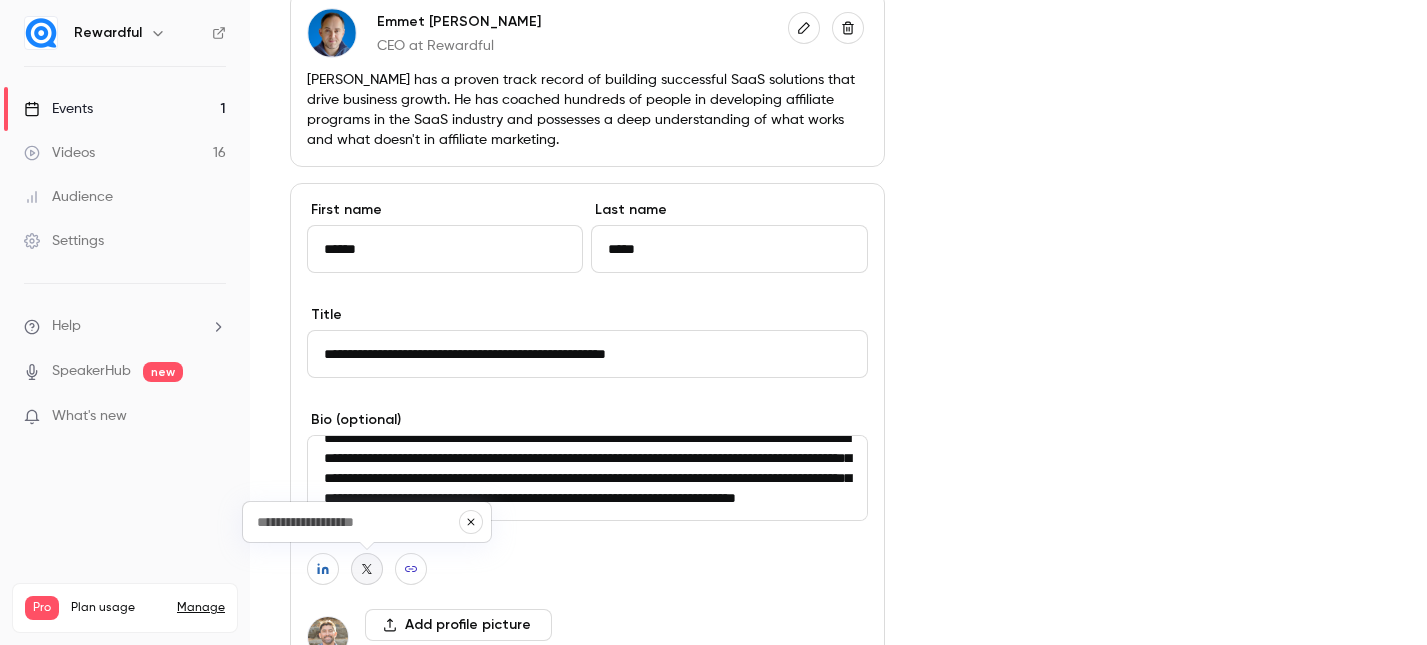 type 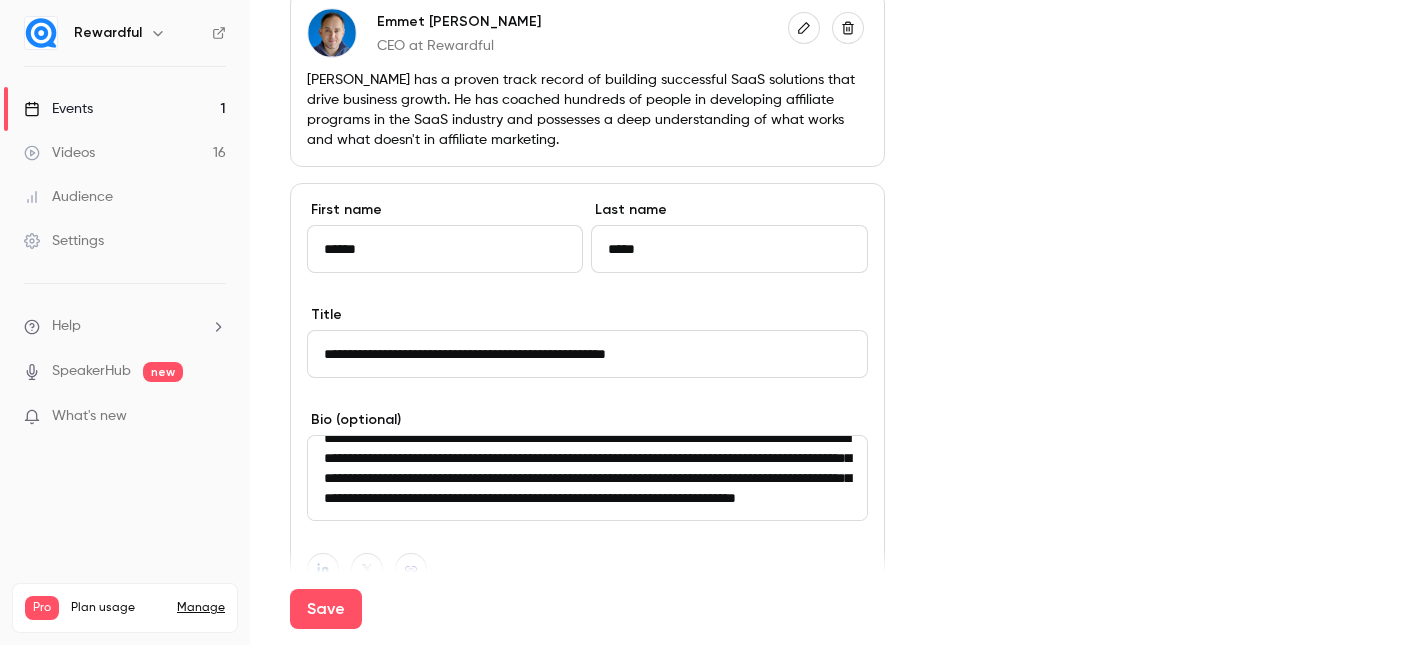 click on "**********" at bounding box center [838, -19] 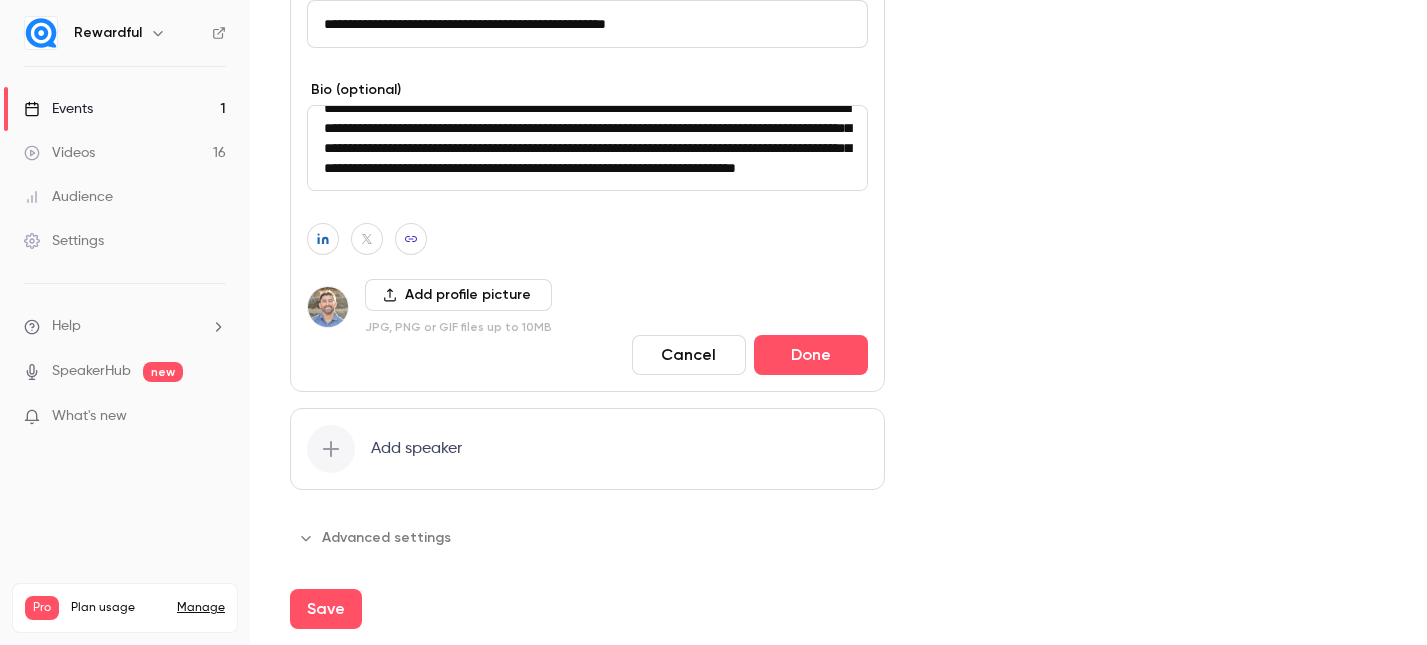 scroll, scrollTop: 1532, scrollLeft: 0, axis: vertical 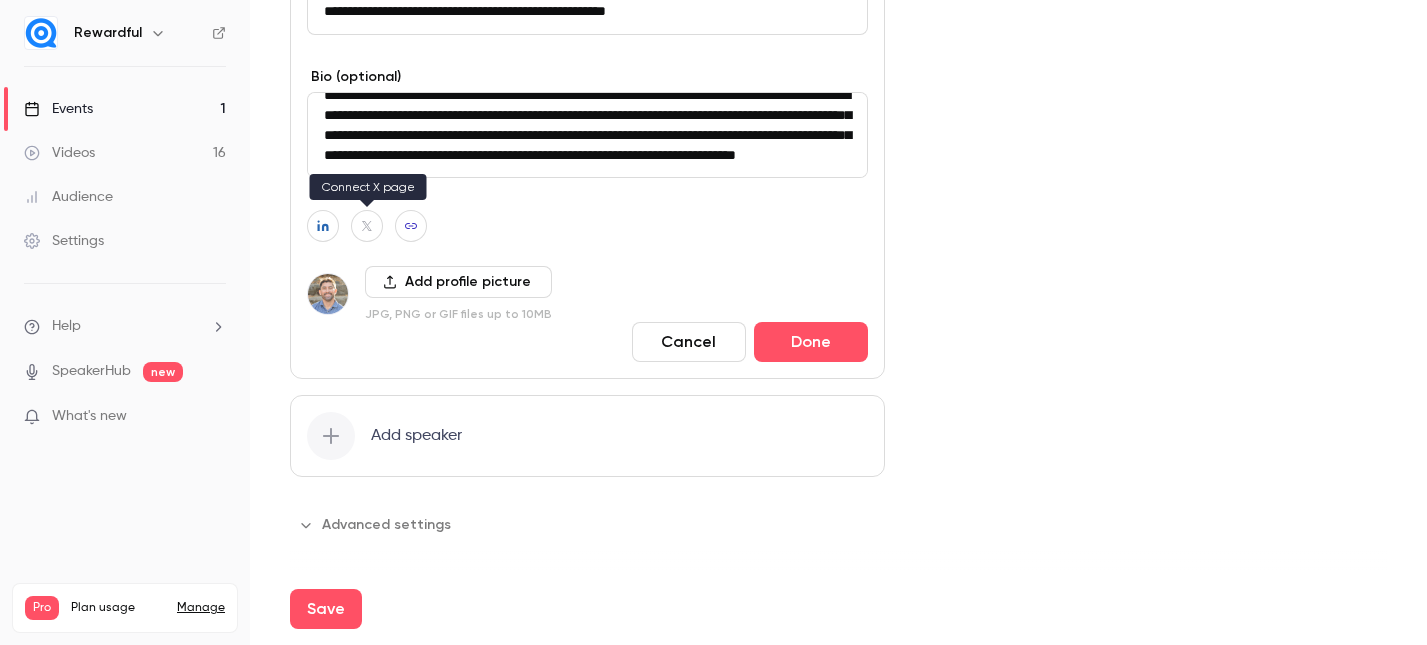 click 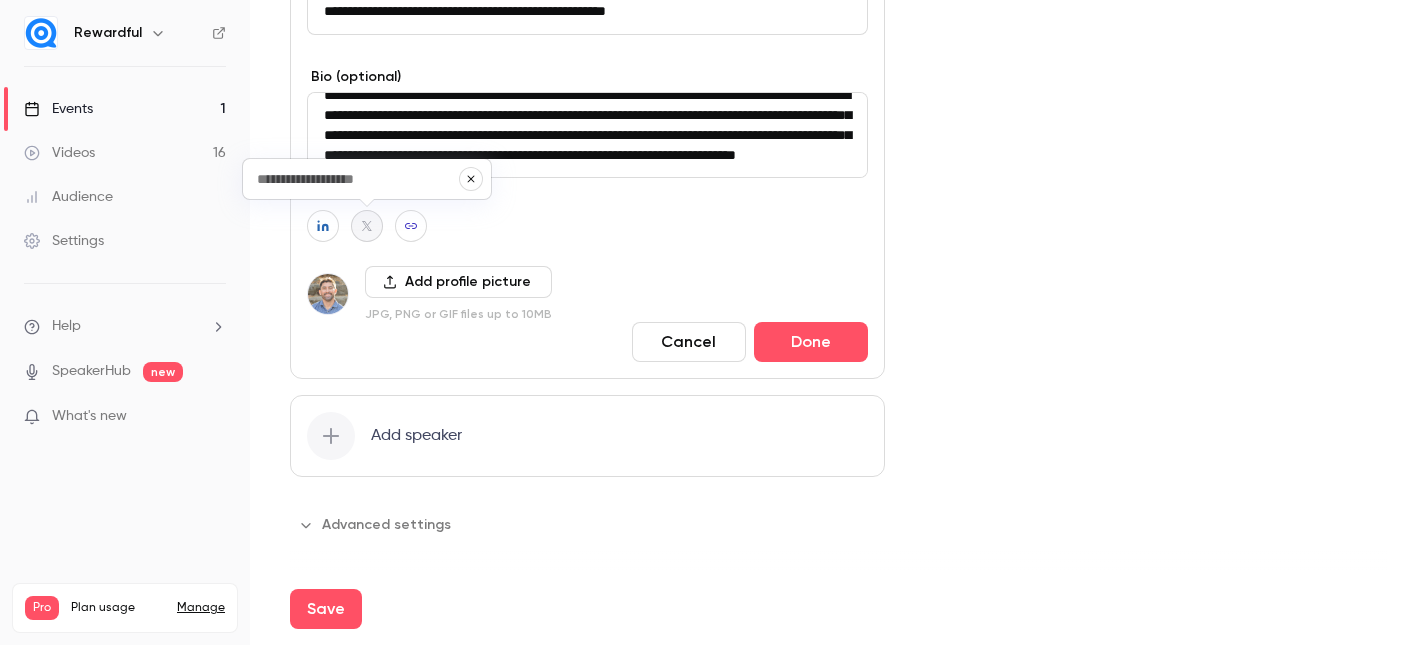 click at bounding box center [471, 179] 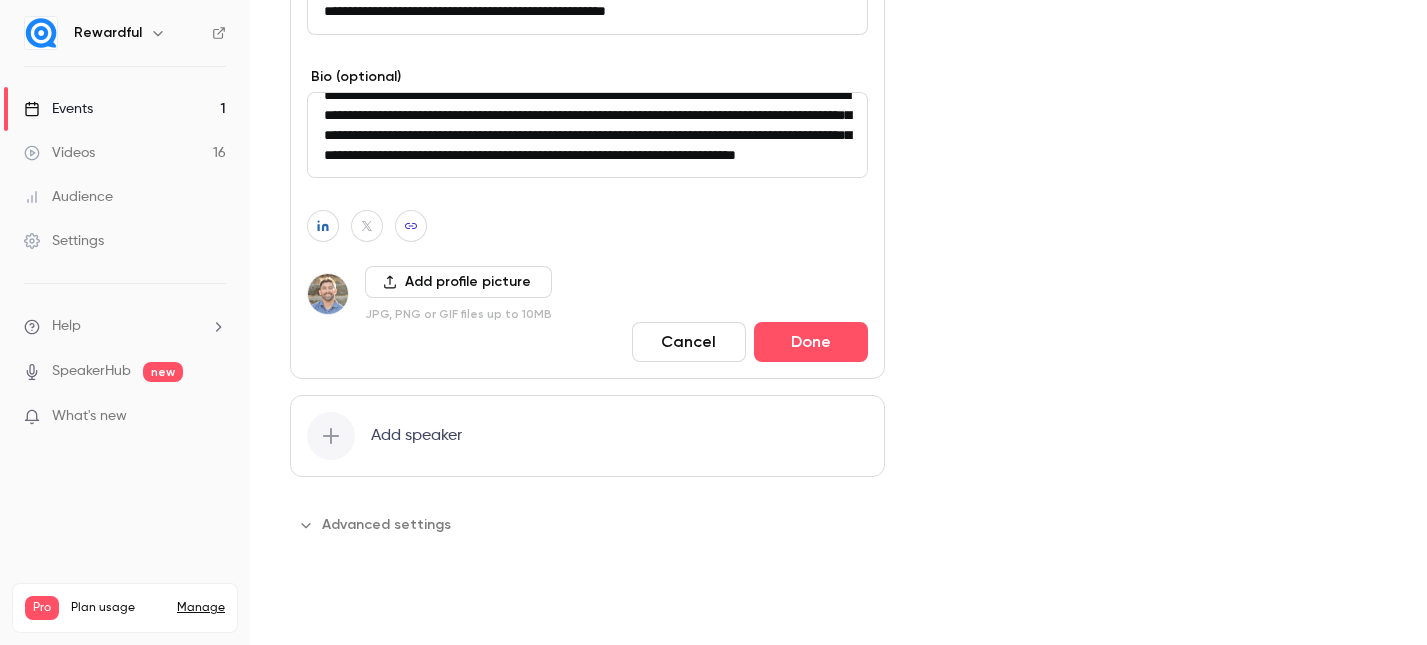 click on "Save" at bounding box center [326, 609] 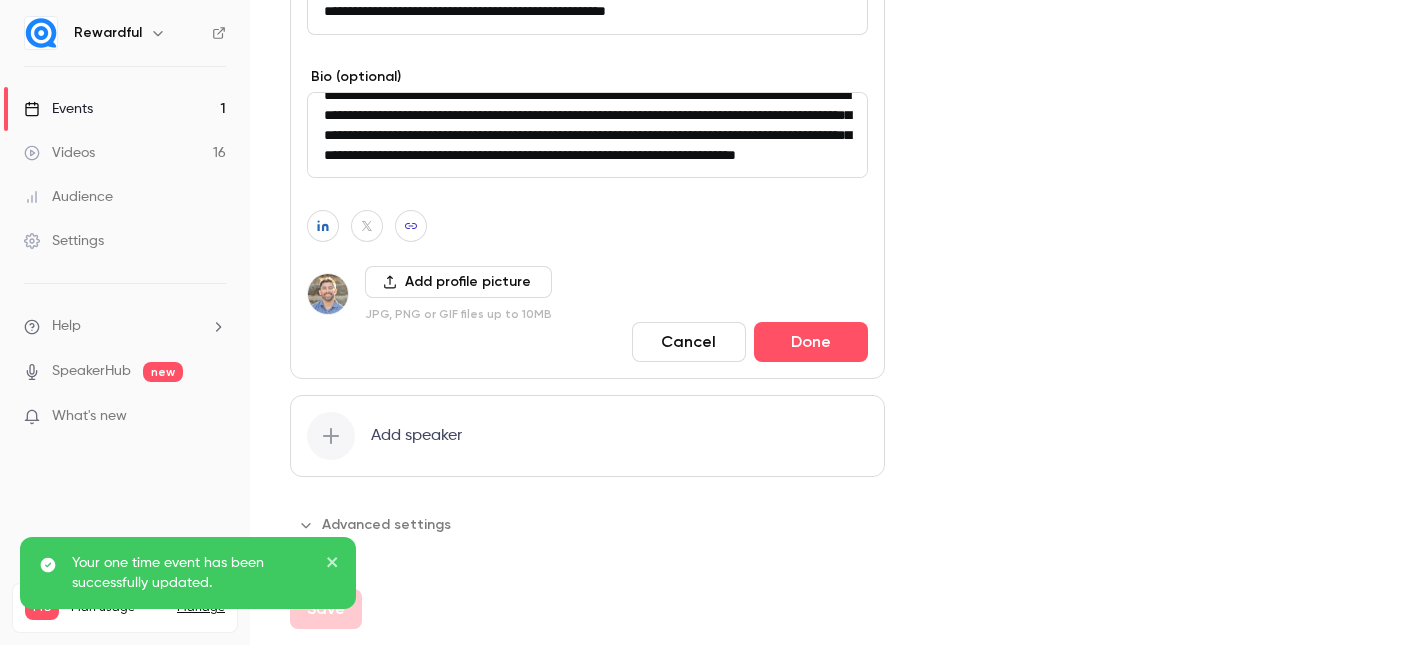 scroll, scrollTop: 0, scrollLeft: 0, axis: both 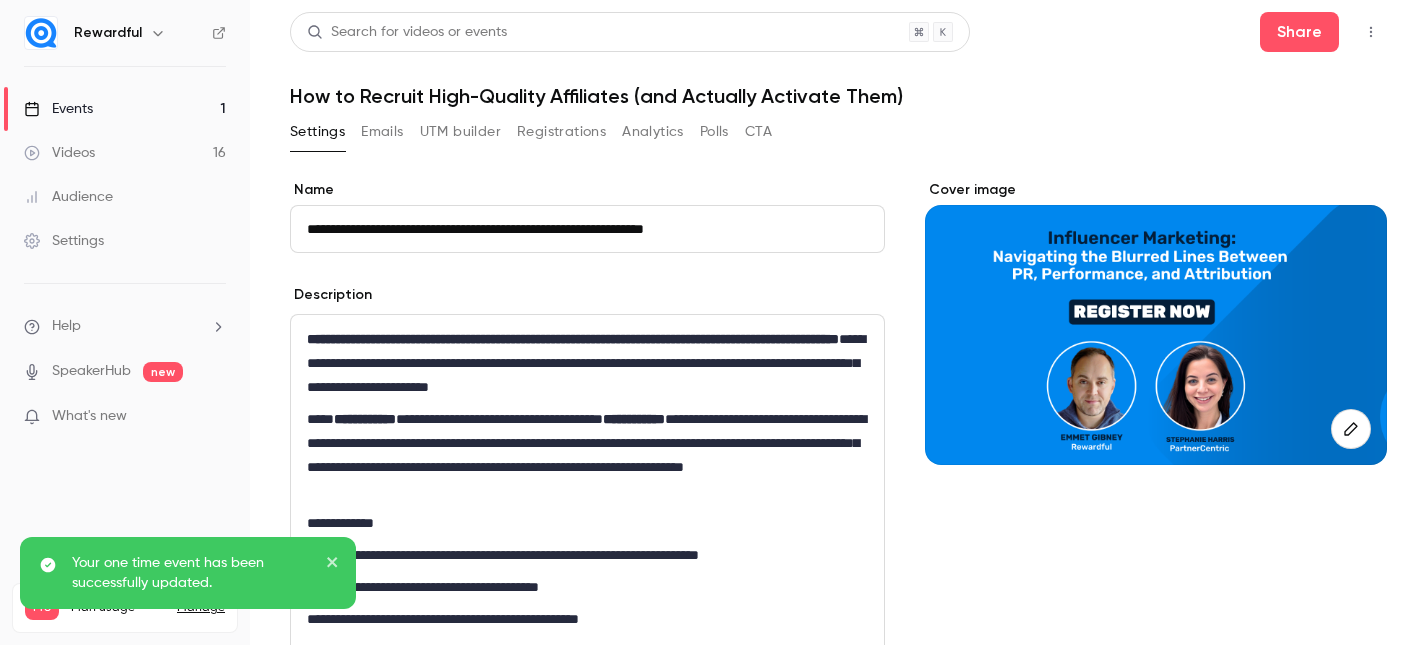 click on "**********" at bounding box center (587, 229) 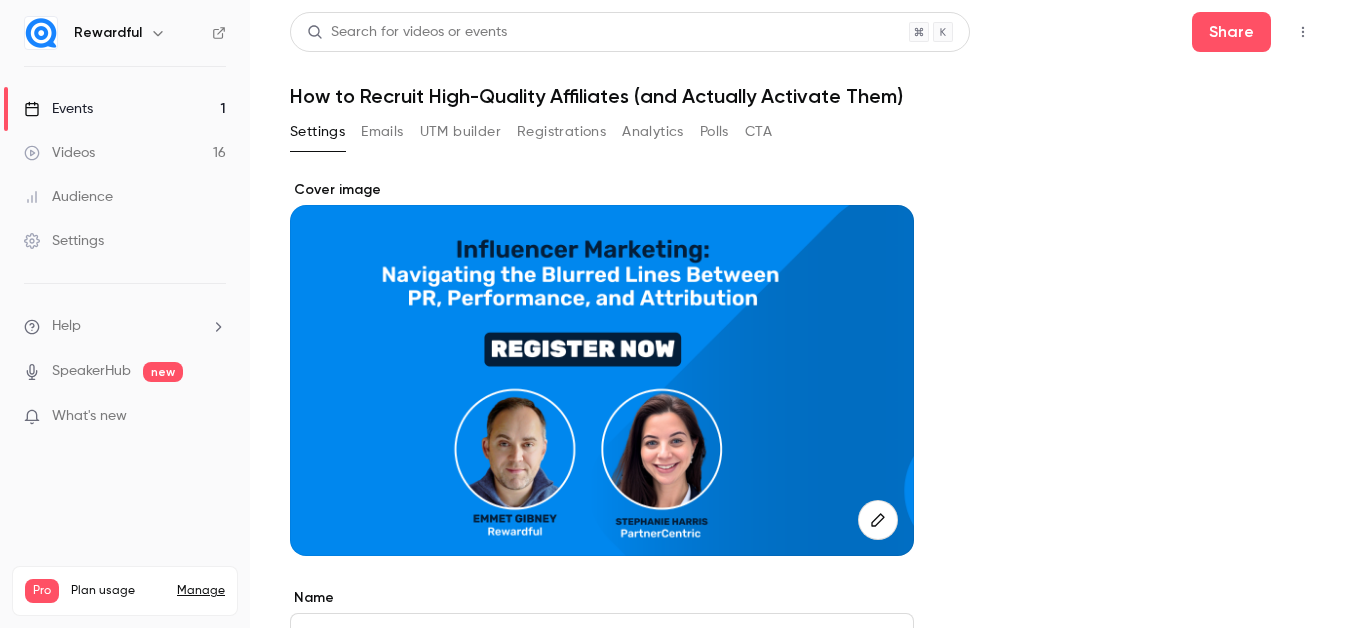 click 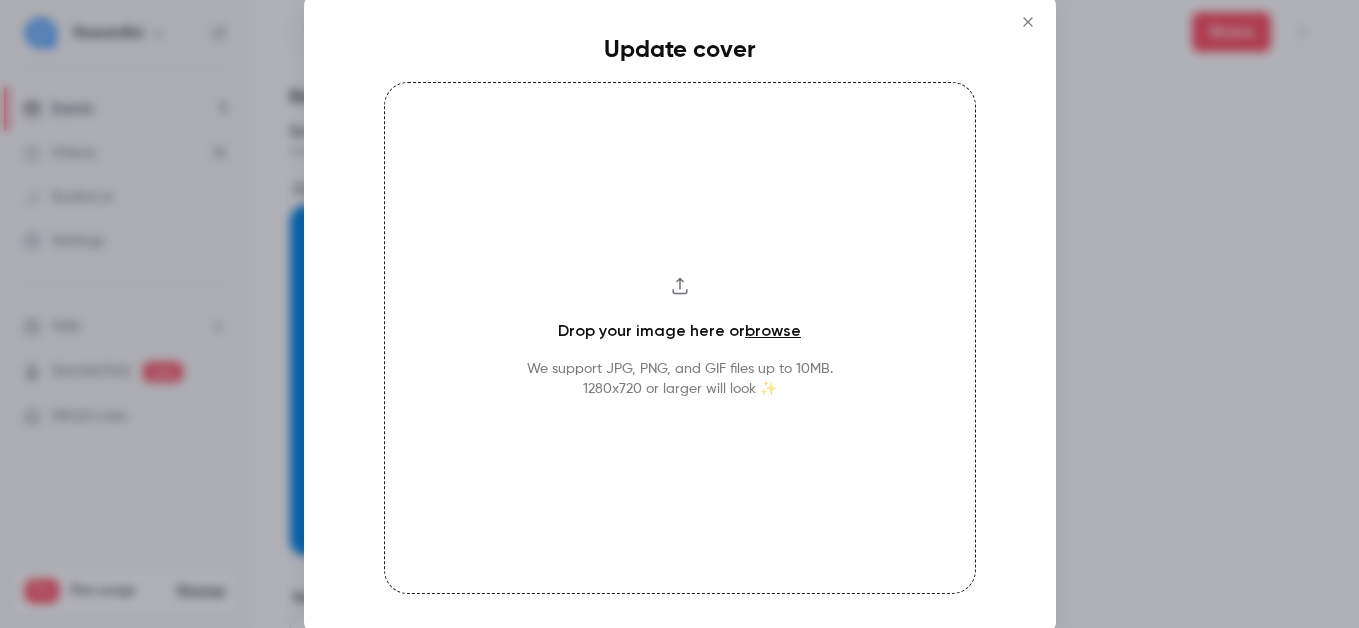 click on "browse" at bounding box center (773, 330) 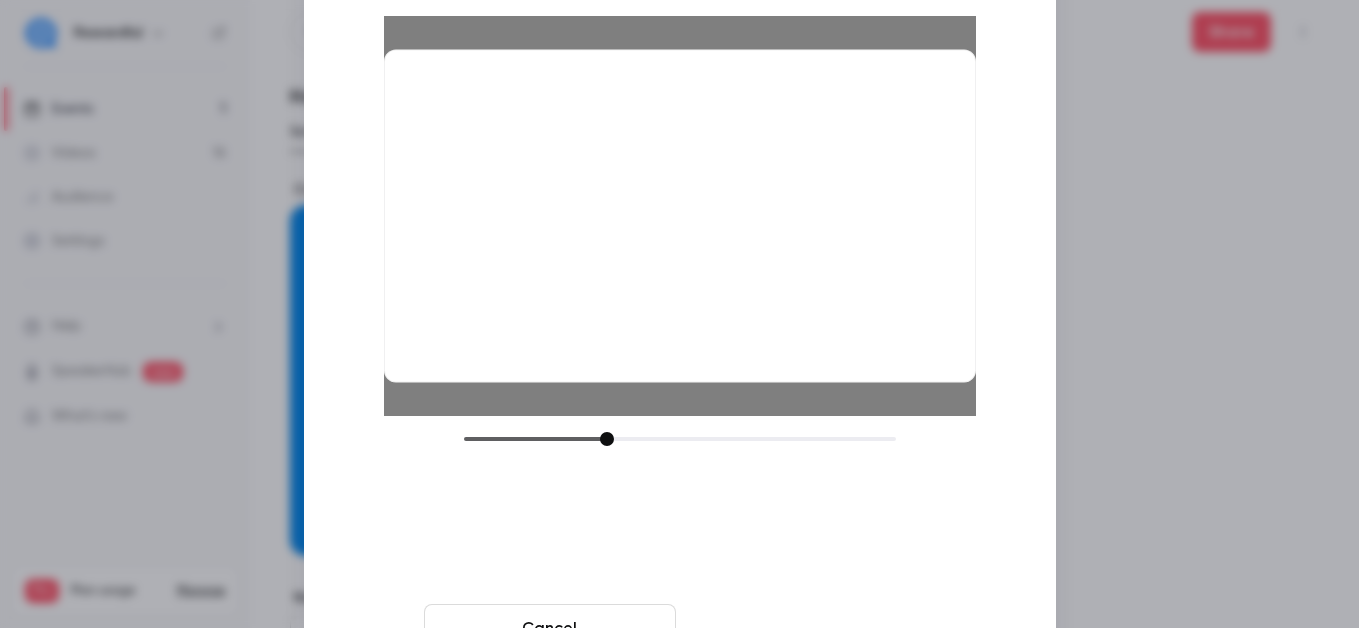 click on "Crop and save" at bounding box center [810, 628] 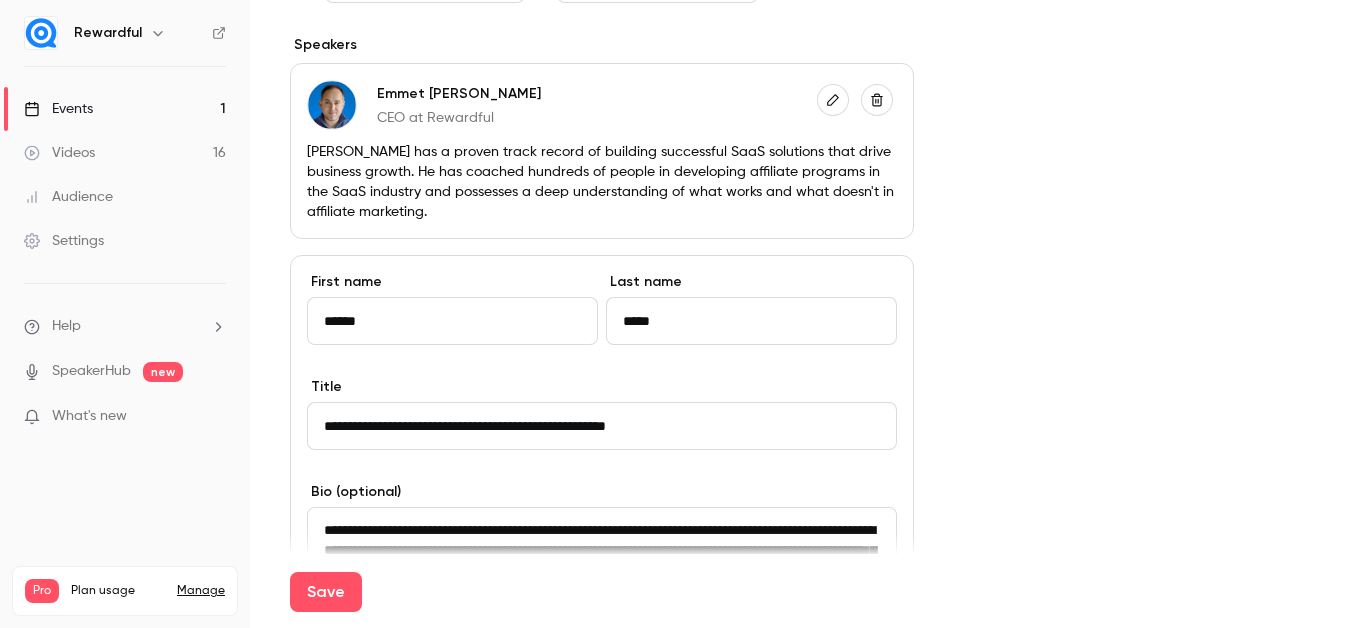 scroll, scrollTop: 1837, scrollLeft: 0, axis: vertical 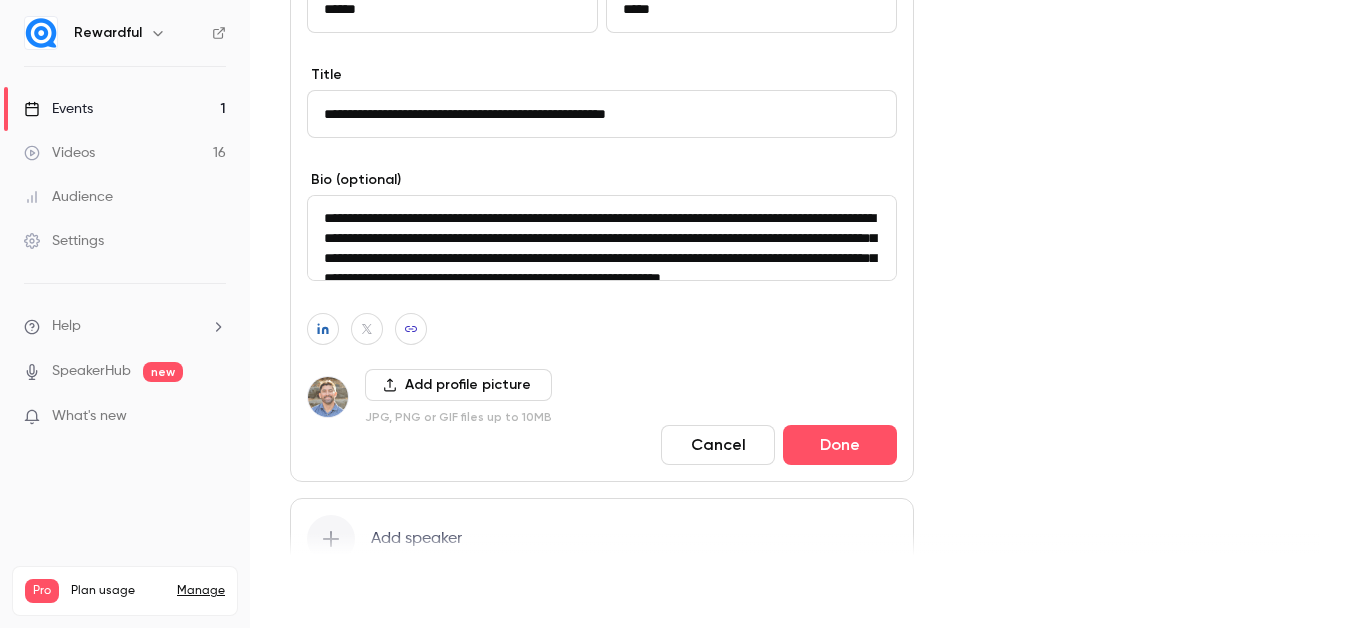 click on "Save" at bounding box center [326, 592] 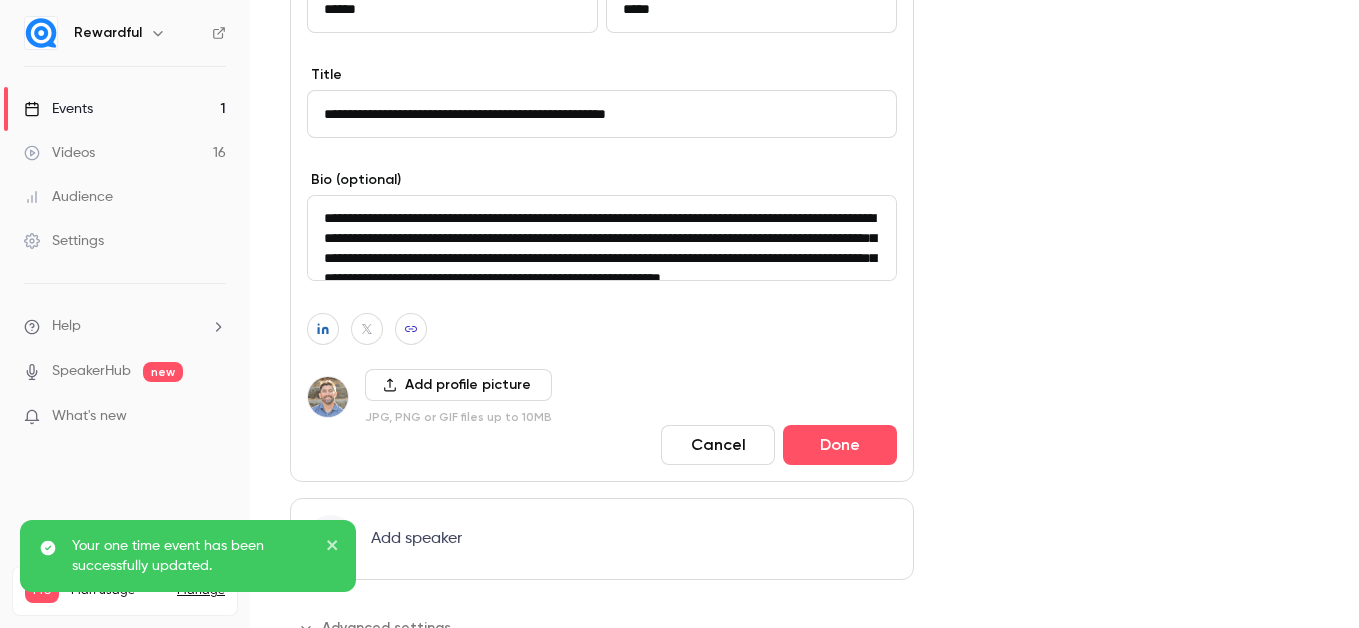 click on "Events 1" at bounding box center [125, 109] 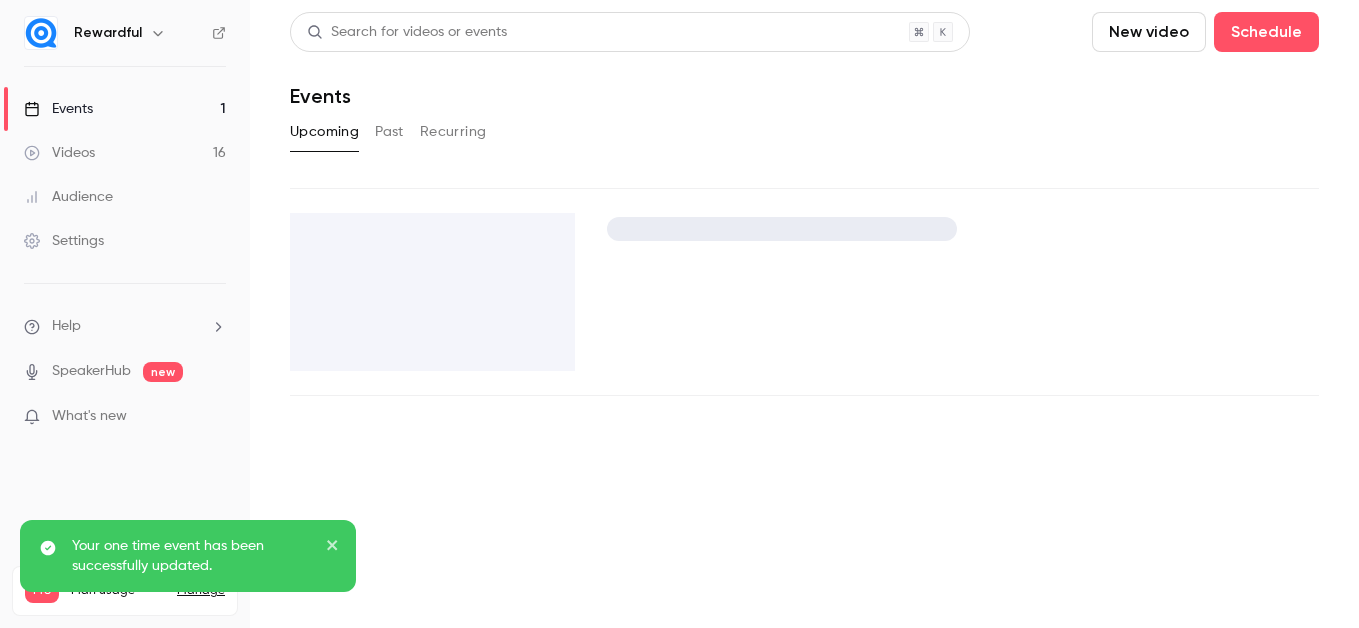 scroll, scrollTop: 0, scrollLeft: 0, axis: both 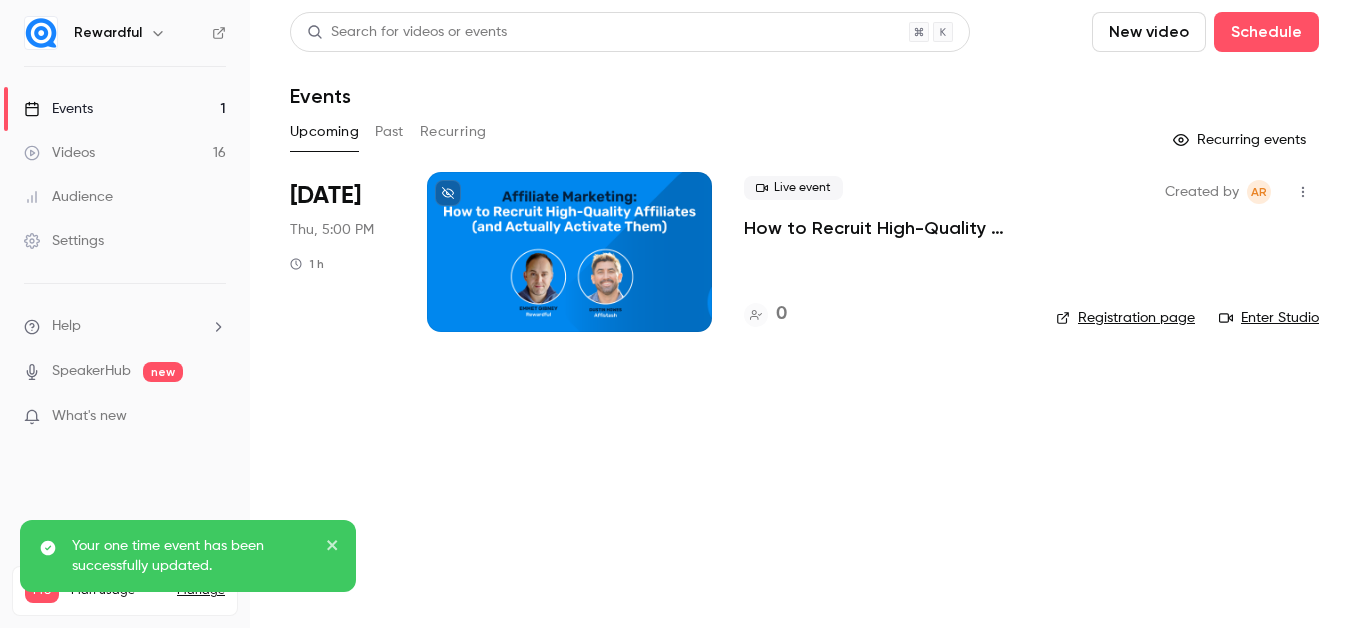 click on "Registration page" at bounding box center (1125, 318) 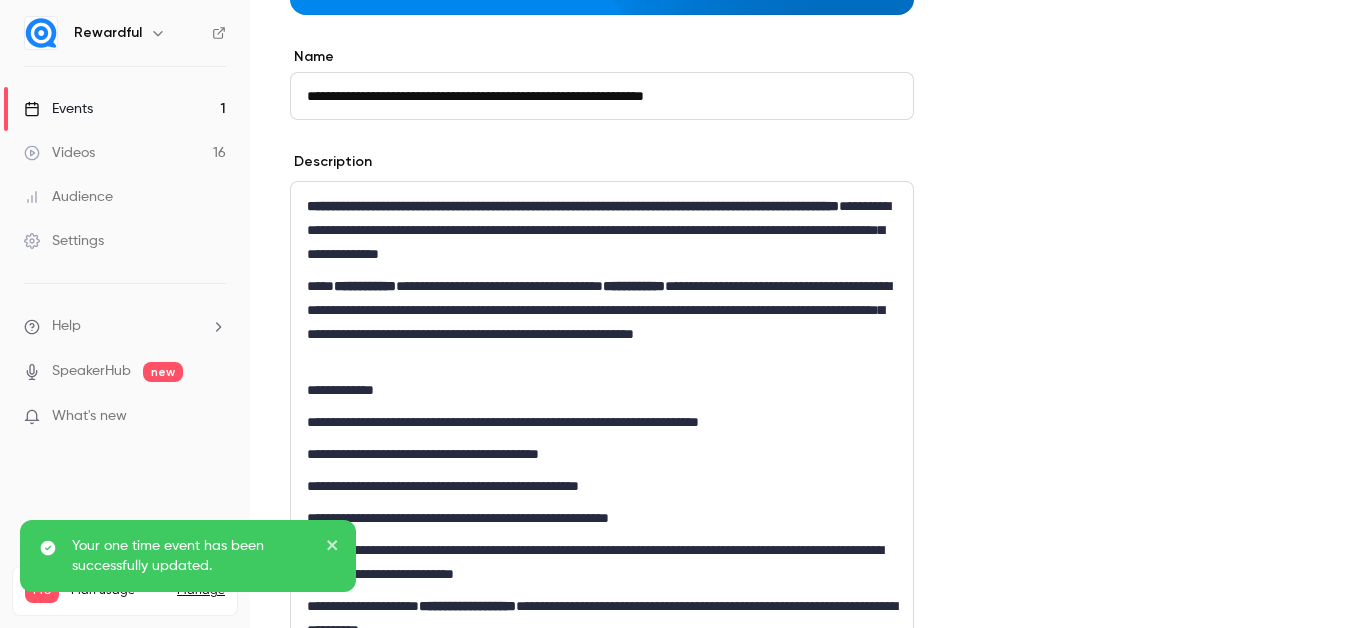 scroll, scrollTop: 542, scrollLeft: 0, axis: vertical 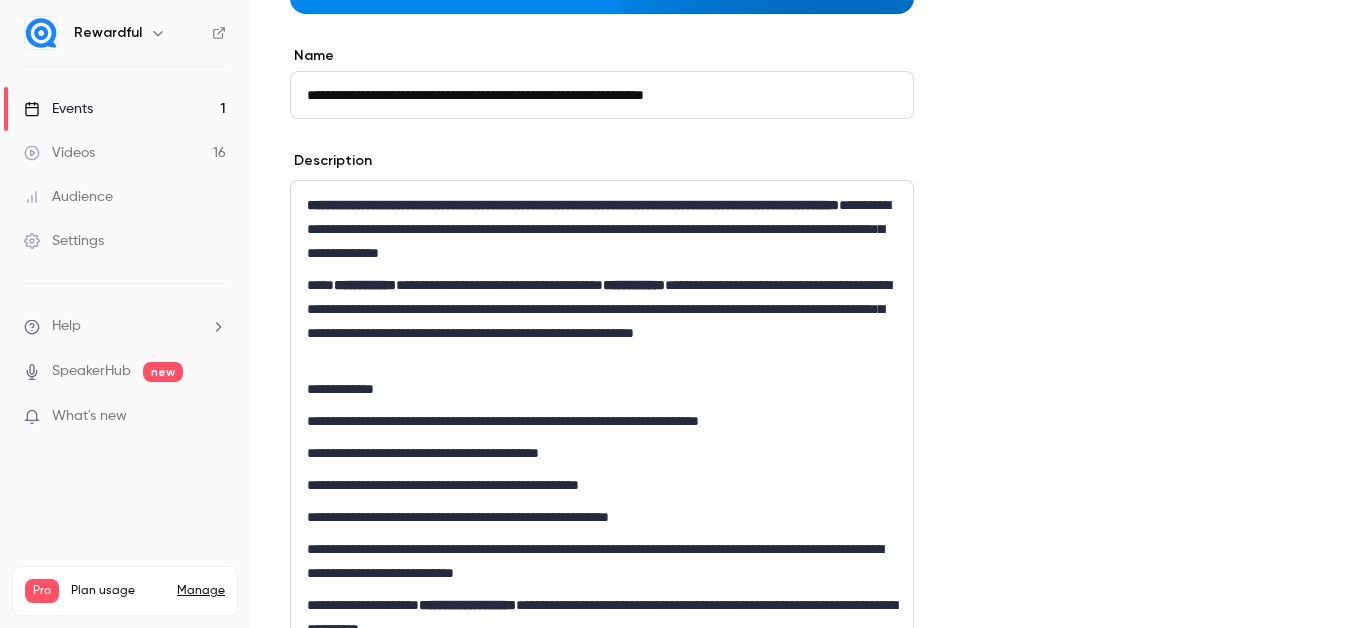 click on "**********" at bounding box center [602, 321] 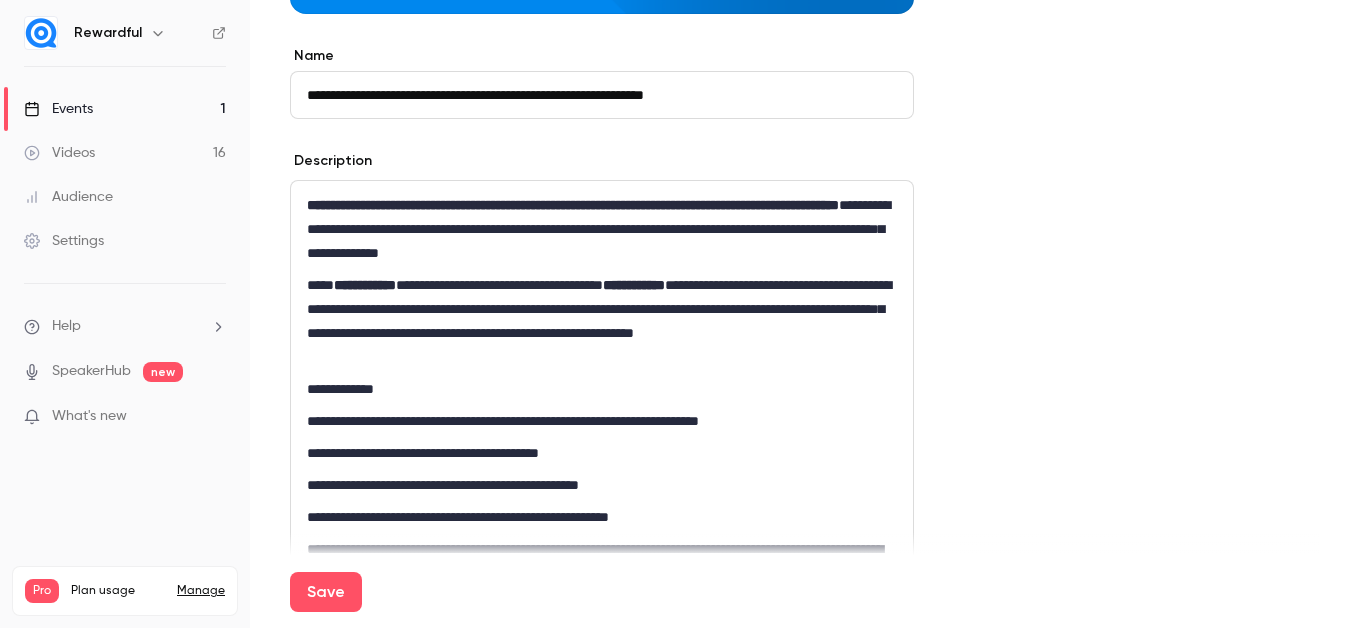 click on "**********" at bounding box center [602, 321] 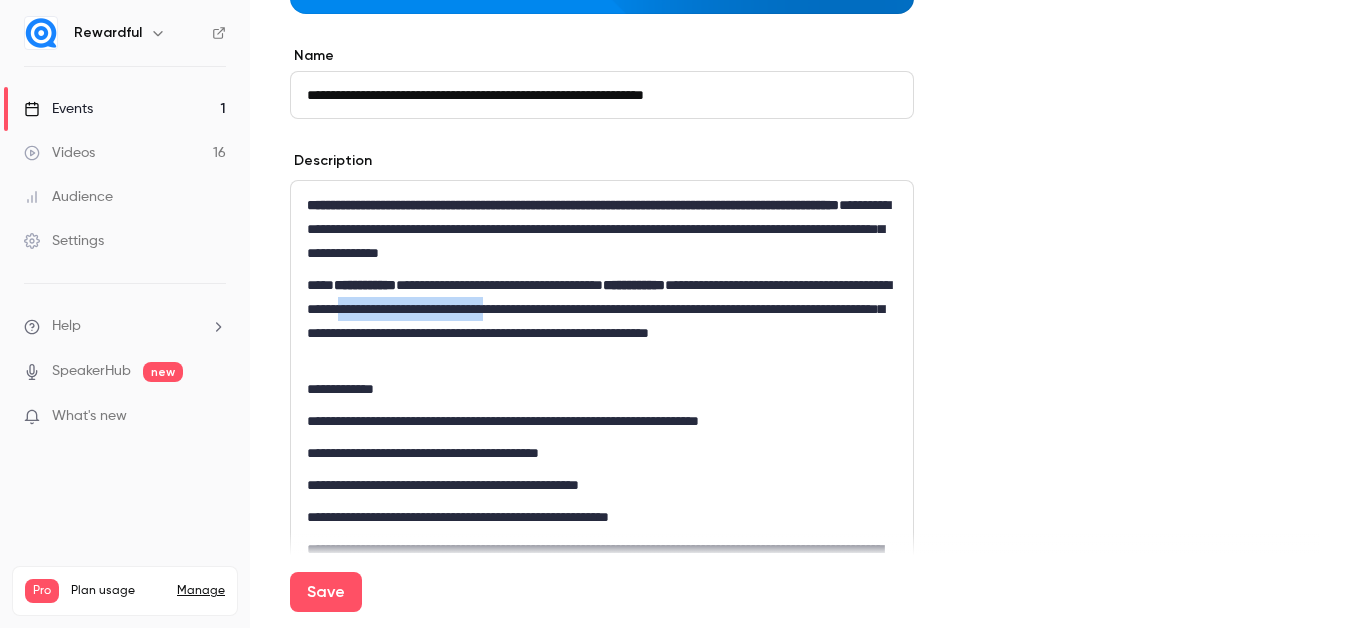 drag, startPoint x: 573, startPoint y: 306, endPoint x: 781, endPoint y: 303, distance: 208.02164 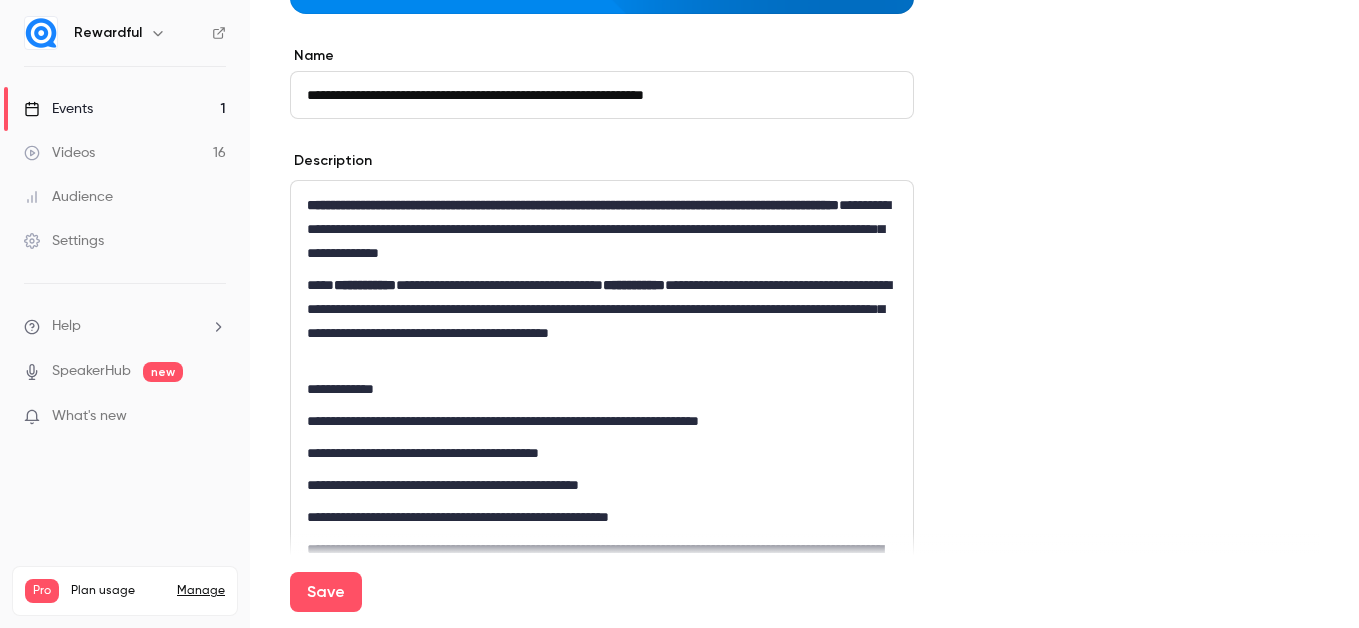 click on "**********" at bounding box center [602, 321] 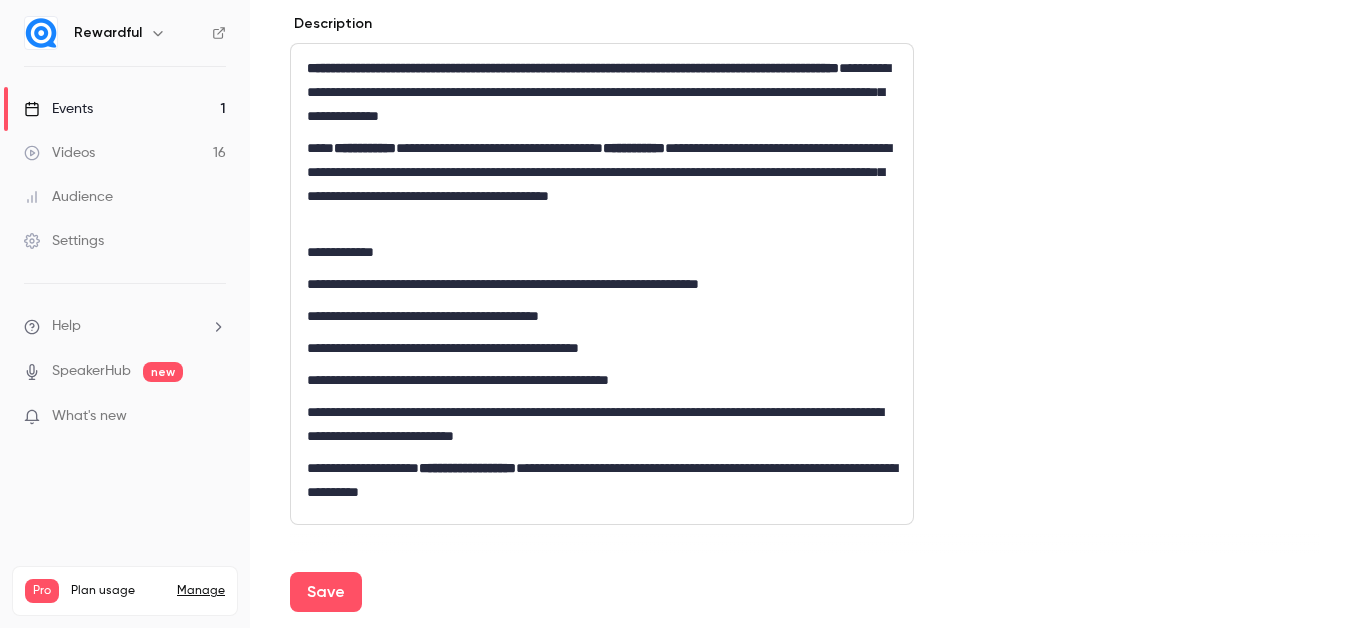 scroll, scrollTop: 680, scrollLeft: 0, axis: vertical 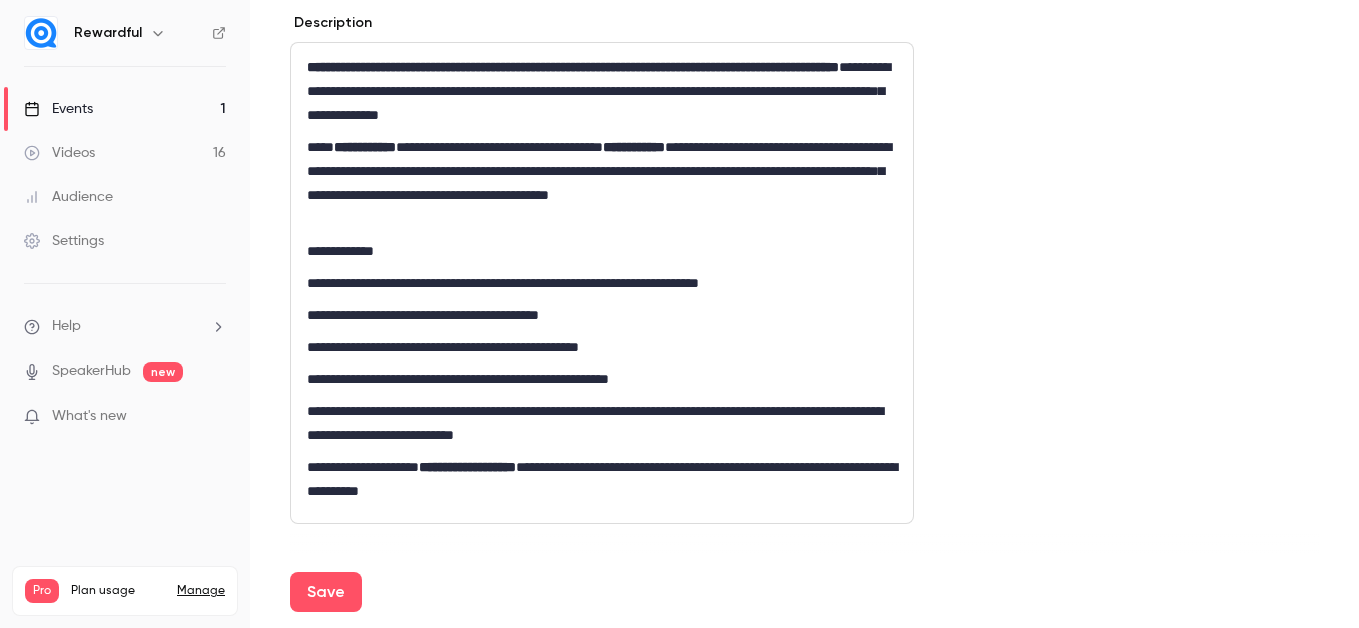 click on "**********" at bounding box center (602, 283) 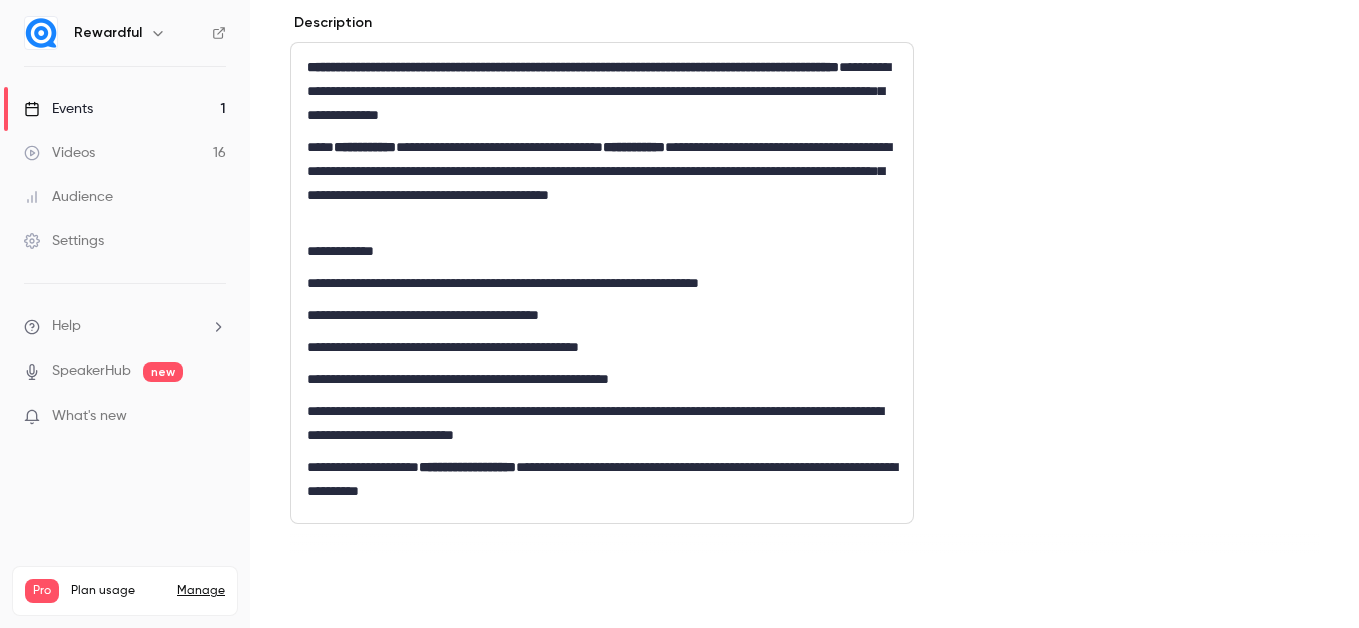 click on "Save" at bounding box center [326, 592] 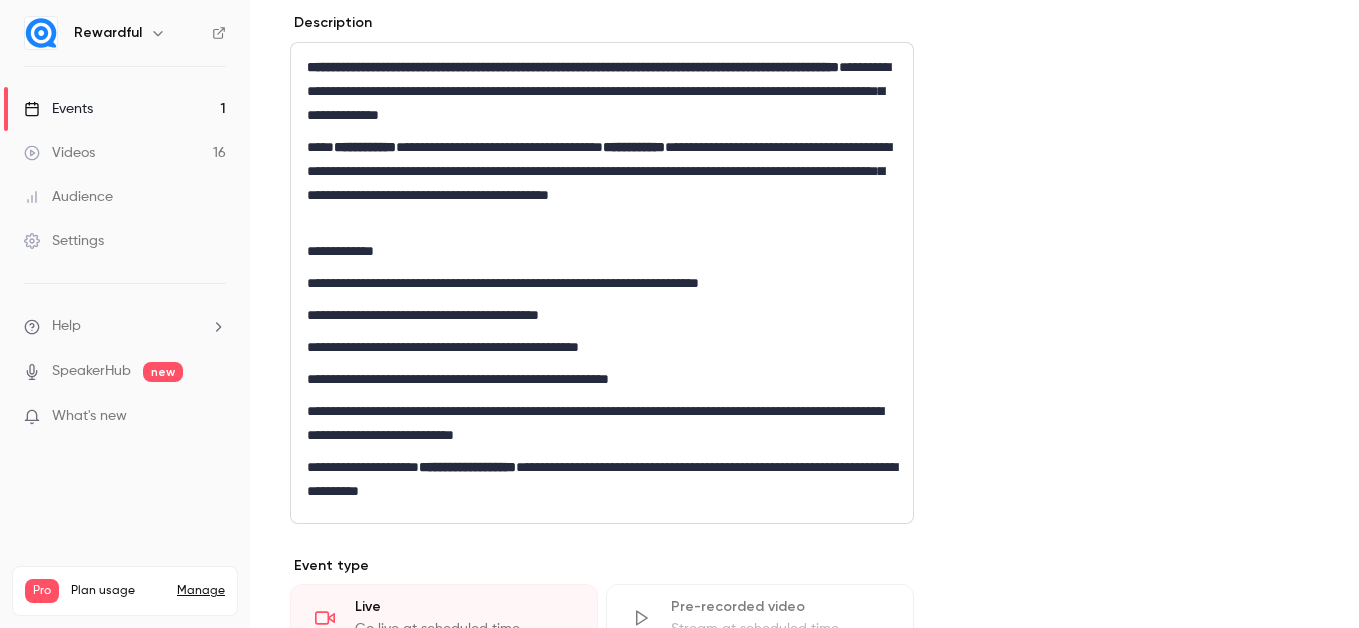 scroll, scrollTop: 0, scrollLeft: 0, axis: both 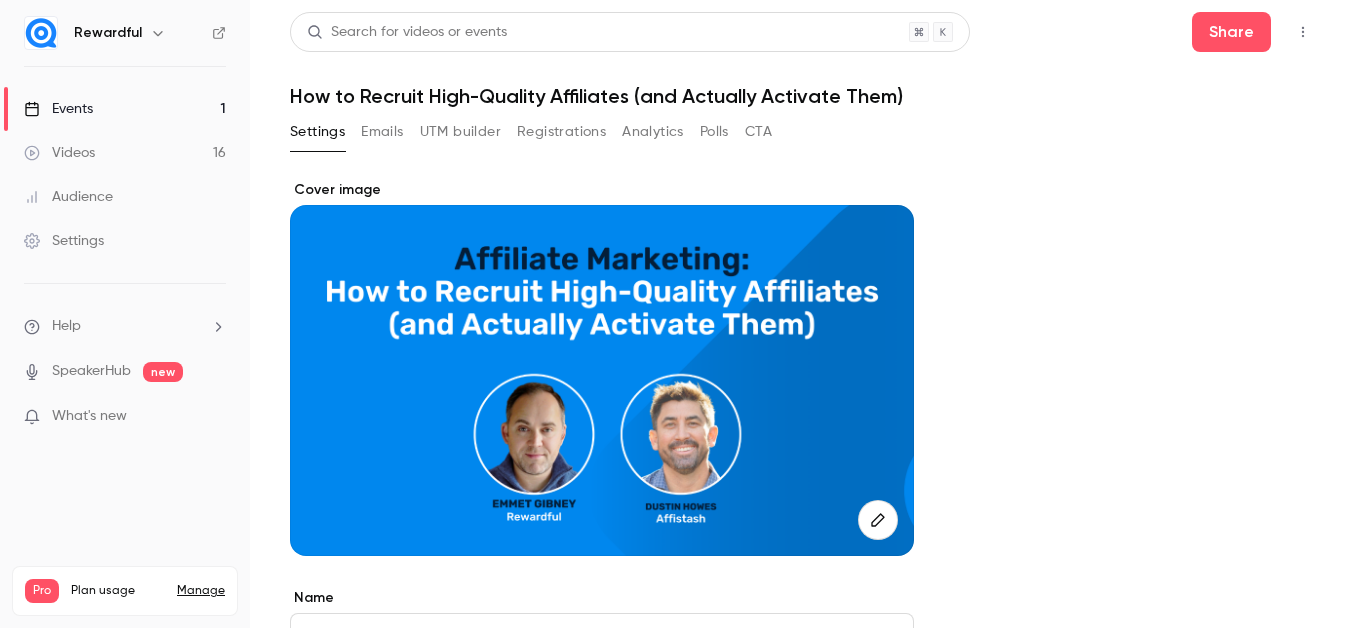 click on "How to Recruit High-Quality Affiliates (and Actually Activate Them)" at bounding box center (804, 96) 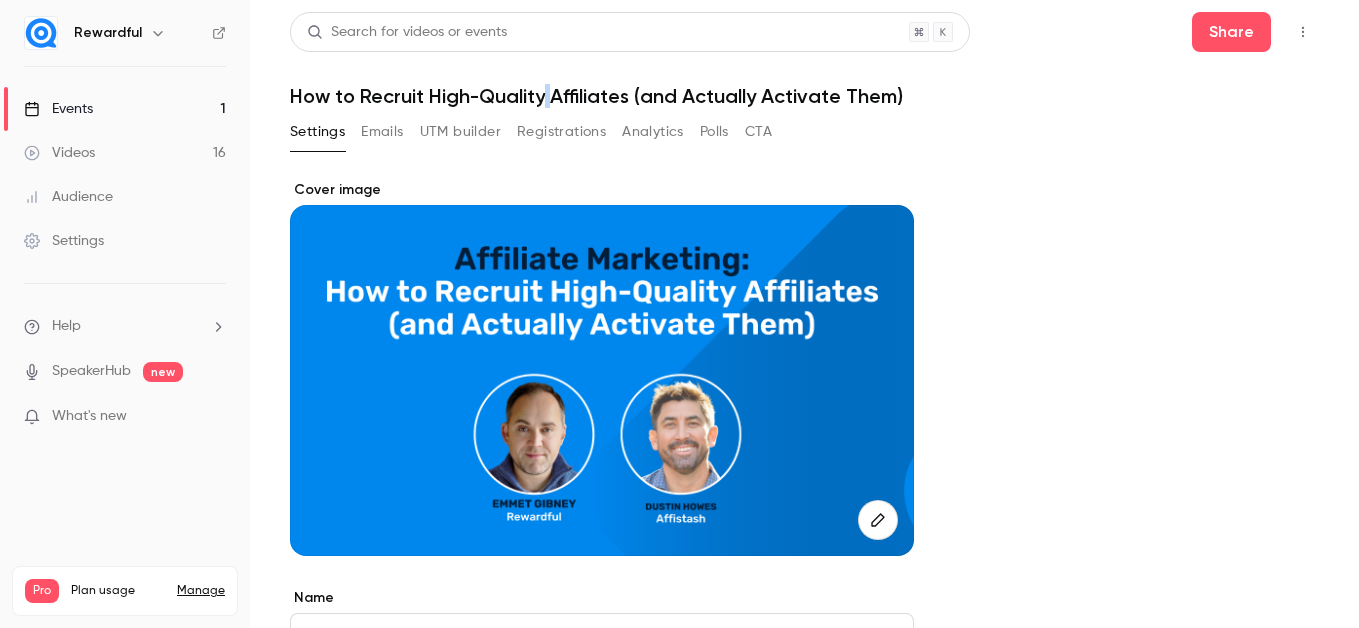 click on "How to Recruit High-Quality Affiliates (and Actually Activate Them)" at bounding box center (804, 96) 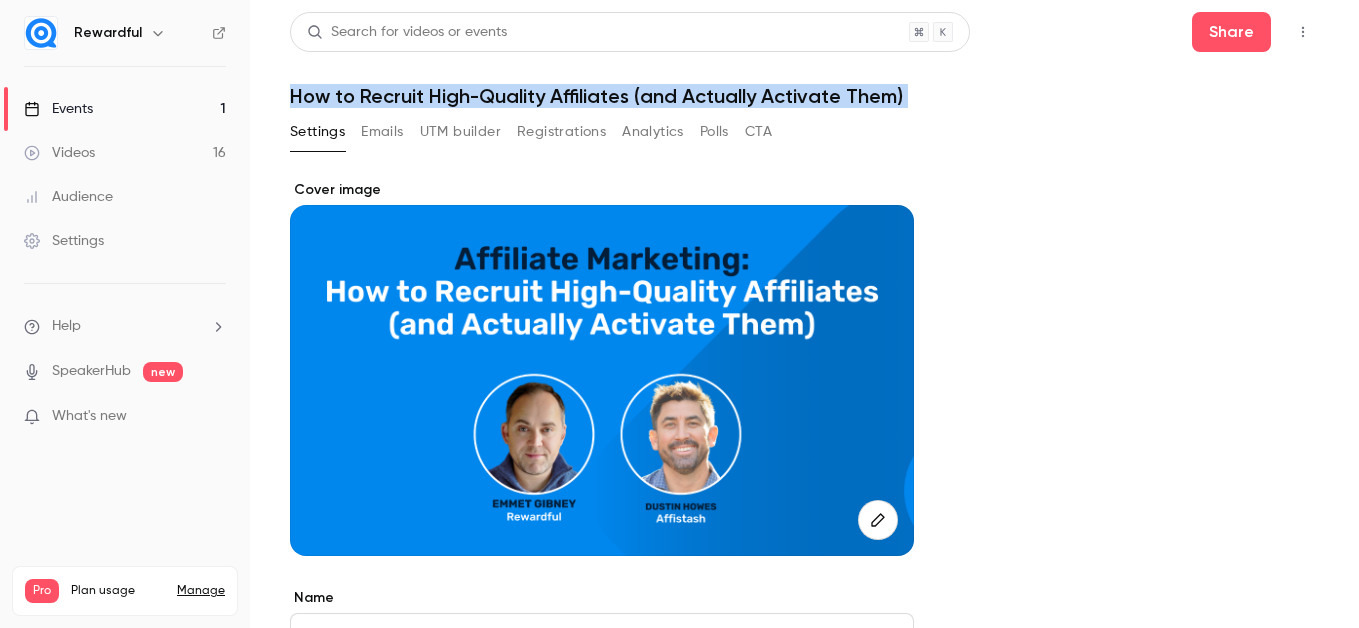 click on "How to Recruit High-Quality Affiliates (and Actually Activate Them)" at bounding box center [804, 96] 